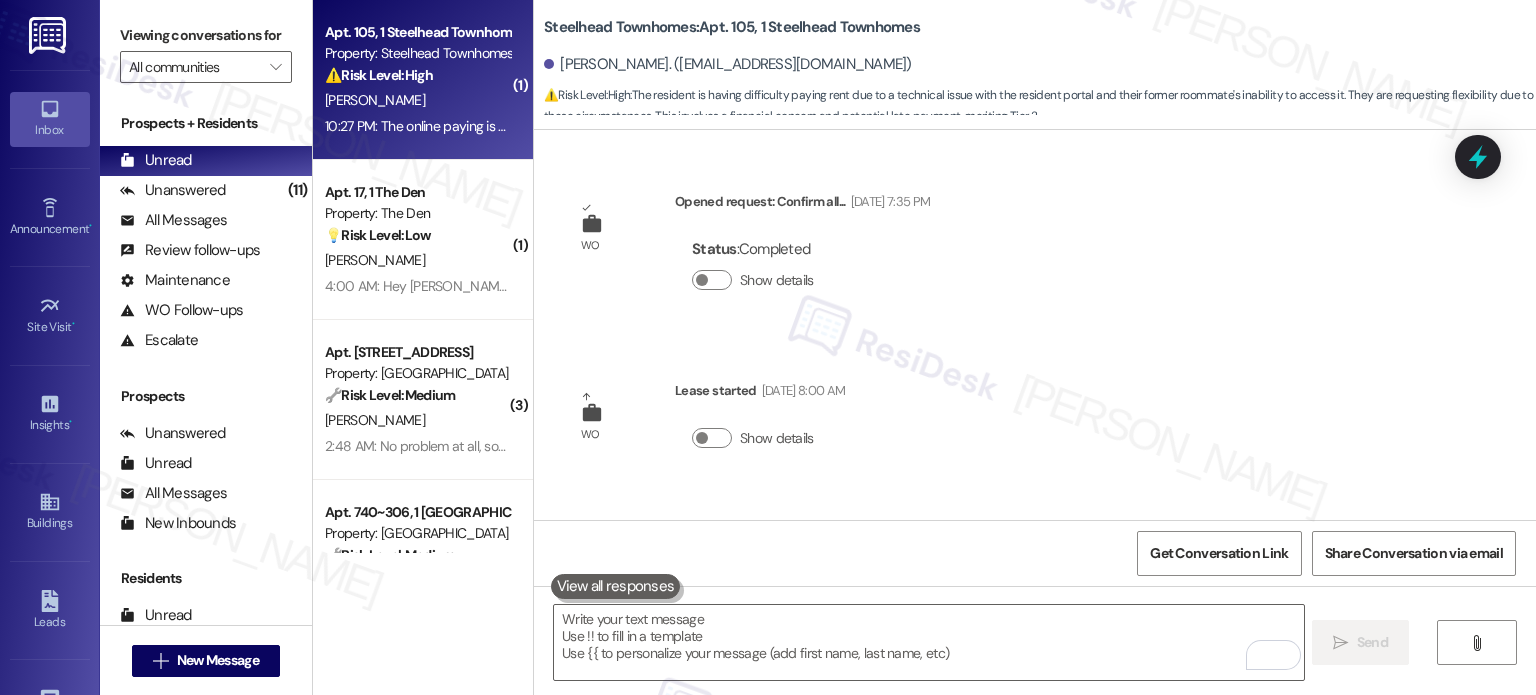 scroll, scrollTop: 0, scrollLeft: 0, axis: both 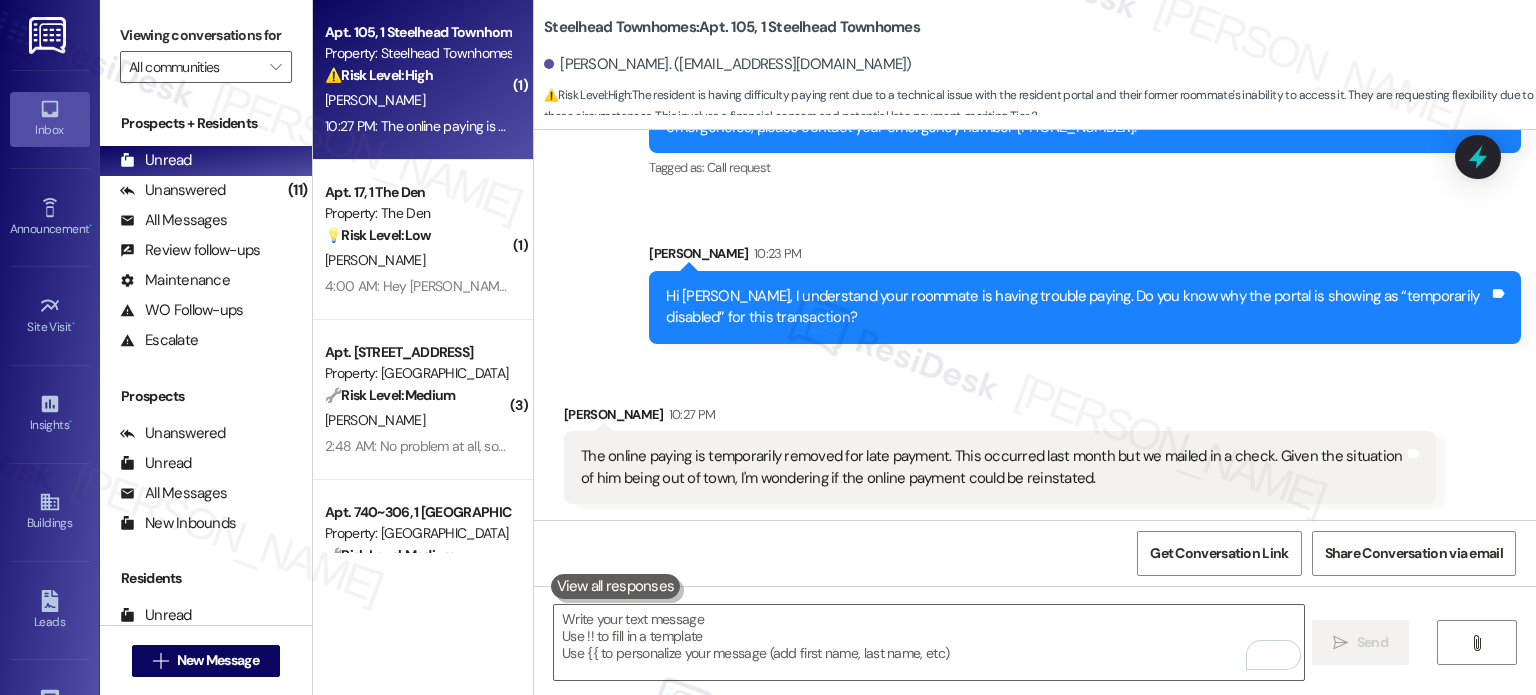 click on "Get Conversation Link Share Conversation via email" at bounding box center (1035, 553) 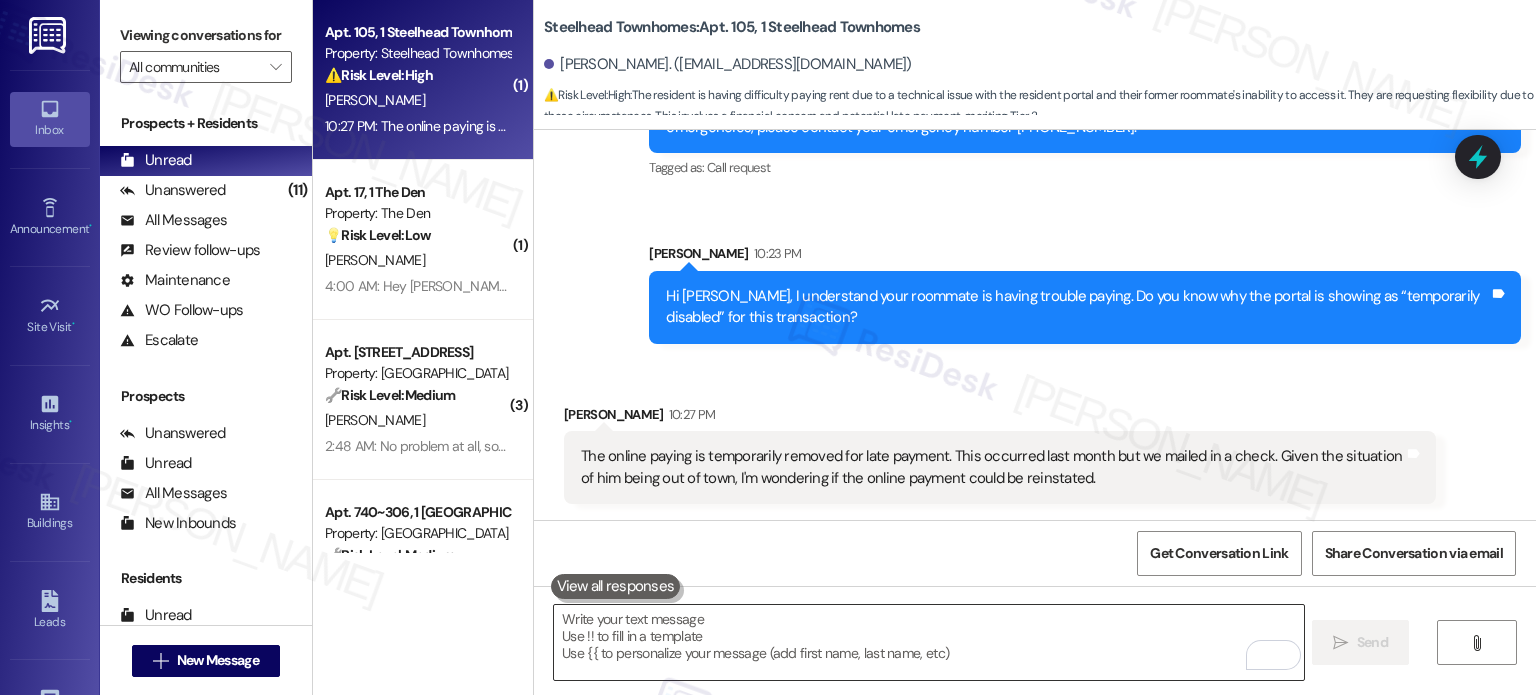 click at bounding box center [928, 642] 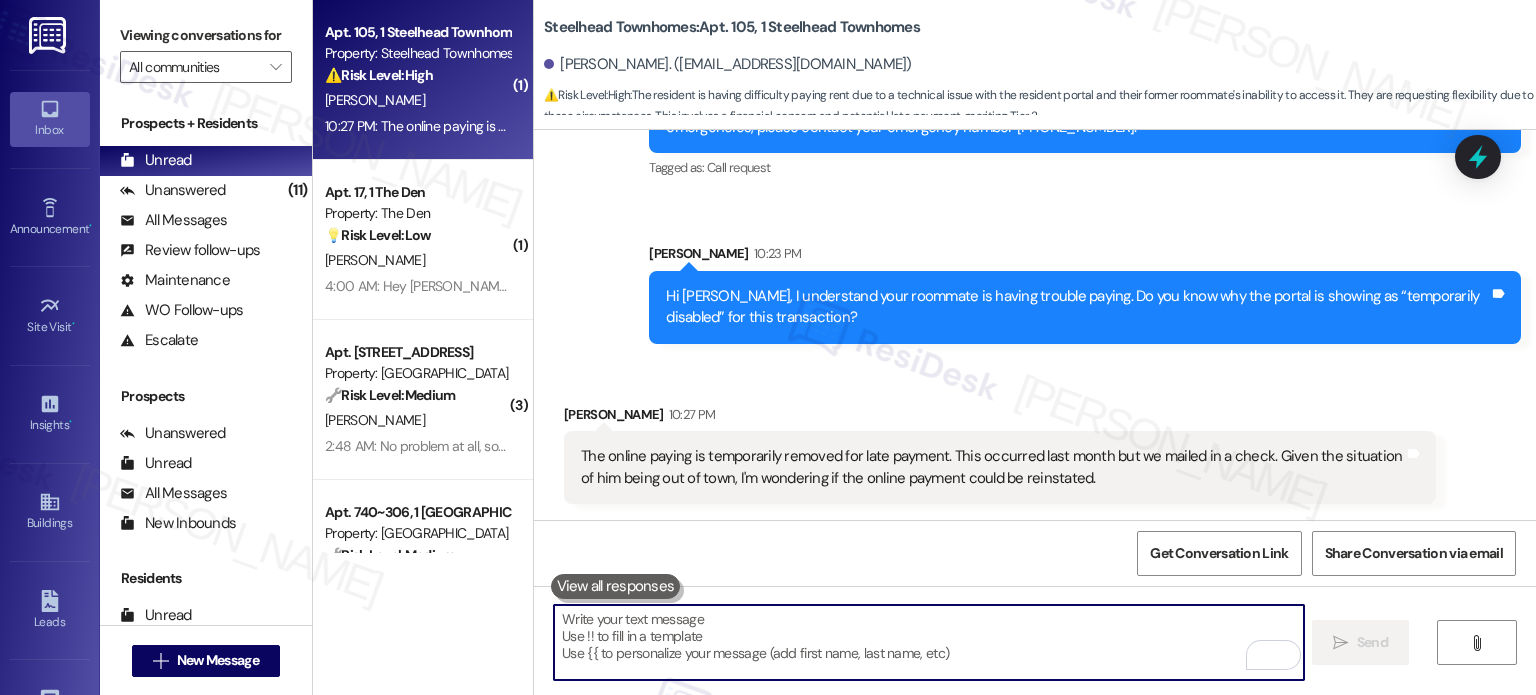 paste on "Thank you. I'll forward your concern to the team, and I'll let you know once I have more information. We appreciate your patience." 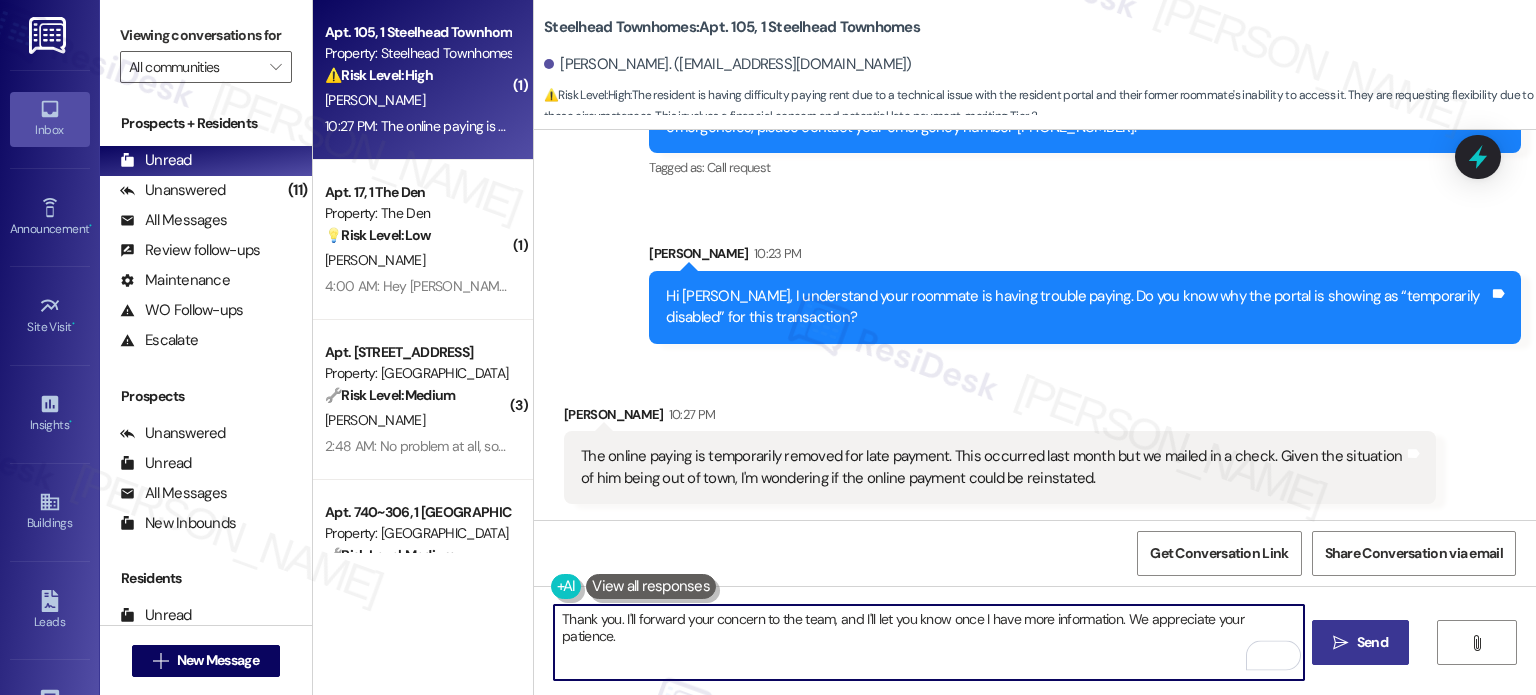 type on "Thank you. I'll forward your concern to the team, and I'll let you know once I have more information. We appreciate your patience." 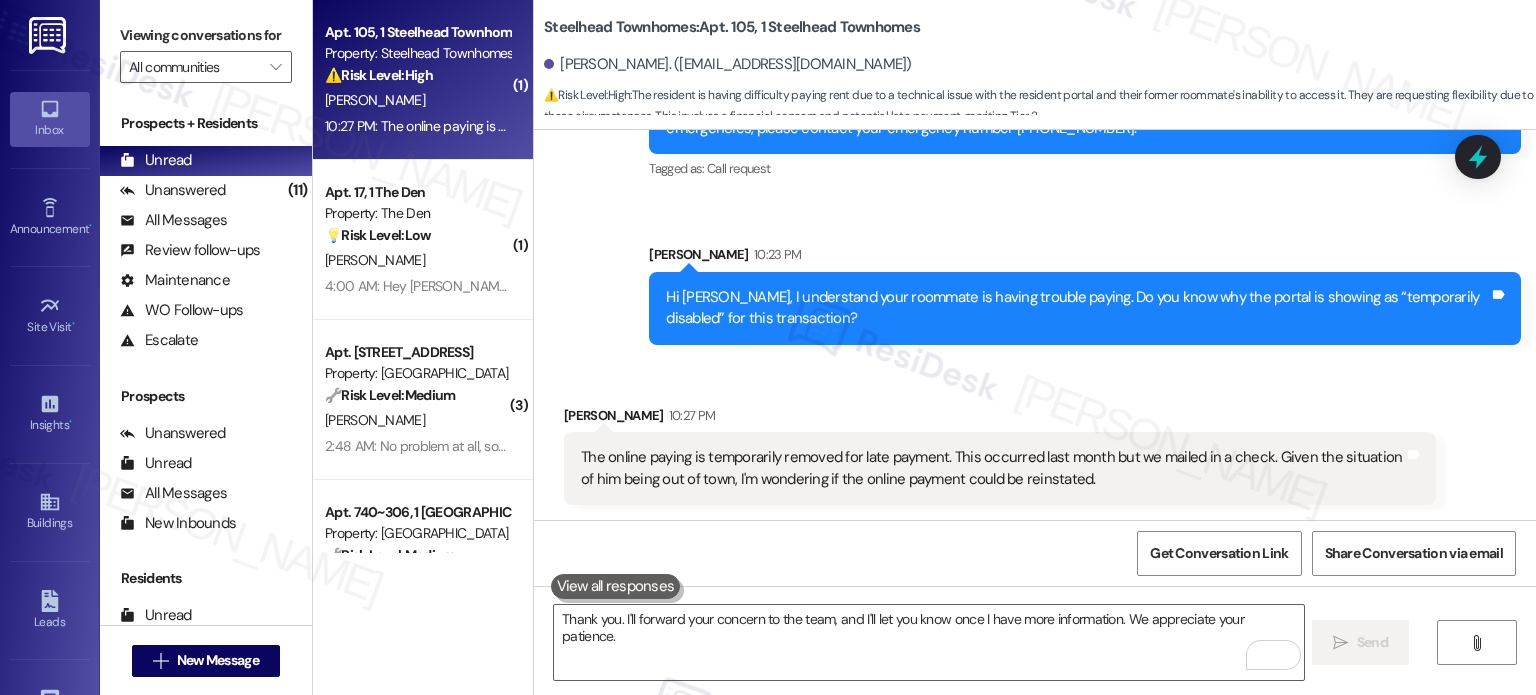 scroll, scrollTop: 1215, scrollLeft: 0, axis: vertical 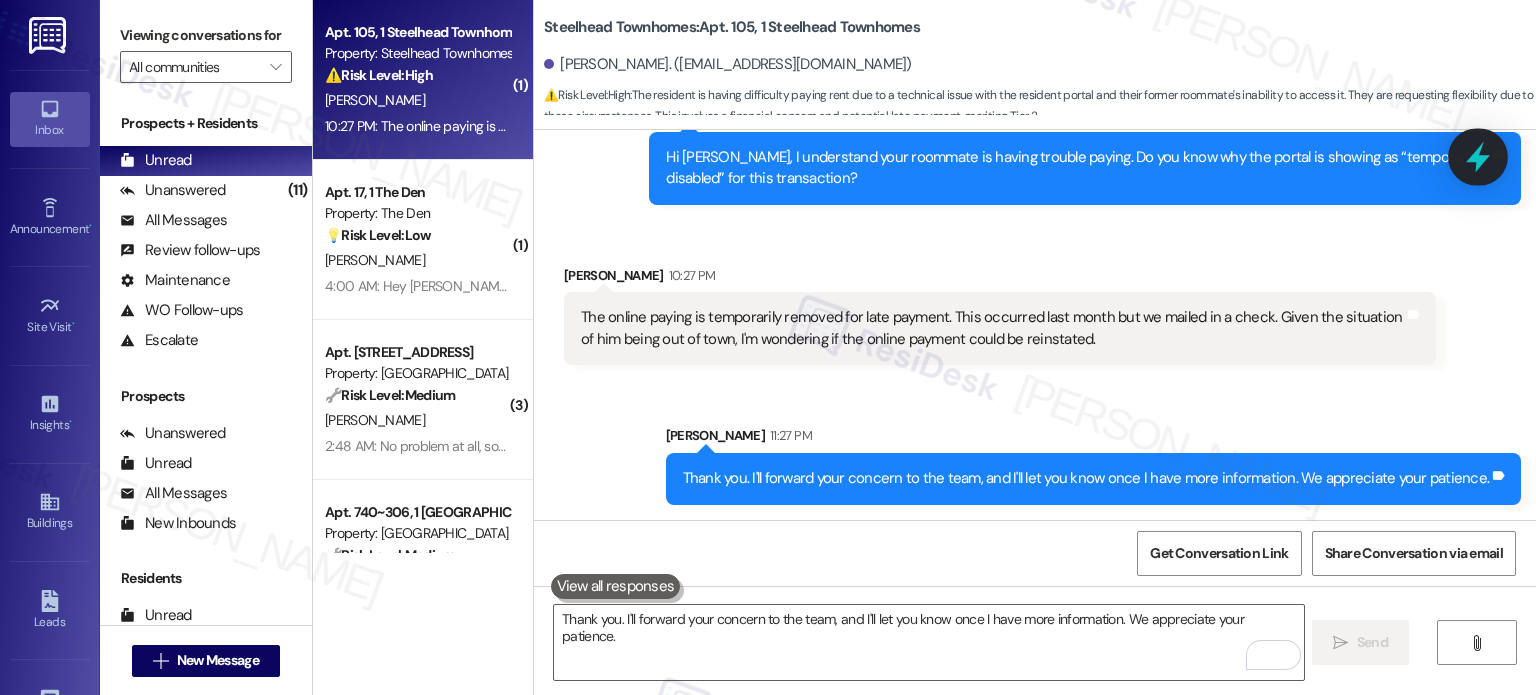 click 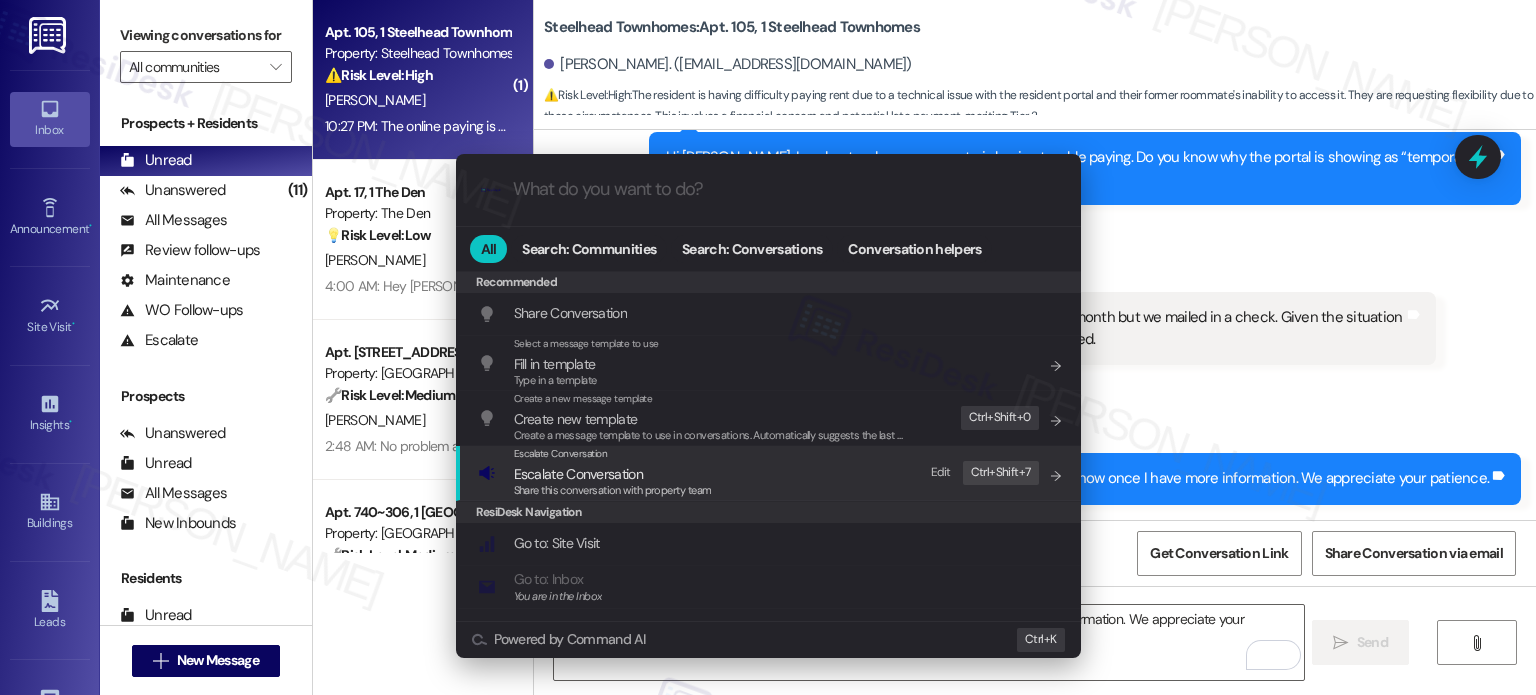 click on "Escalate Conversation" at bounding box center [578, 474] 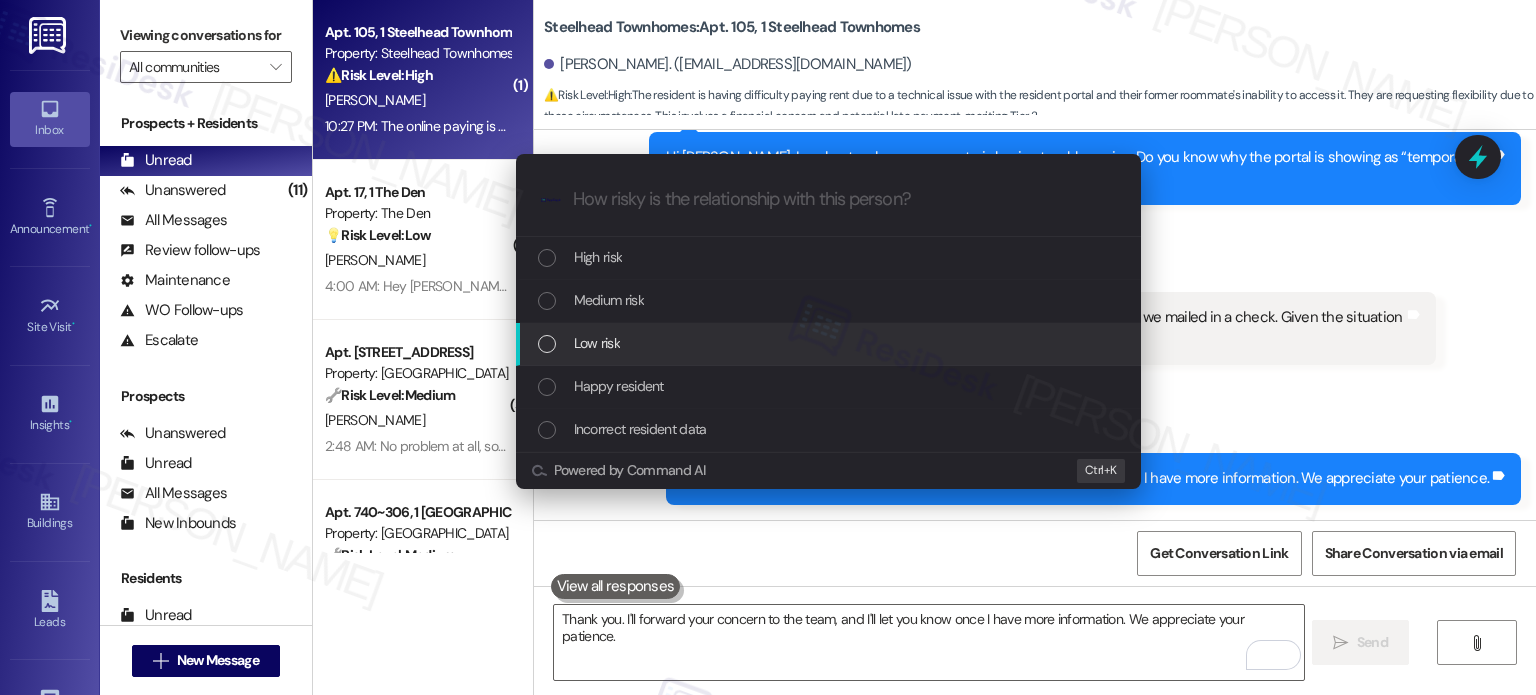 click on "Low risk" at bounding box center (597, 343) 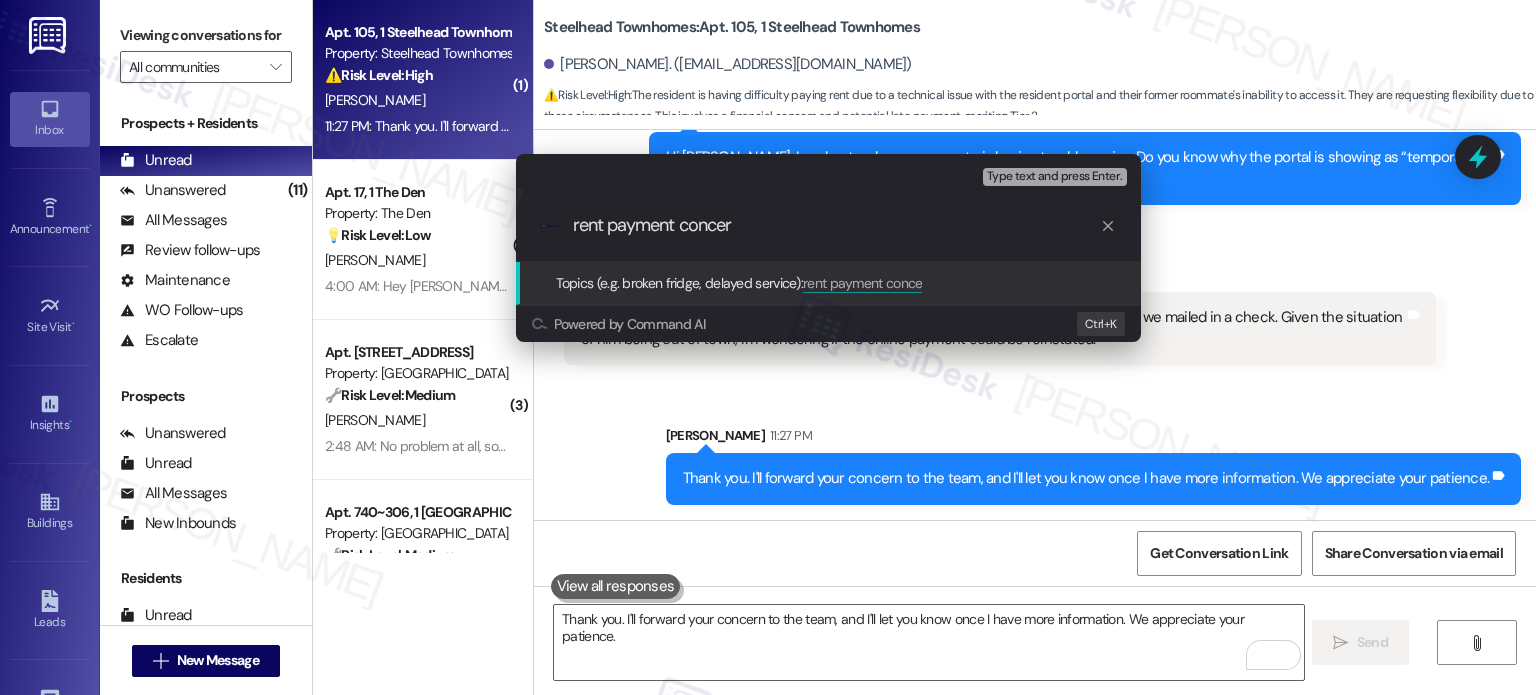type on "rent payment concern" 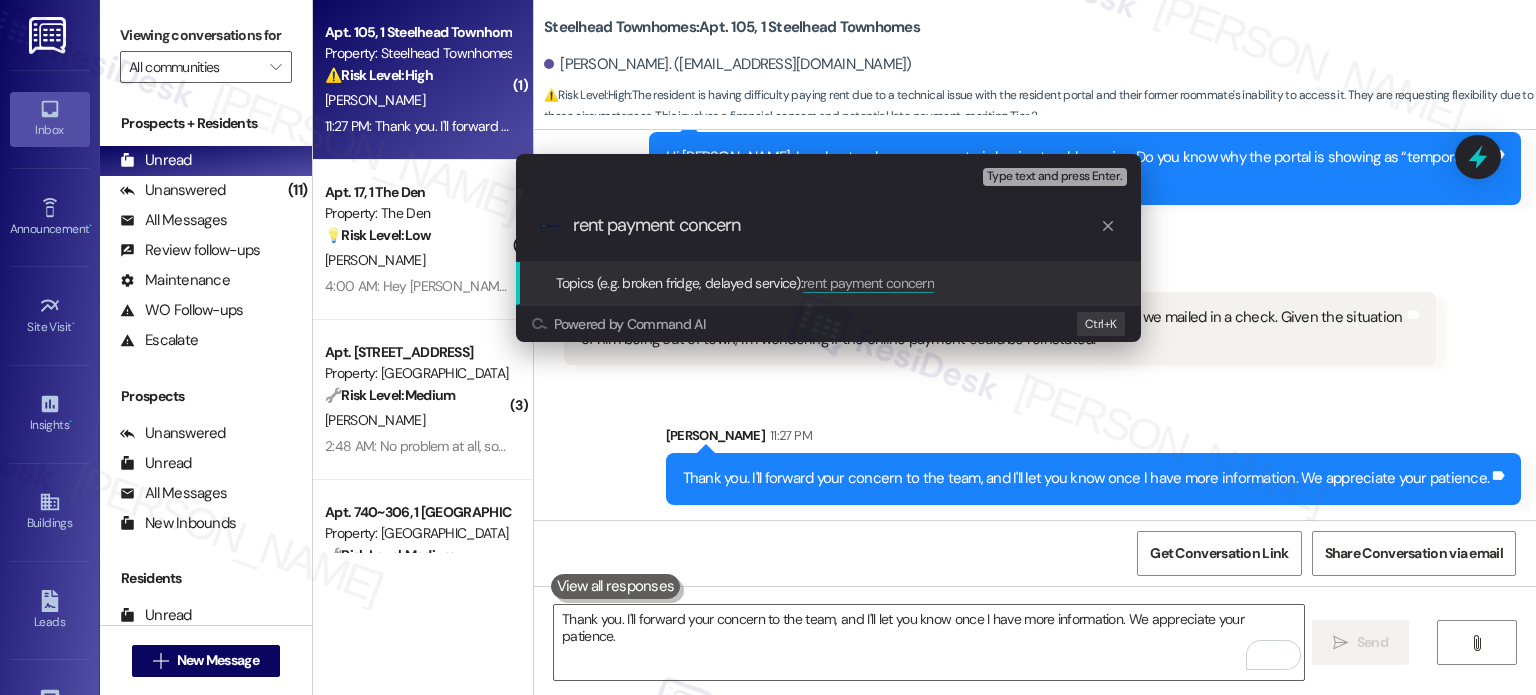 type 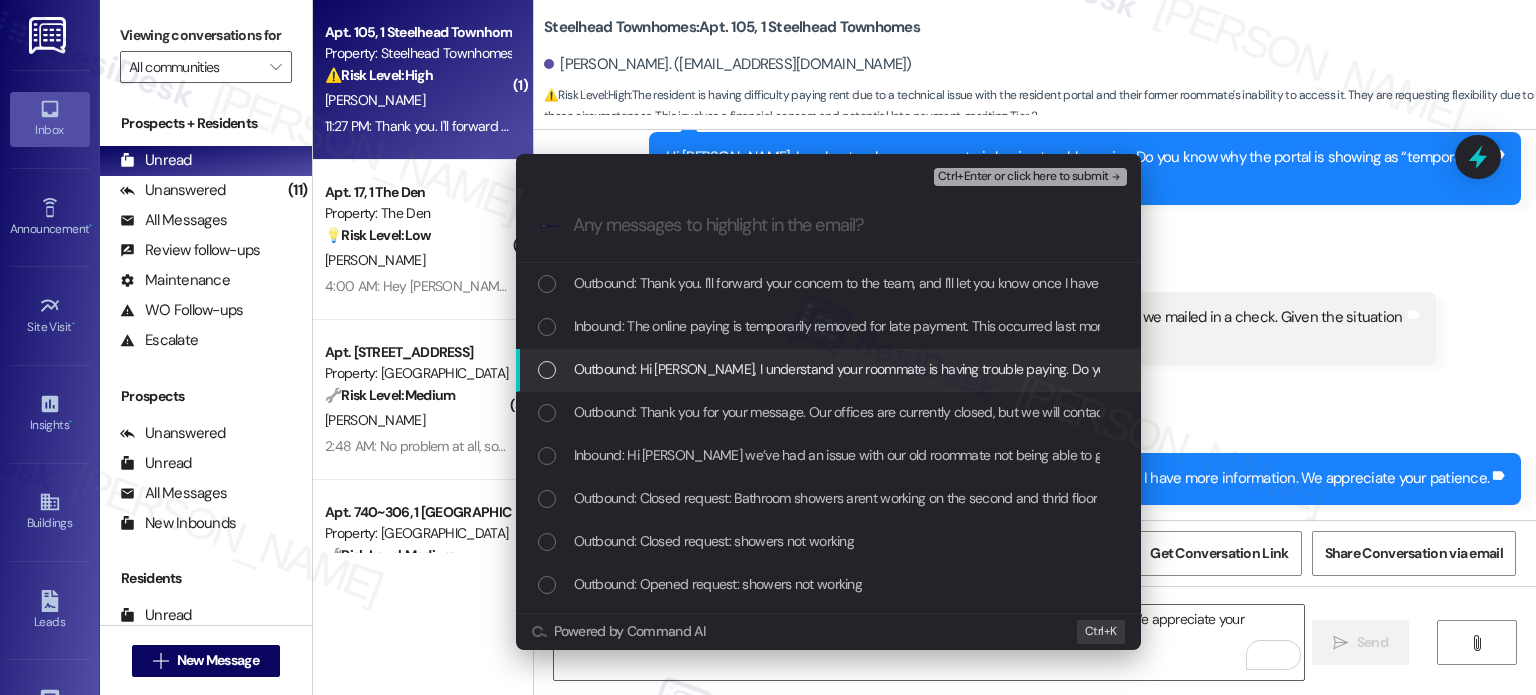 click on "Outbound: Hi [PERSON_NAME], I understand your roommate is having trouble paying. Do you know why the portal is showing as “temporarily disabled” for this transaction?" at bounding box center [828, 370] 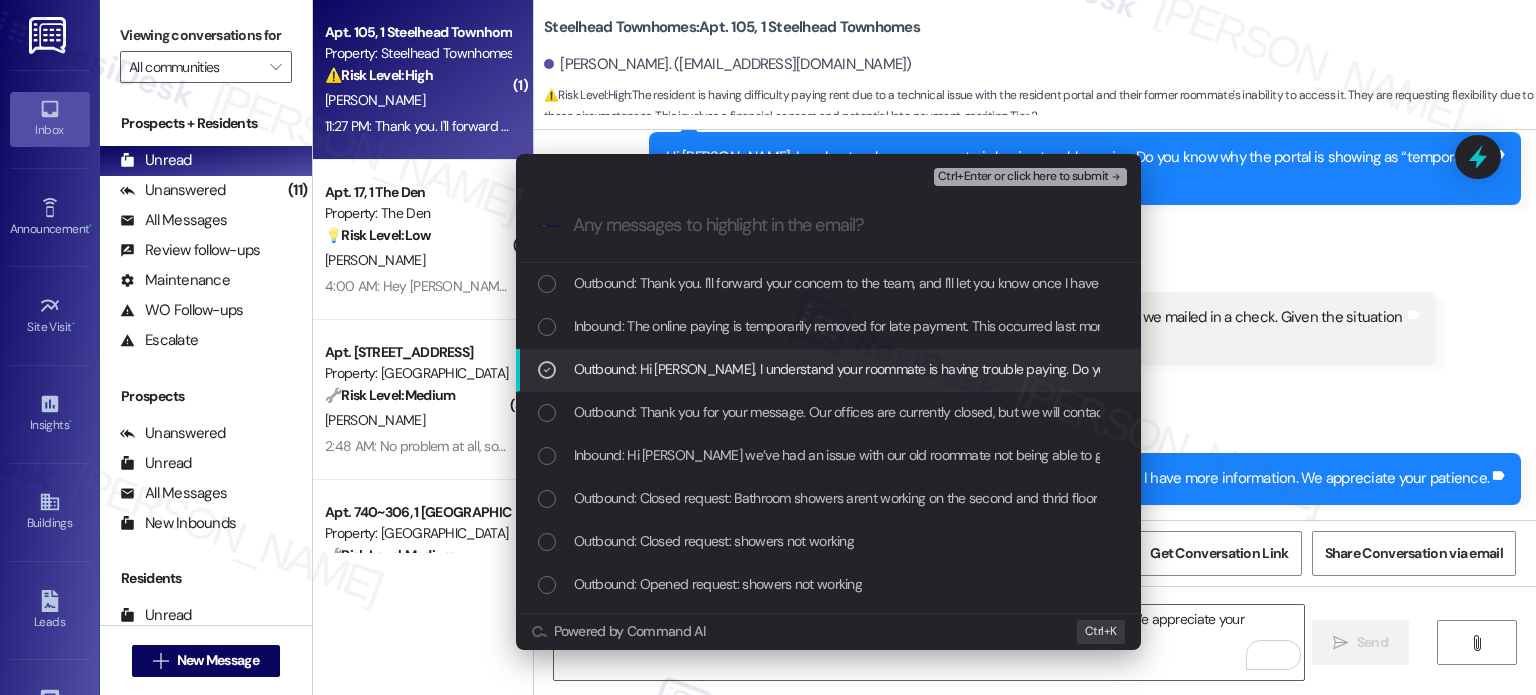 drag, startPoint x: 600, startPoint y: 377, endPoint x: 602, endPoint y: 333, distance: 44.04543 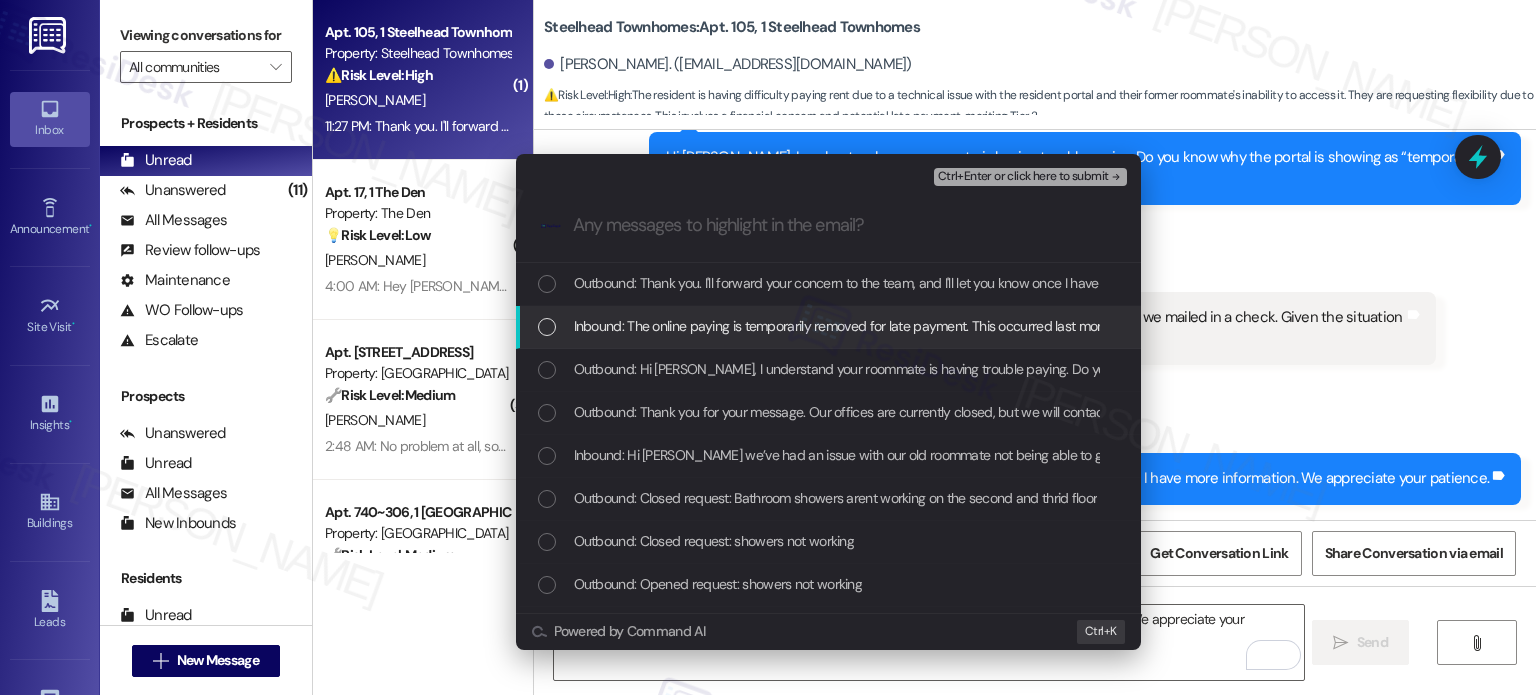 click on "Inbound: The online paying is temporarily removed for late payment. This occurred last month but we mailed in a check. Given the situation of him being out of town, I'm wondering if the online payment could be reinstated." at bounding box center [1213, 326] 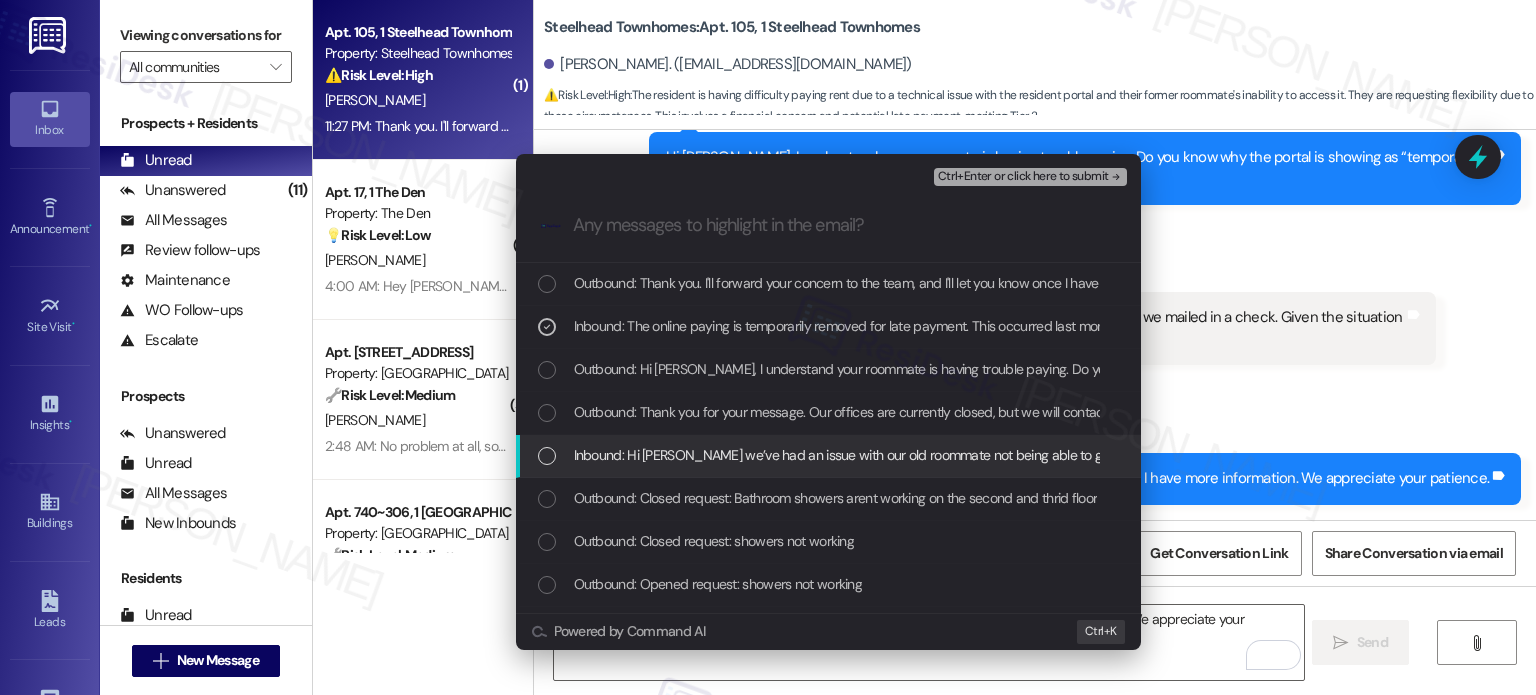 click on "Inbound: Hi [PERSON_NAME] we’ve had an issue with our old roommate not being able to get into resident portal to pay the other half of his prorated rent. I see the online payment method is temporarily disabled again. I'm curious if there is flexibility with this due to him not being in town and there is difficulty getting a check from him at this time. The amount can be paid in full immediately if it is done through resident portal. Let me know." at bounding box center (1839, 455) 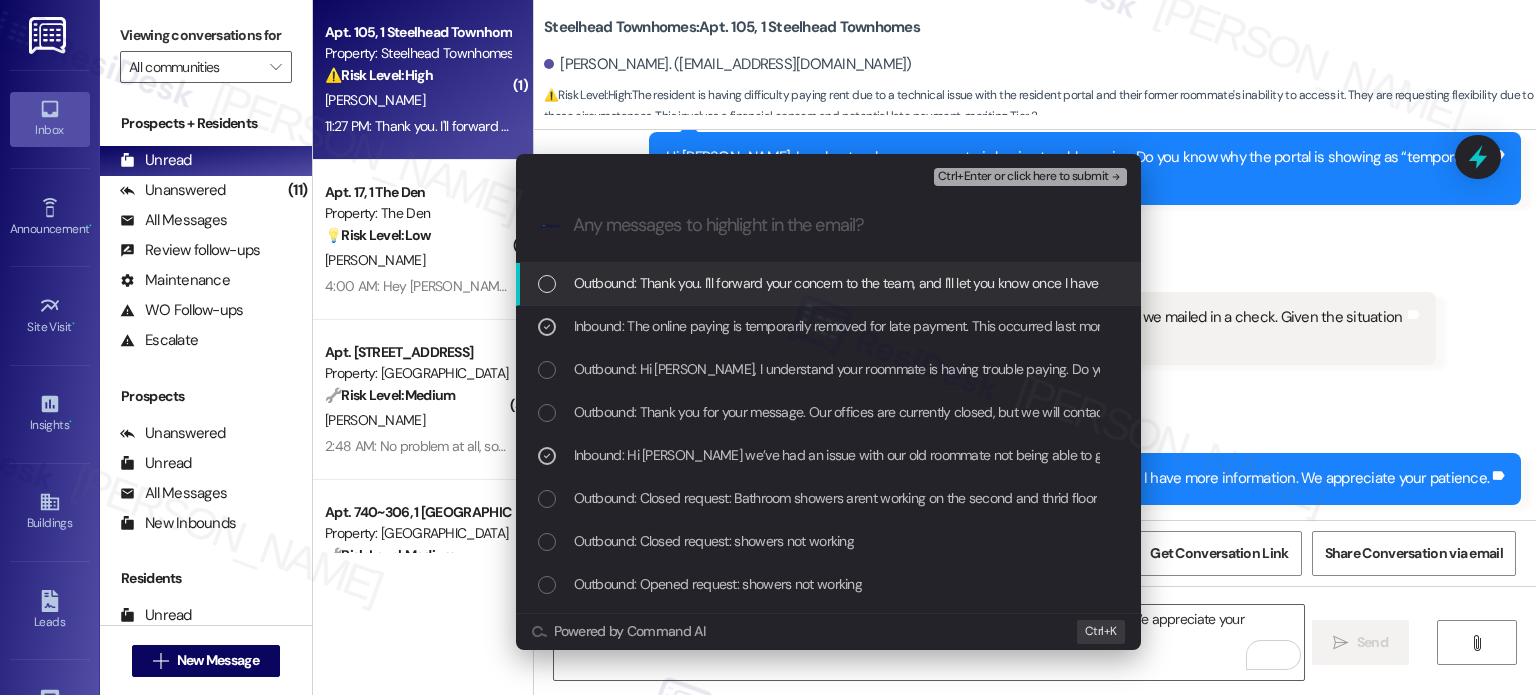 click on "Ctrl+Enter or click here to submit" at bounding box center [1023, 177] 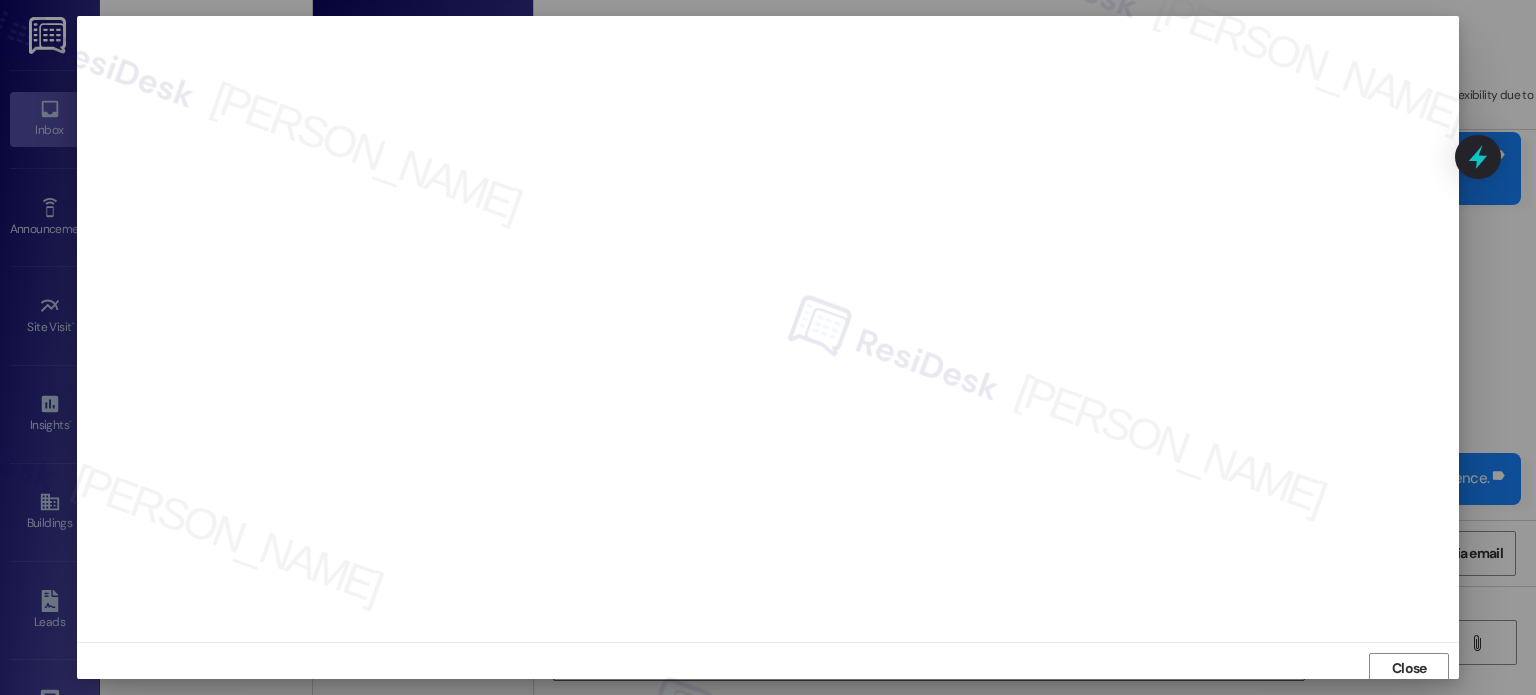 scroll, scrollTop: 5, scrollLeft: 0, axis: vertical 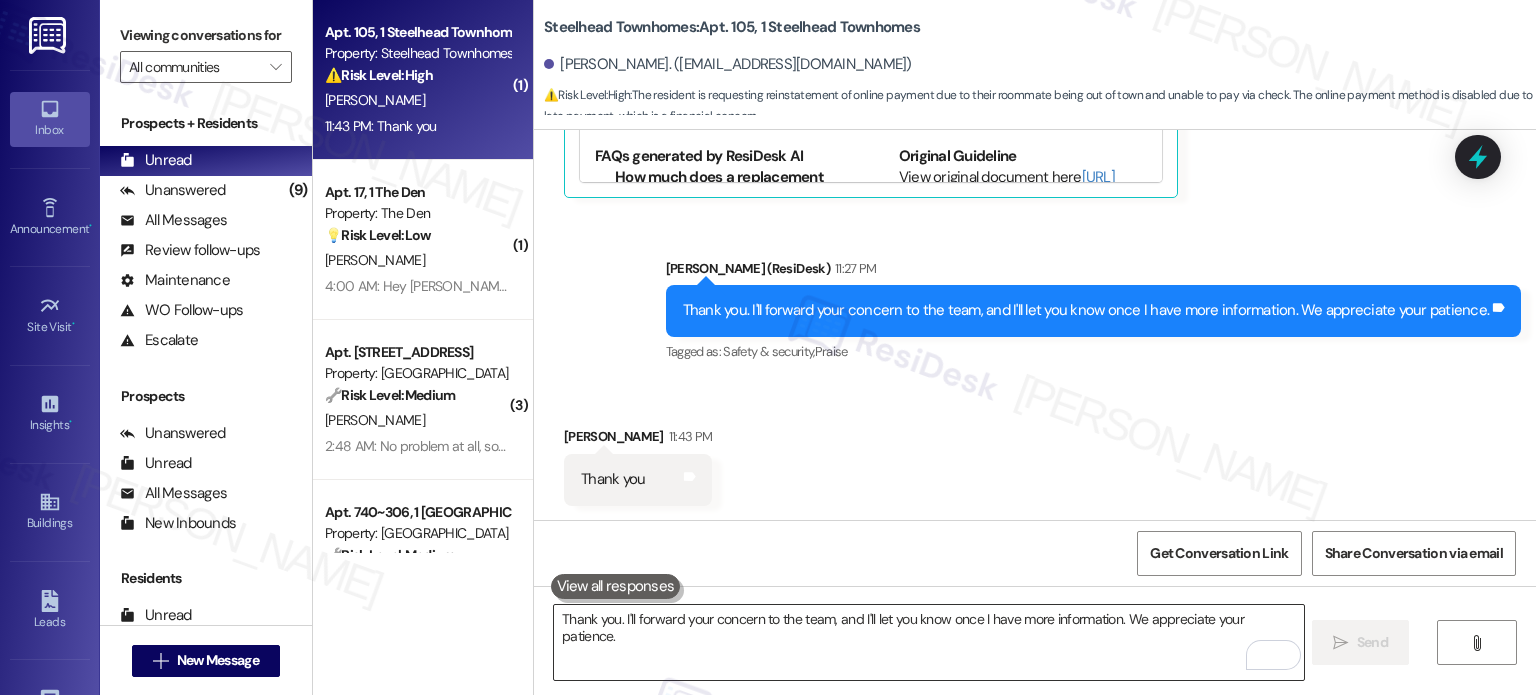 click on "Thank you. I'll forward your concern to the team, and I'll let you know once I have more information. We appreciate your patience." at bounding box center (928, 642) 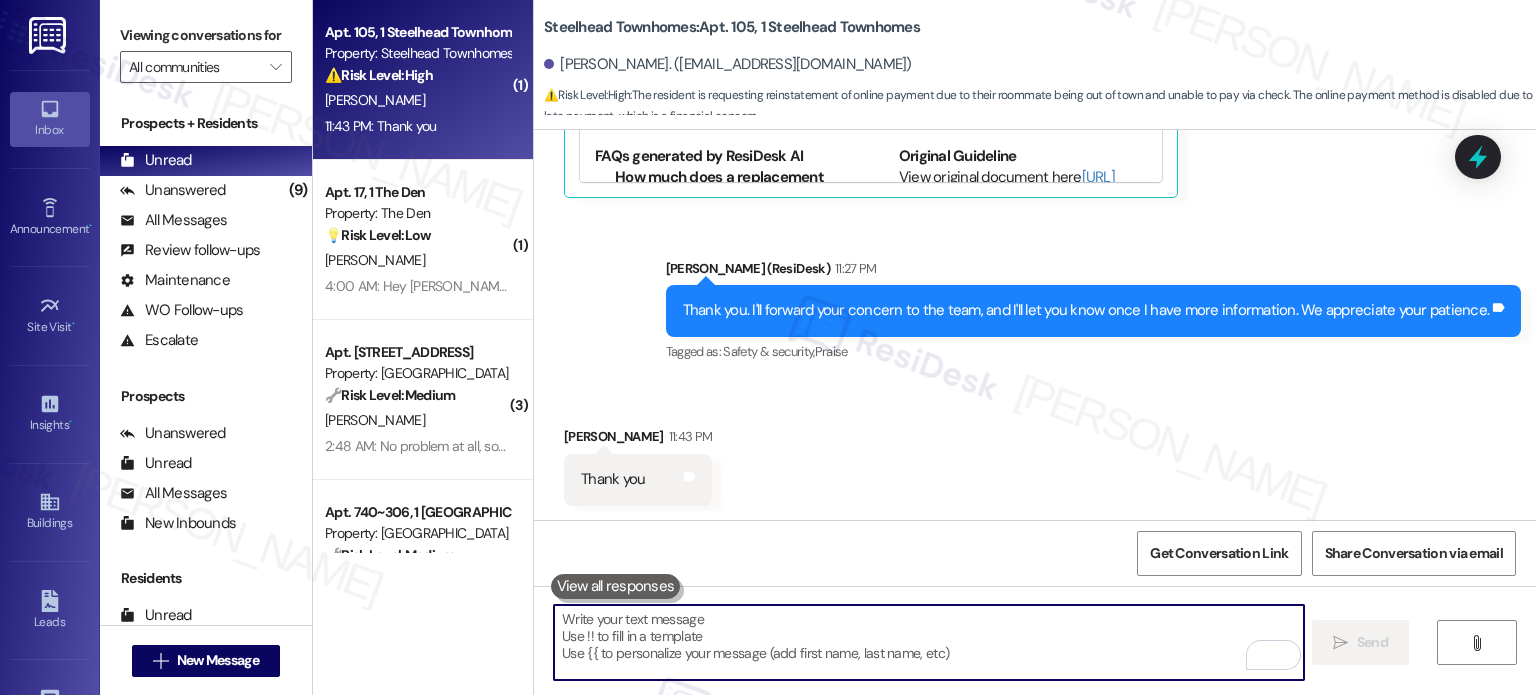 paste on "You're welcome! Feel free to contact me if anything pops up!" 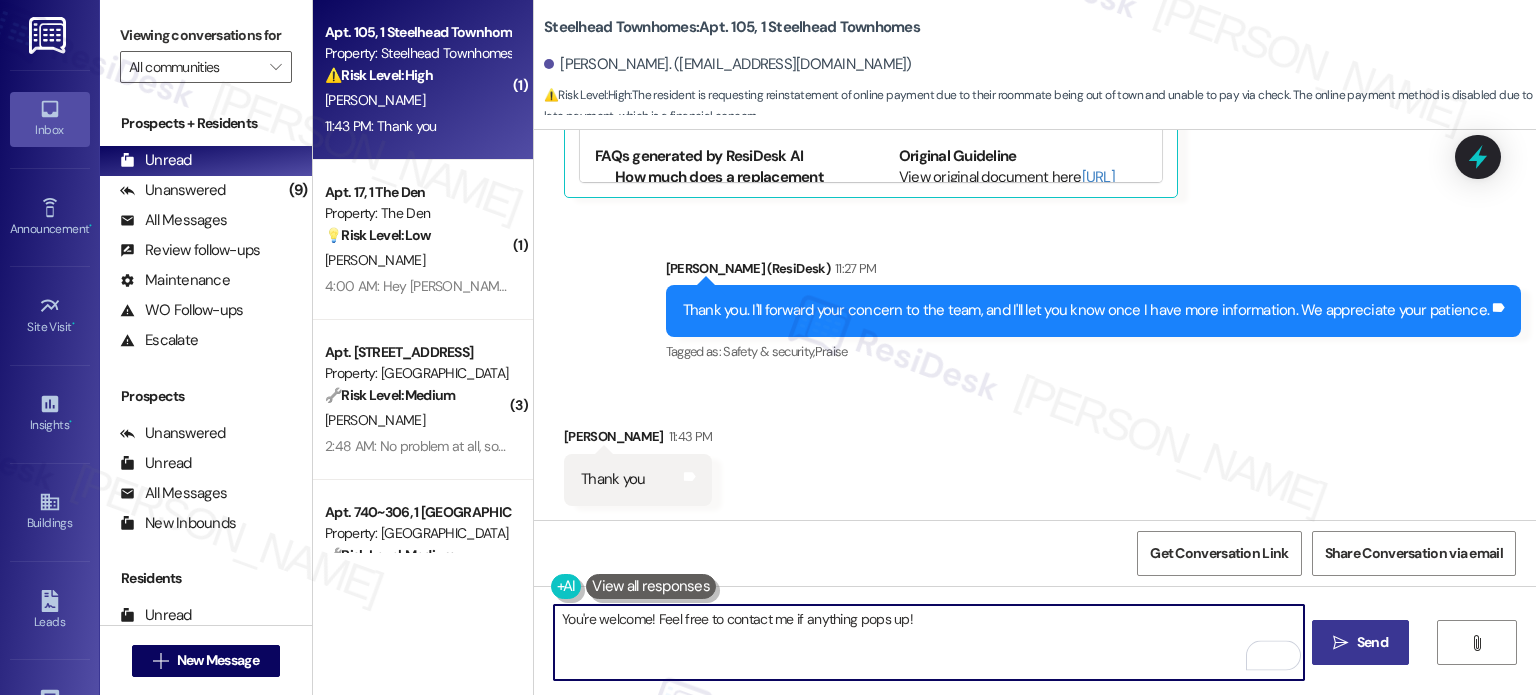 type on "You're welcome! Feel free to contact me if anything pops up!" 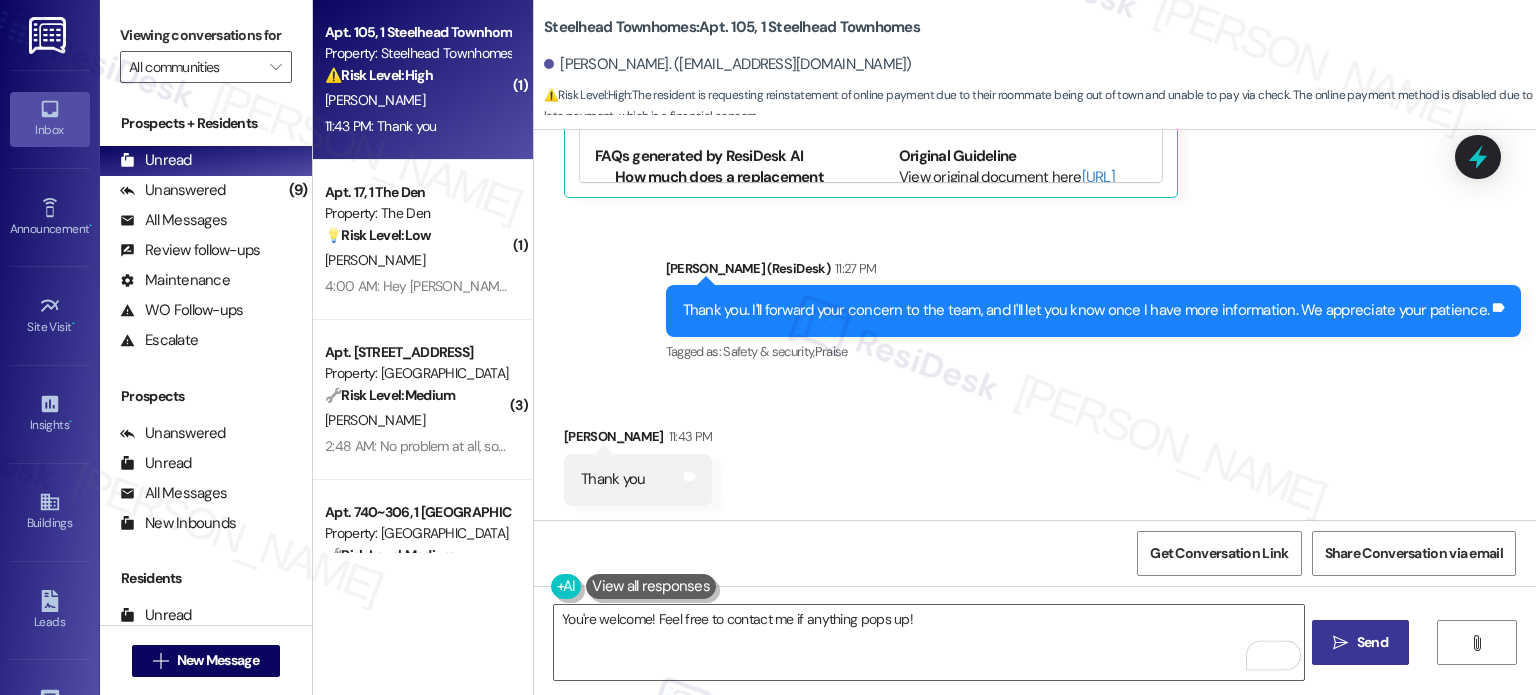 click on "Send" at bounding box center [1372, 642] 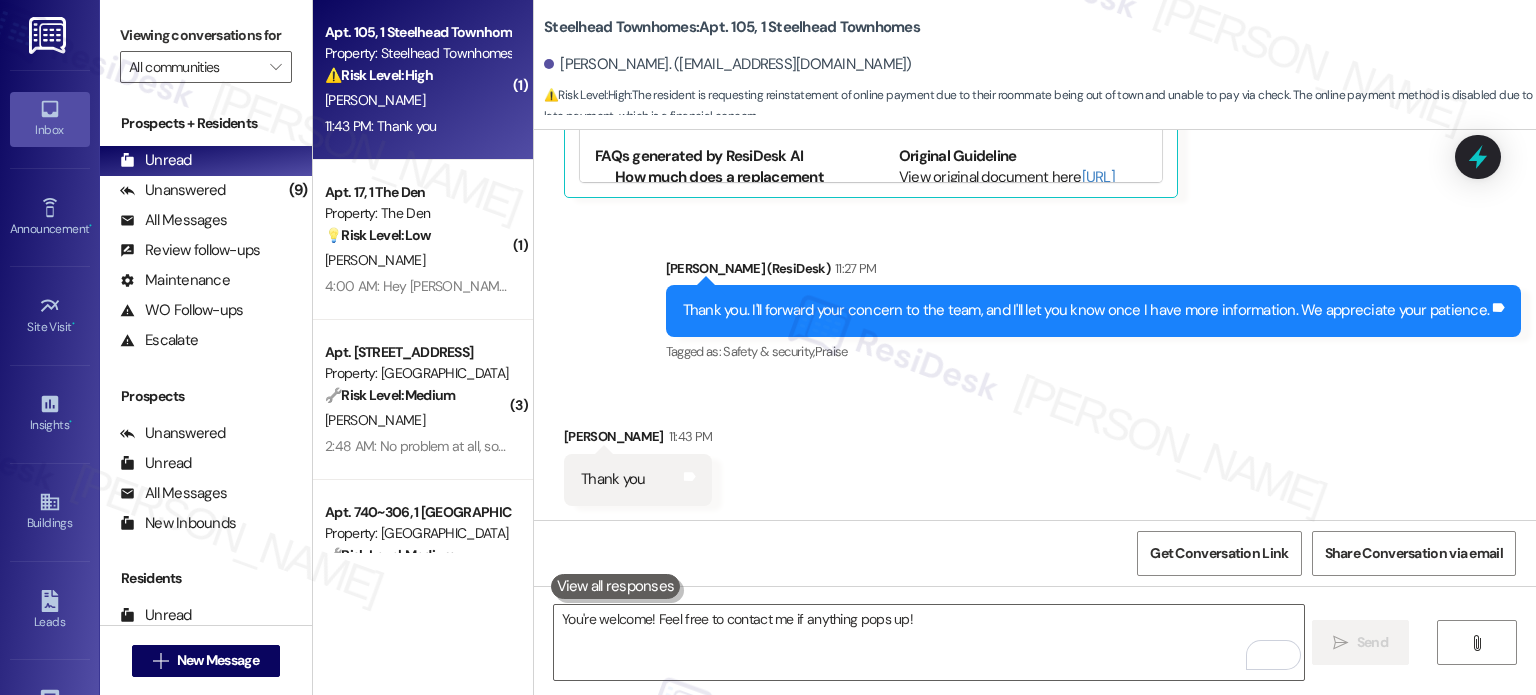 scroll, scrollTop: 1504, scrollLeft: 0, axis: vertical 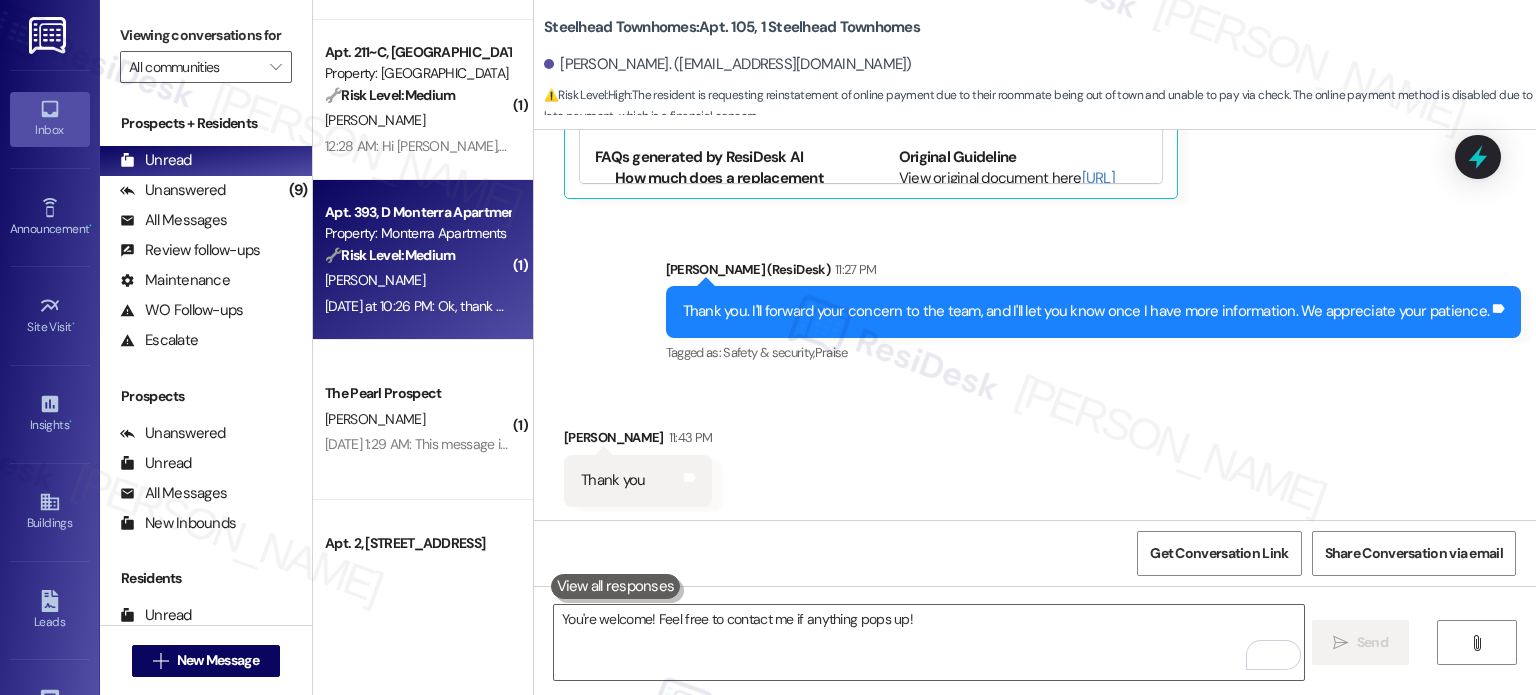 click on "[PERSON_NAME]" at bounding box center [375, 280] 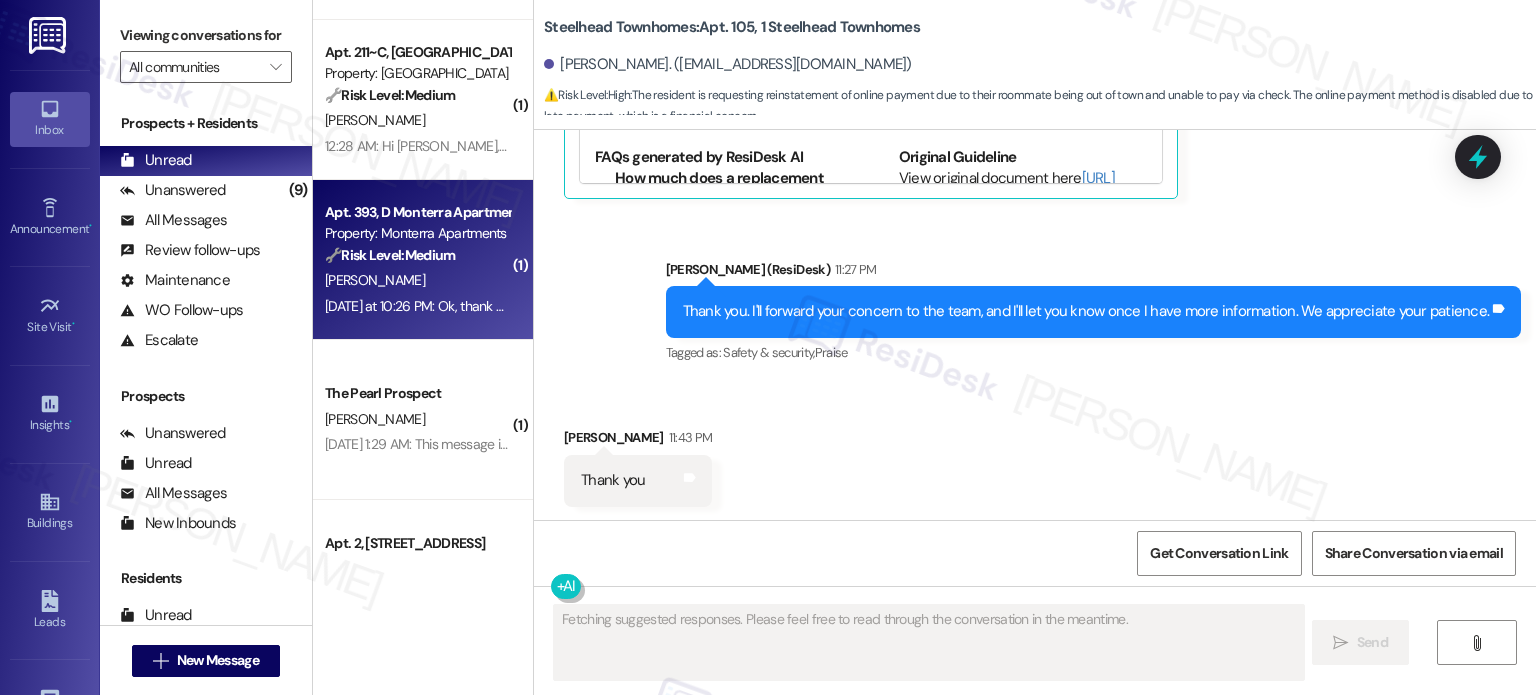 type on "Fetching suggested responses. Please feel free to read through the conversation in the meantime." 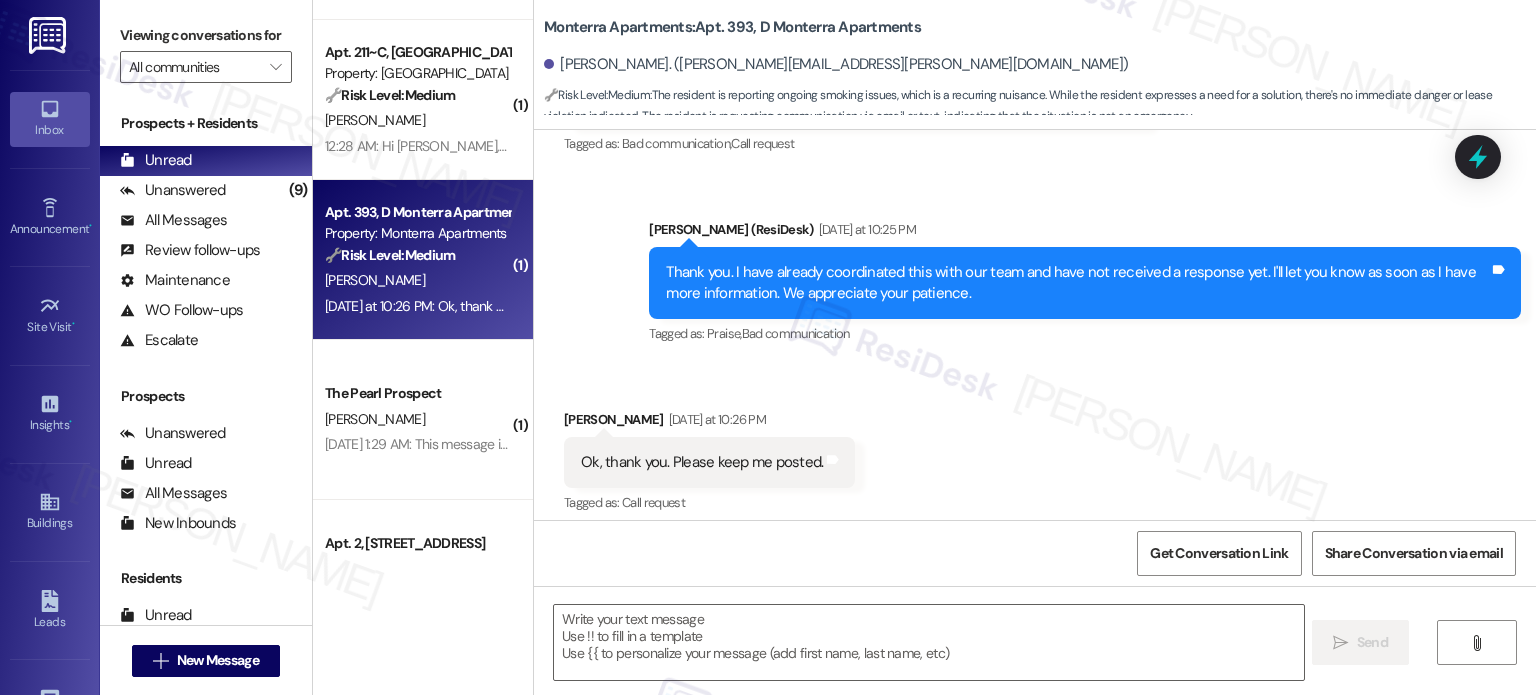 scroll, scrollTop: 24432, scrollLeft: 0, axis: vertical 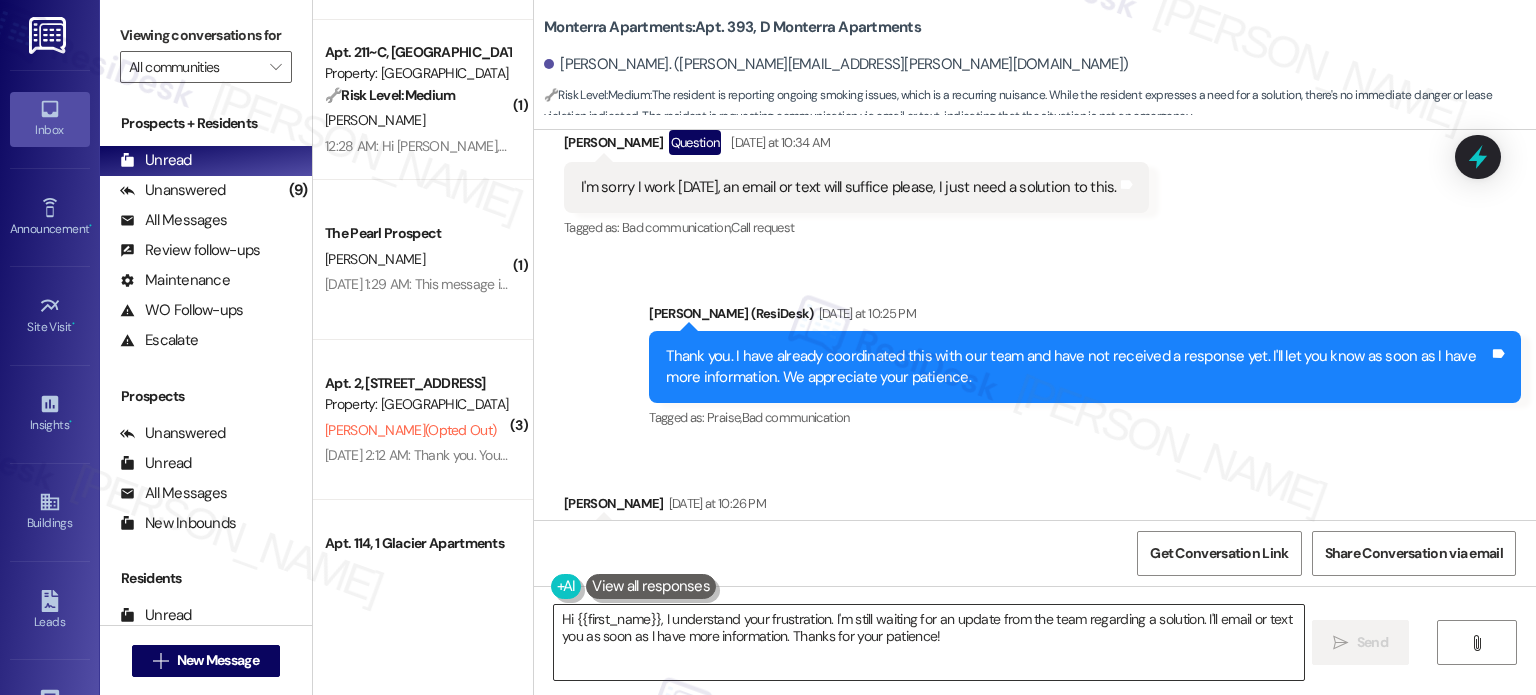 click on "Hi {{first_name}}, I understand your frustration. I'm still waiting for an update from the team regarding a solution. I'll email or text you as soon as I have more information." at bounding box center [928, 642] 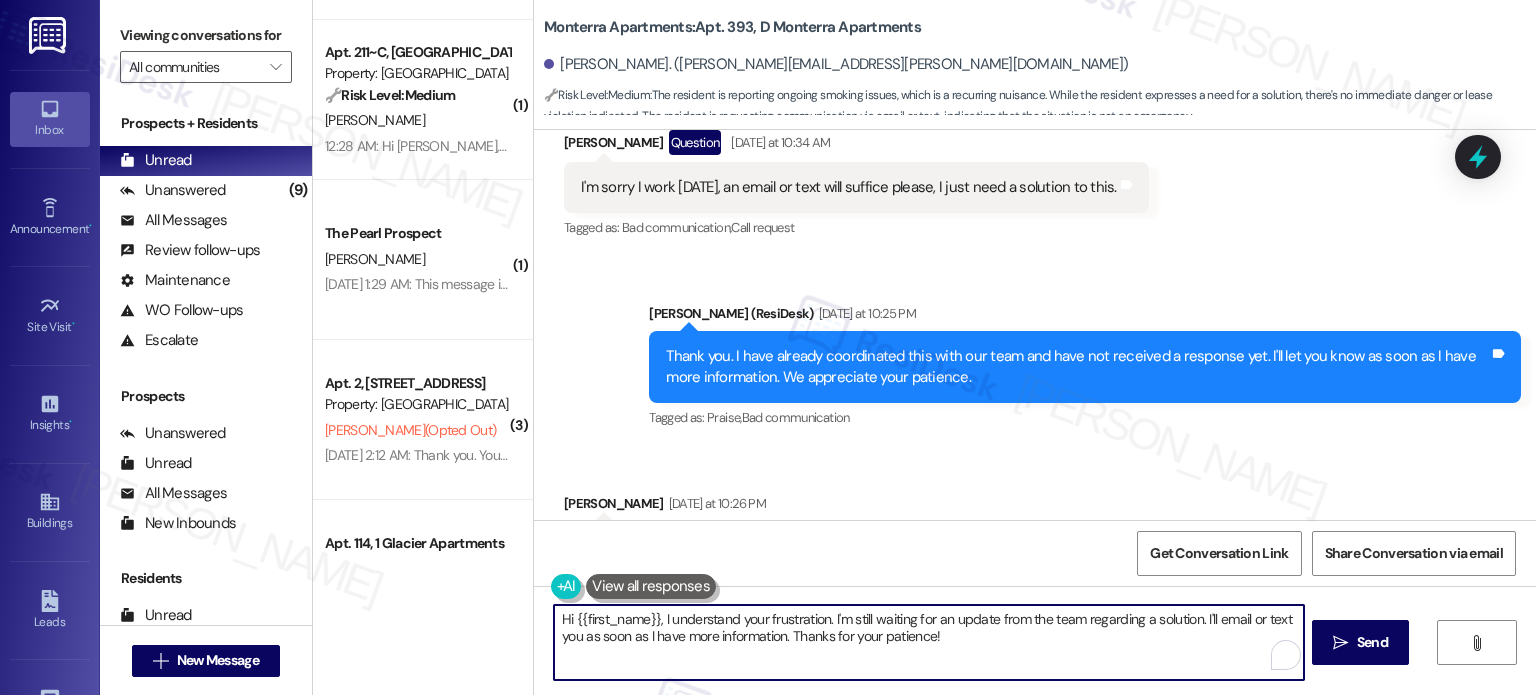 click on "Hi {{first_name}}, I understand your frustration. I'm still waiting for an update from the team regarding a solution. I'll email or text you as soon as I have more information. Thanks for your patience!" at bounding box center [928, 642] 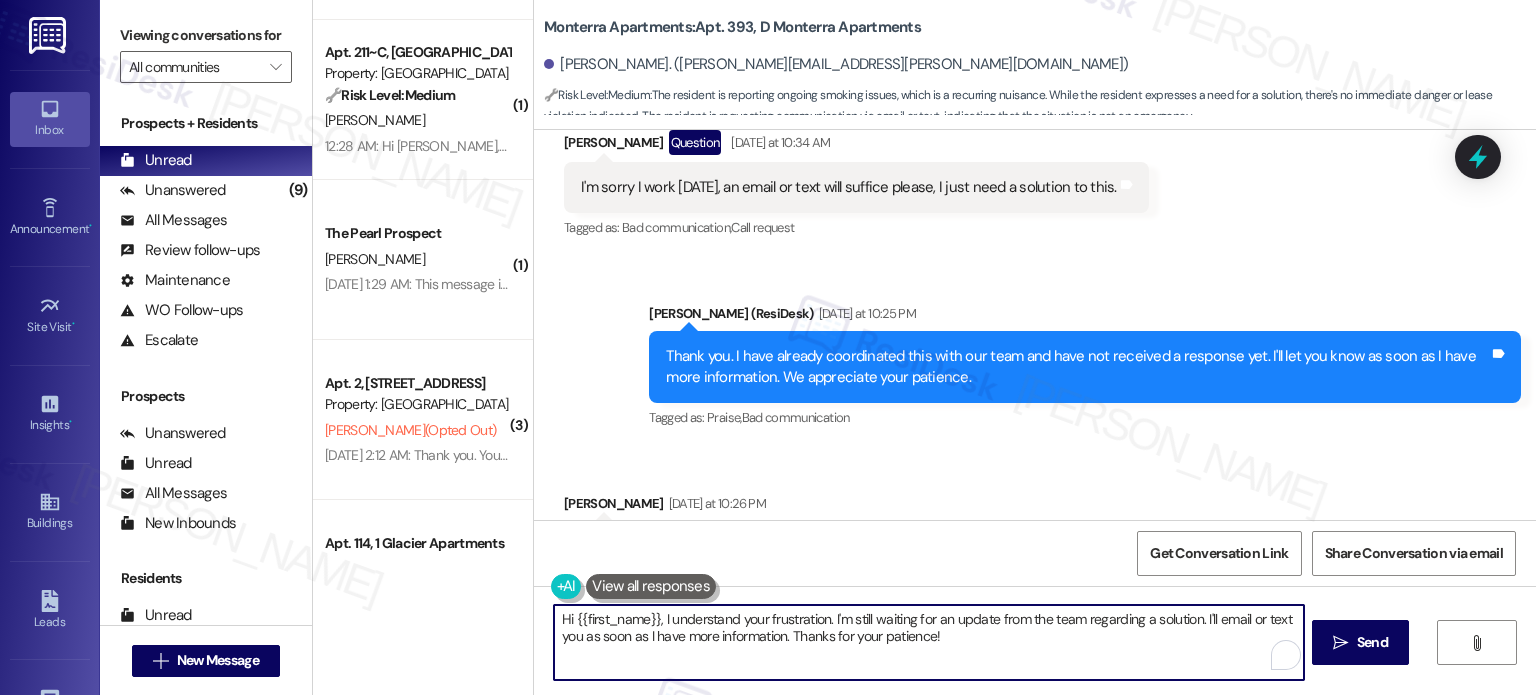 click on "Hi {{first_name}}, I understand your frustration. I'm still waiting for an update from the team regarding a solution. I'll email or text you as soon as I have more information. Thanks for your patience!" at bounding box center [928, 642] 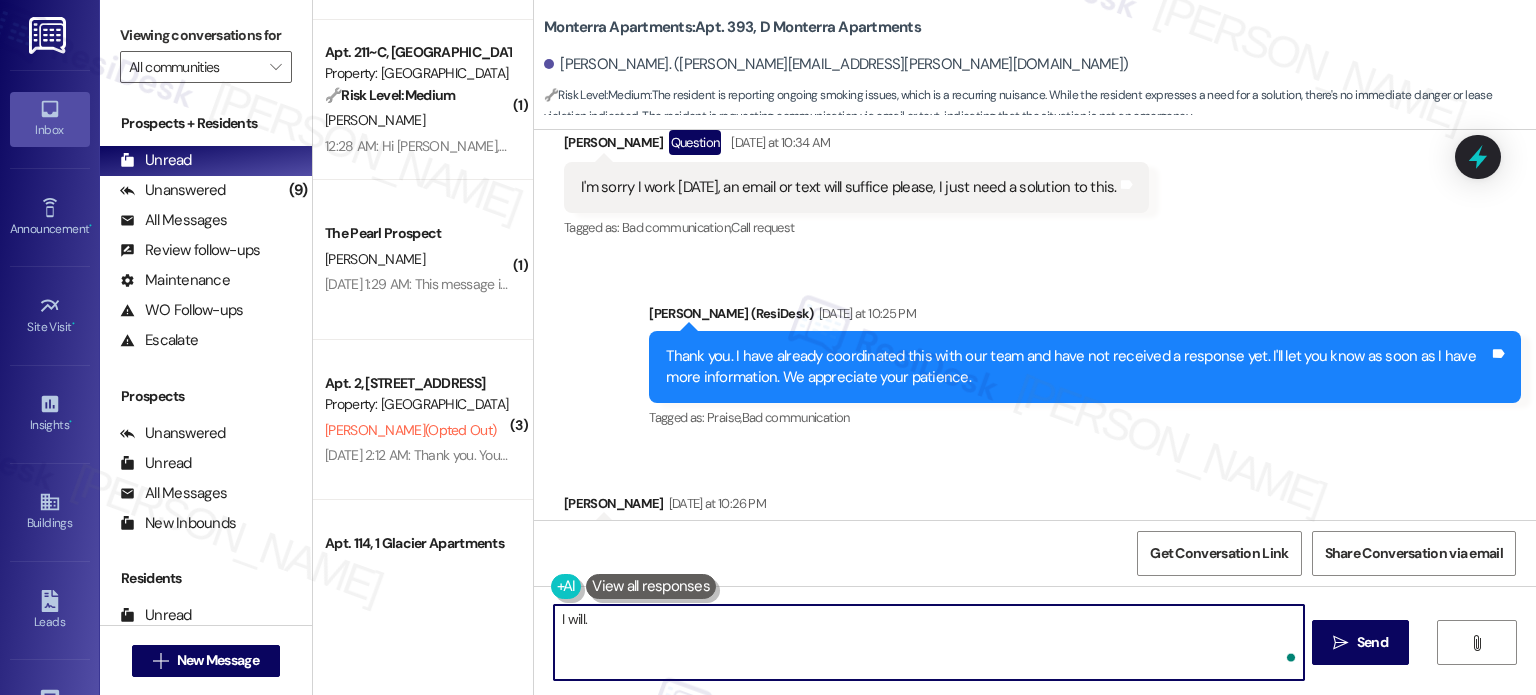 paste on "You're welcome! Feel free to contact me if anything pops up!" 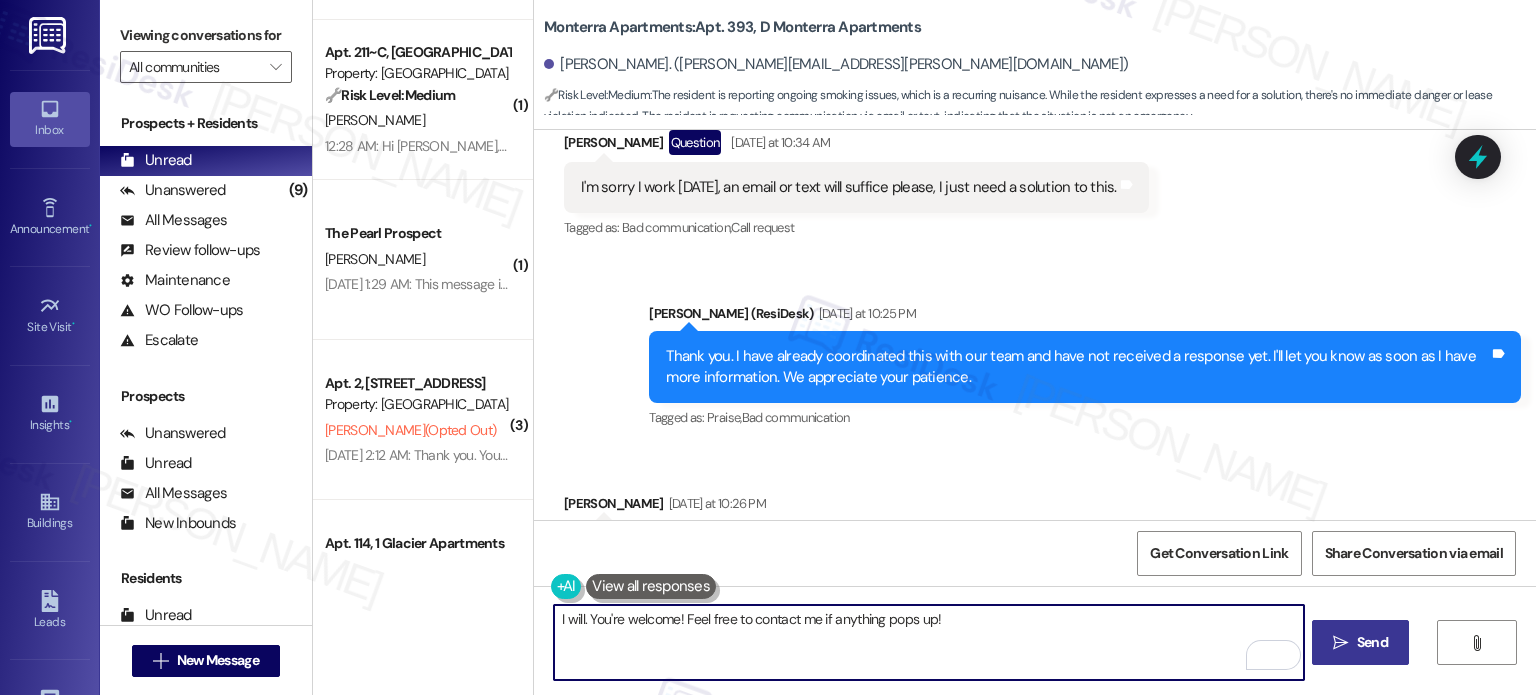 type on "I will. You're welcome! Feel free to contact me if anything pops up!" 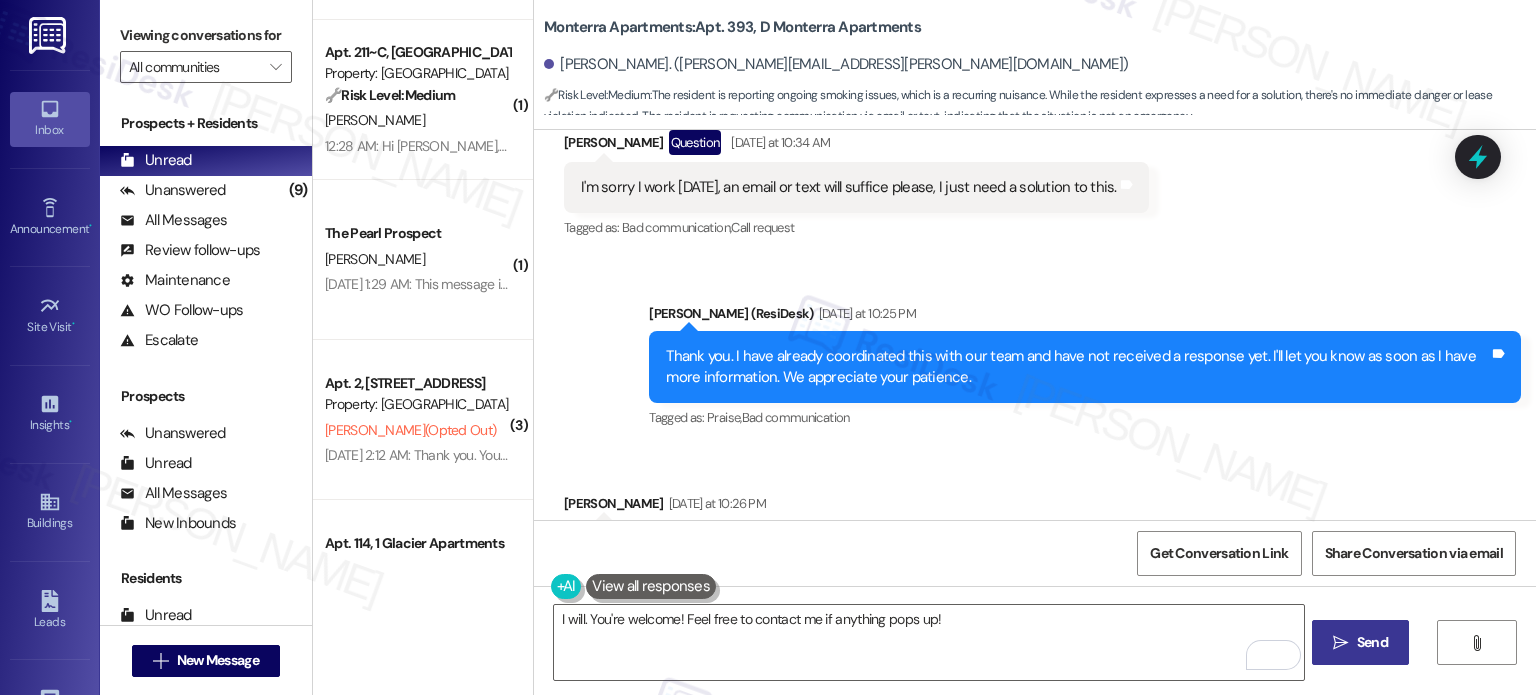 click on " Send" at bounding box center (1360, 642) 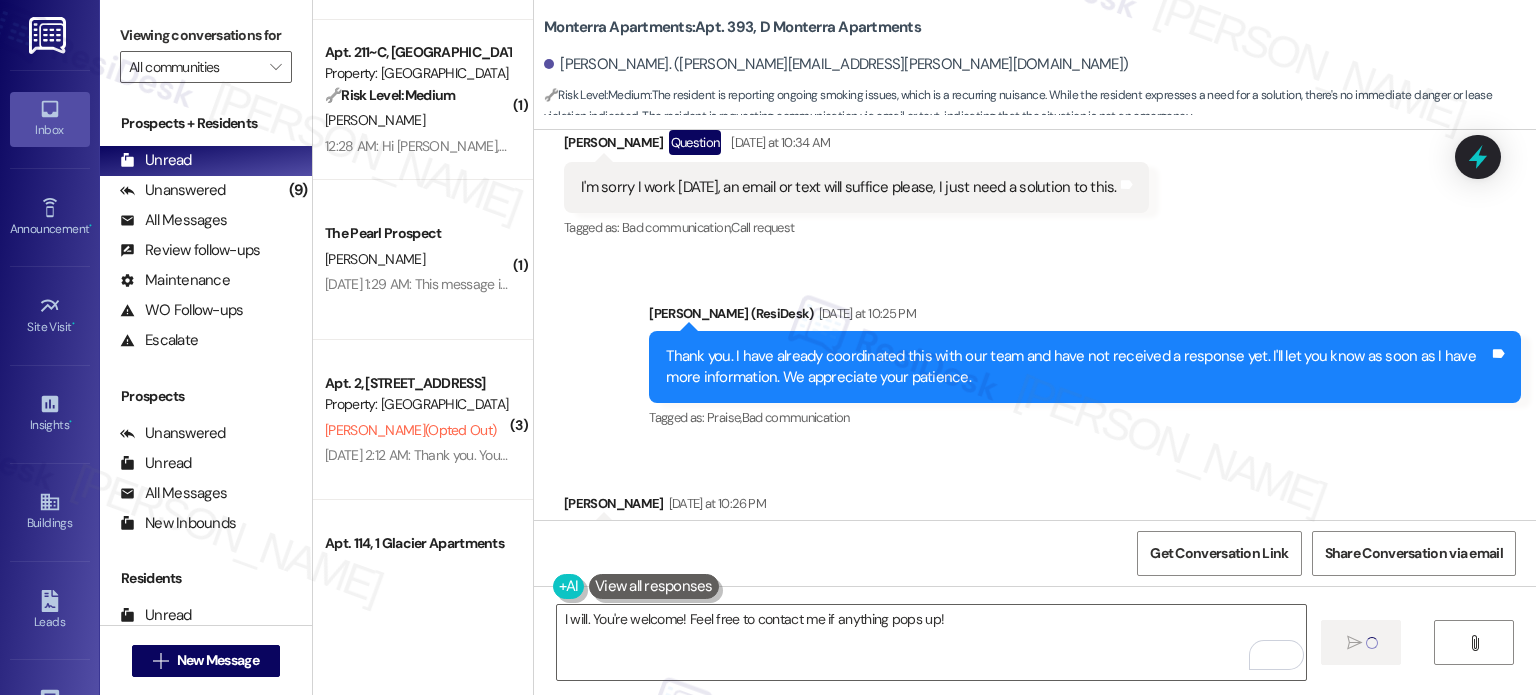 type 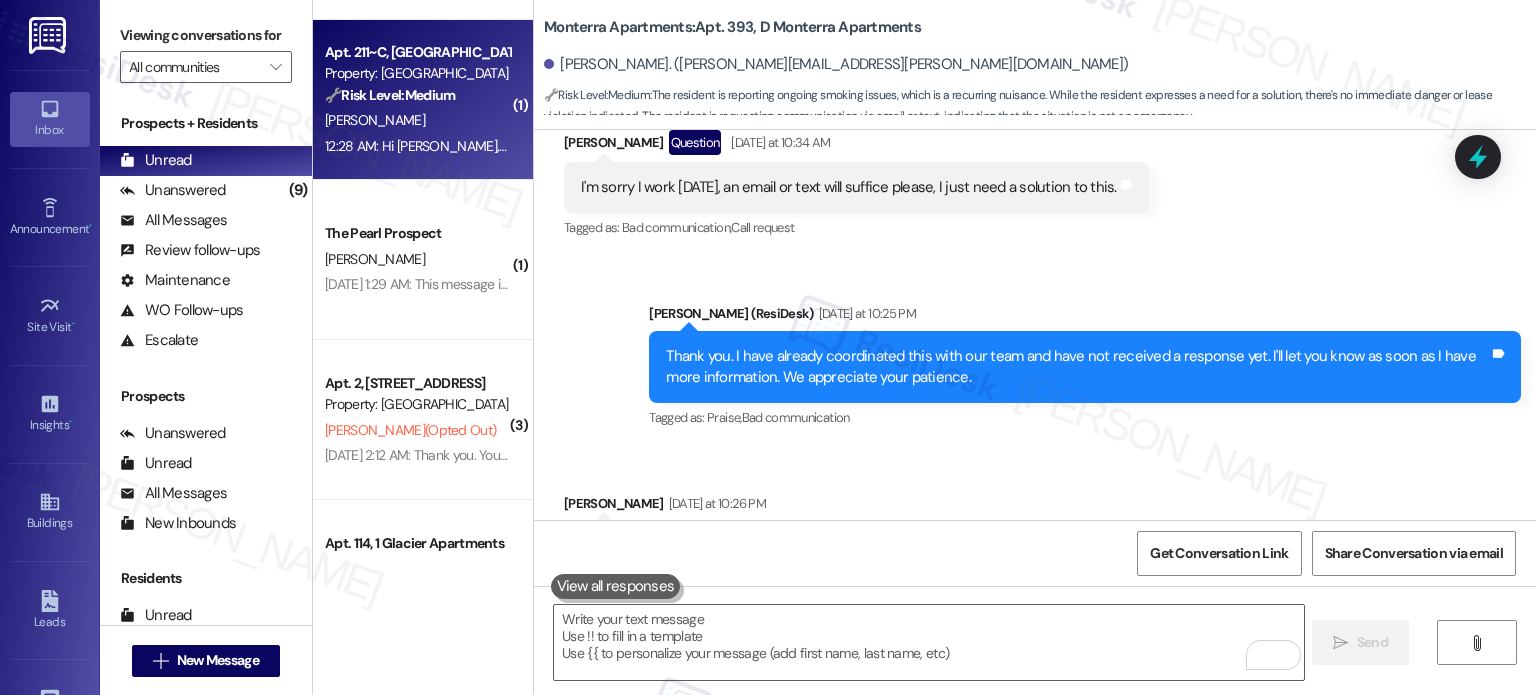 click on "12:28 AM: Hi [PERSON_NAME], a gentle reminder that your rent is due and your current balance is $860.45. Please pay your rent to avoid a late fee. Please let us know if you have any questions! If you've already paid, thank you for your patience! 12:28 AM: Hi [PERSON_NAME], a gentle reminder that your rent is due and your current balance is $860.45. Please pay your rent to avoid a late fee. Please let us know if you have any questions! If you've already paid, thank you for your patience!" at bounding box center [1029, 146] 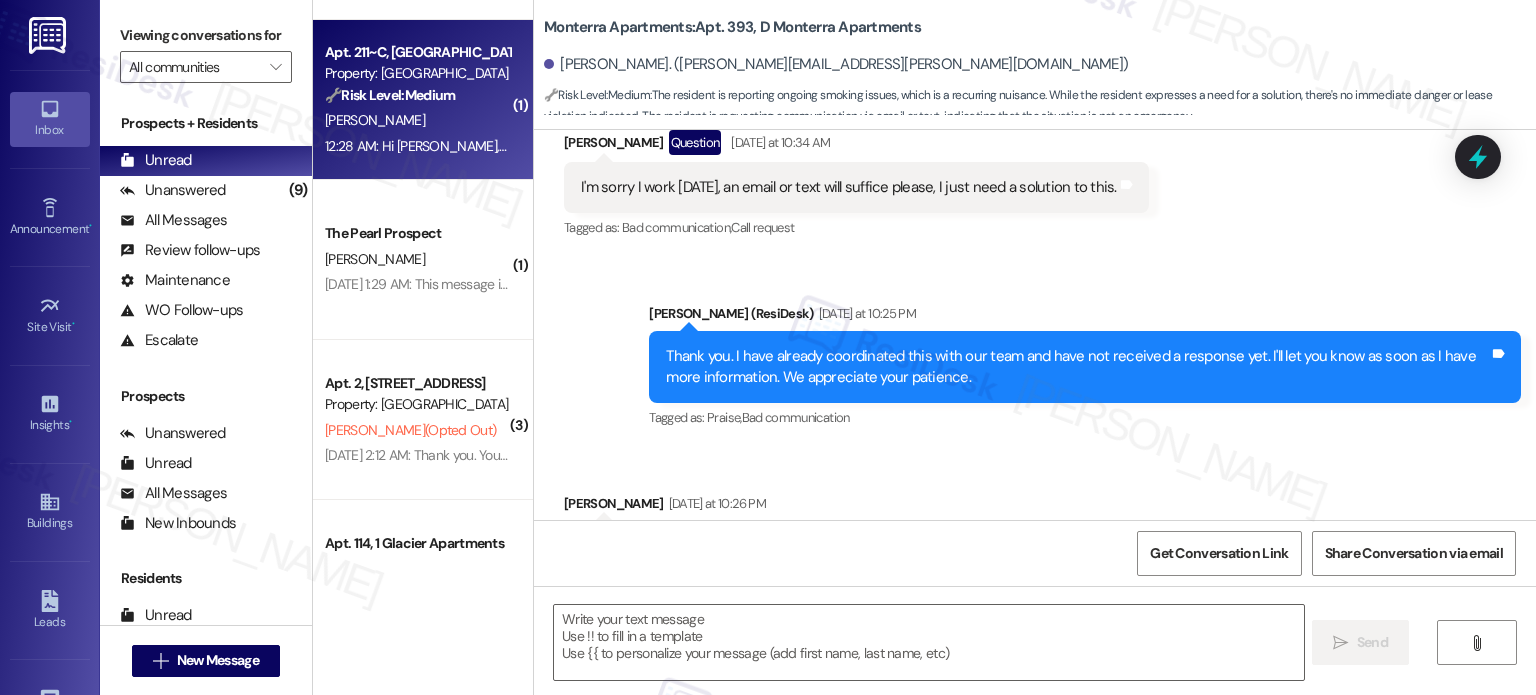 type on "Fetching suggested responses. Please feel free to read through the conversation in the meantime." 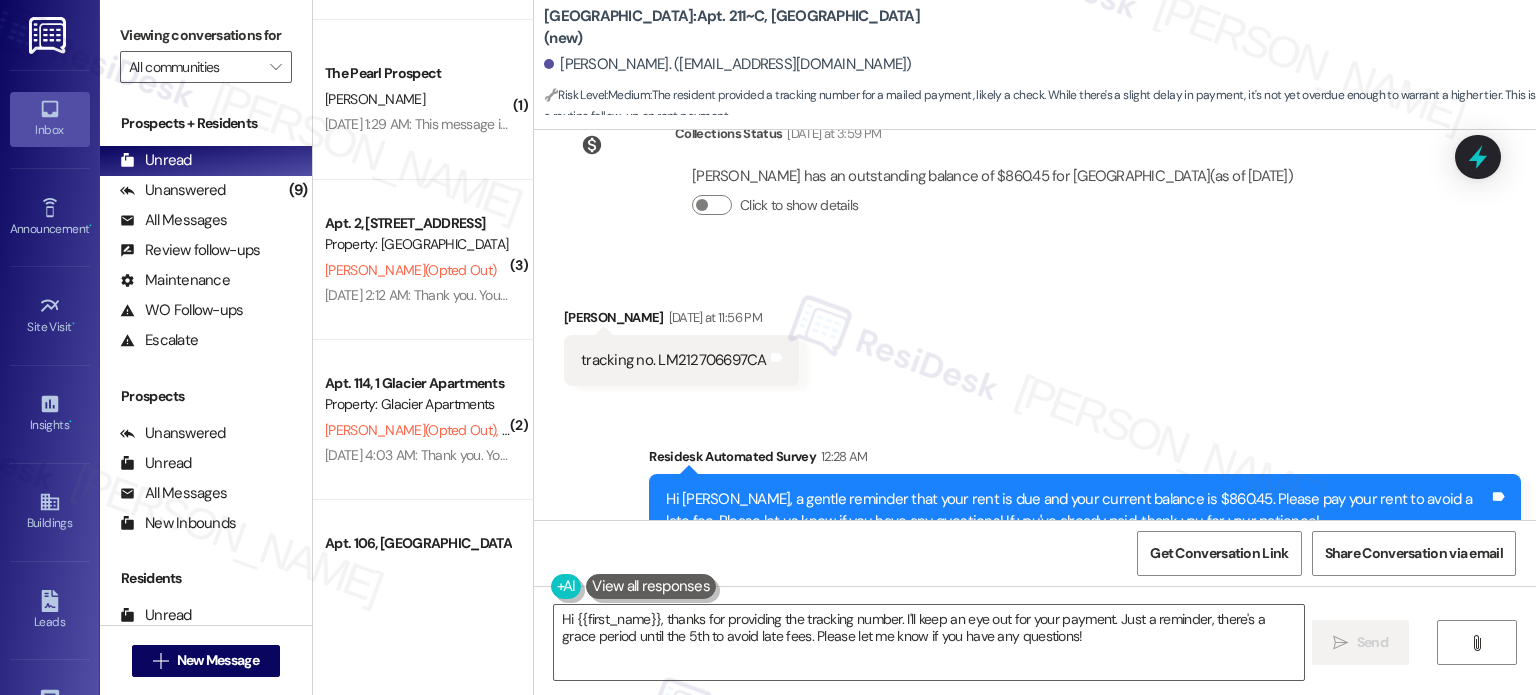 scroll, scrollTop: 8939, scrollLeft: 0, axis: vertical 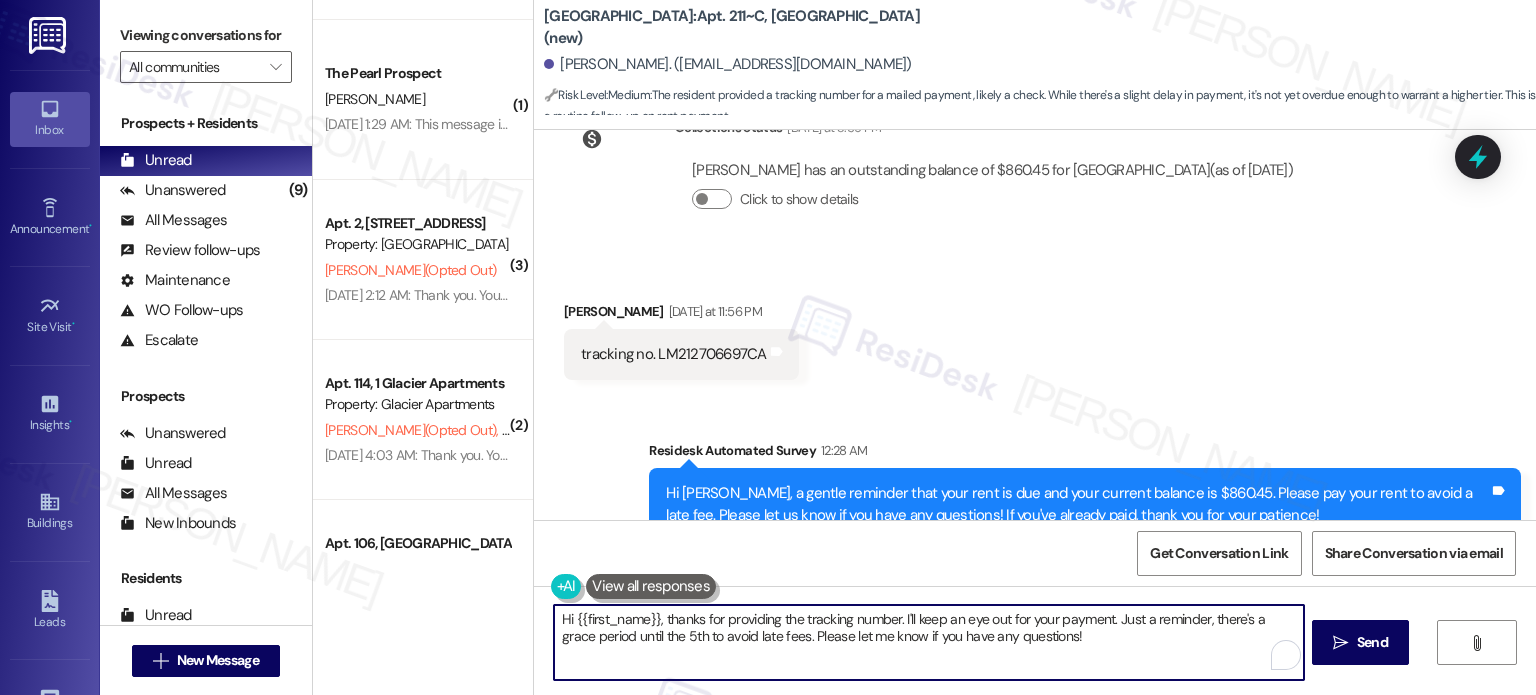 drag, startPoint x: 895, startPoint y: 614, endPoint x: 1065, endPoint y: 632, distance: 170.95029 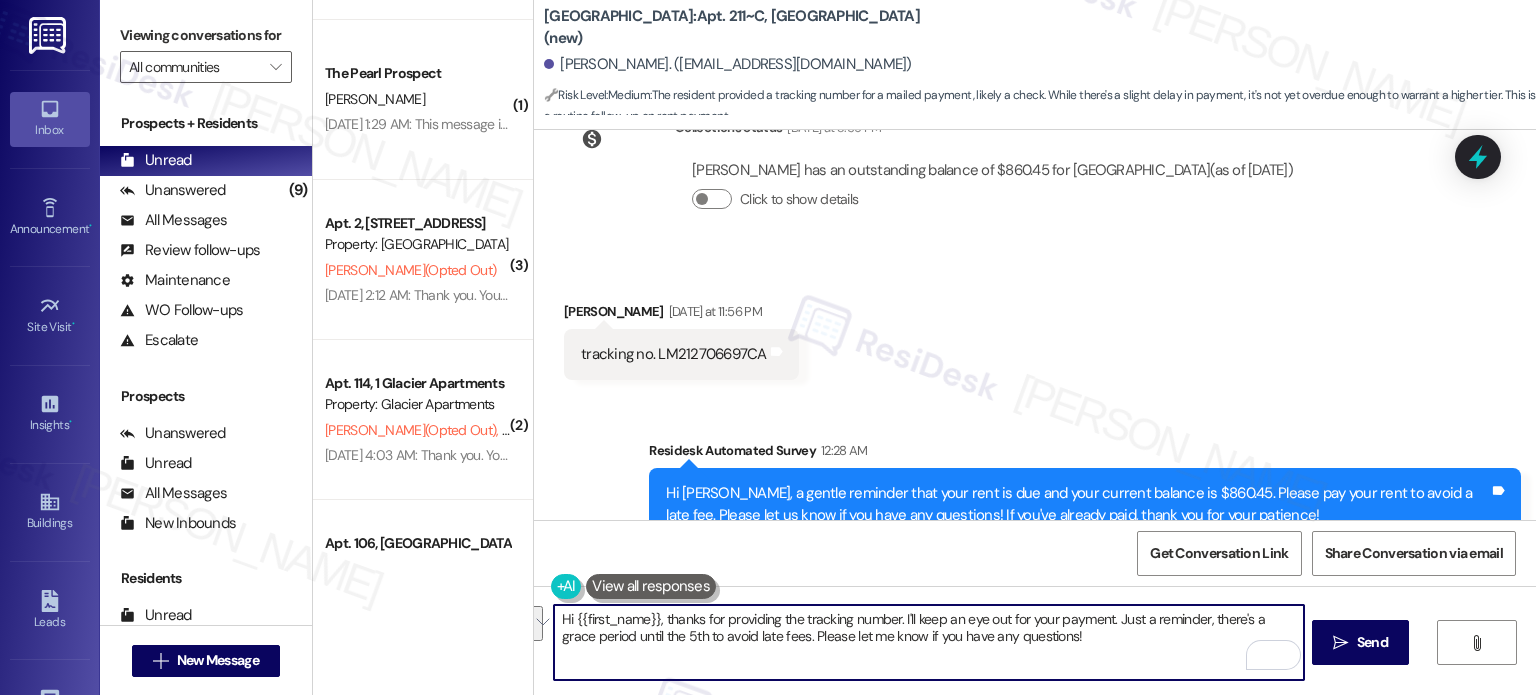 click on "Hi {{first_name}}, thanks for providing the tracking number. I'll keep an eye out for your payment. Just a reminder, there's a grace period until the 5th to avoid late fees. Please let me know if you have any questions!" at bounding box center (928, 642) 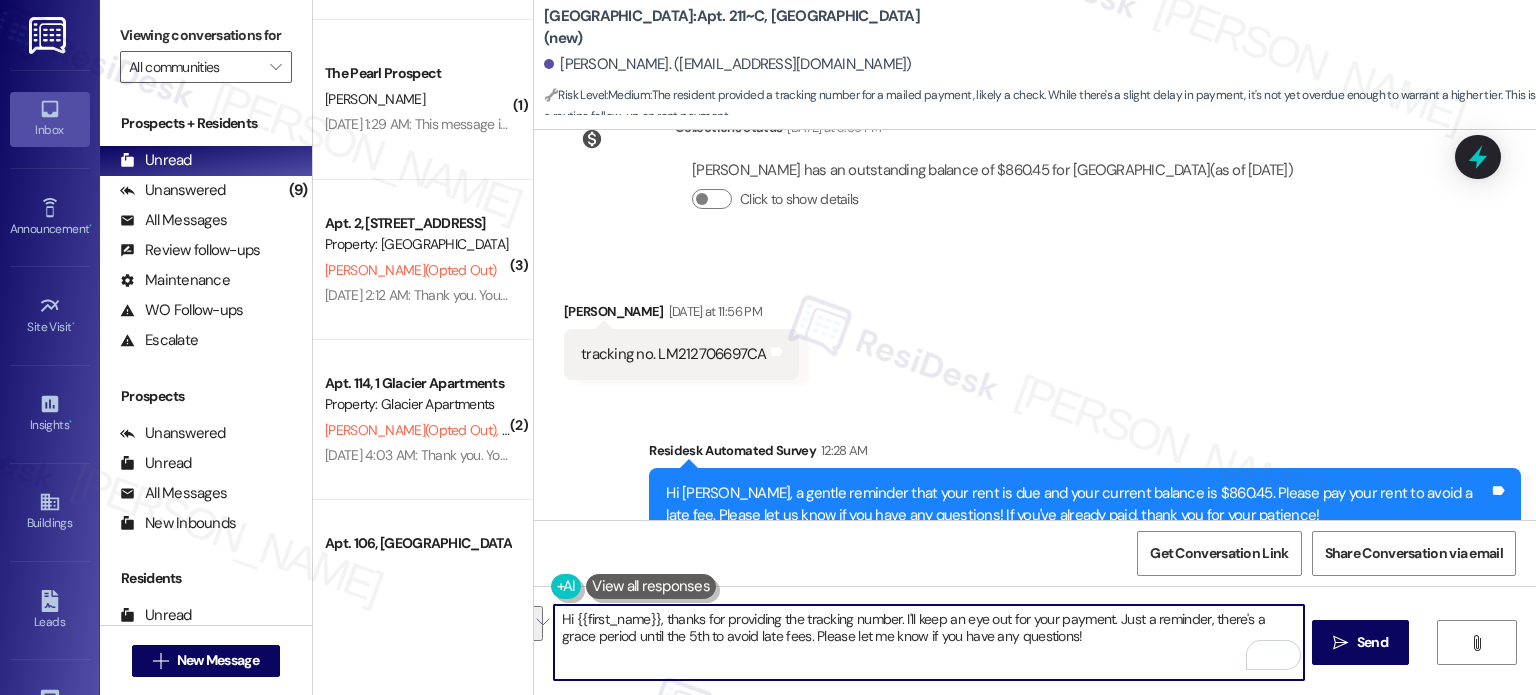 drag, startPoint x: 1048, startPoint y: 647, endPoint x: 905, endPoint y: 620, distance: 145.52663 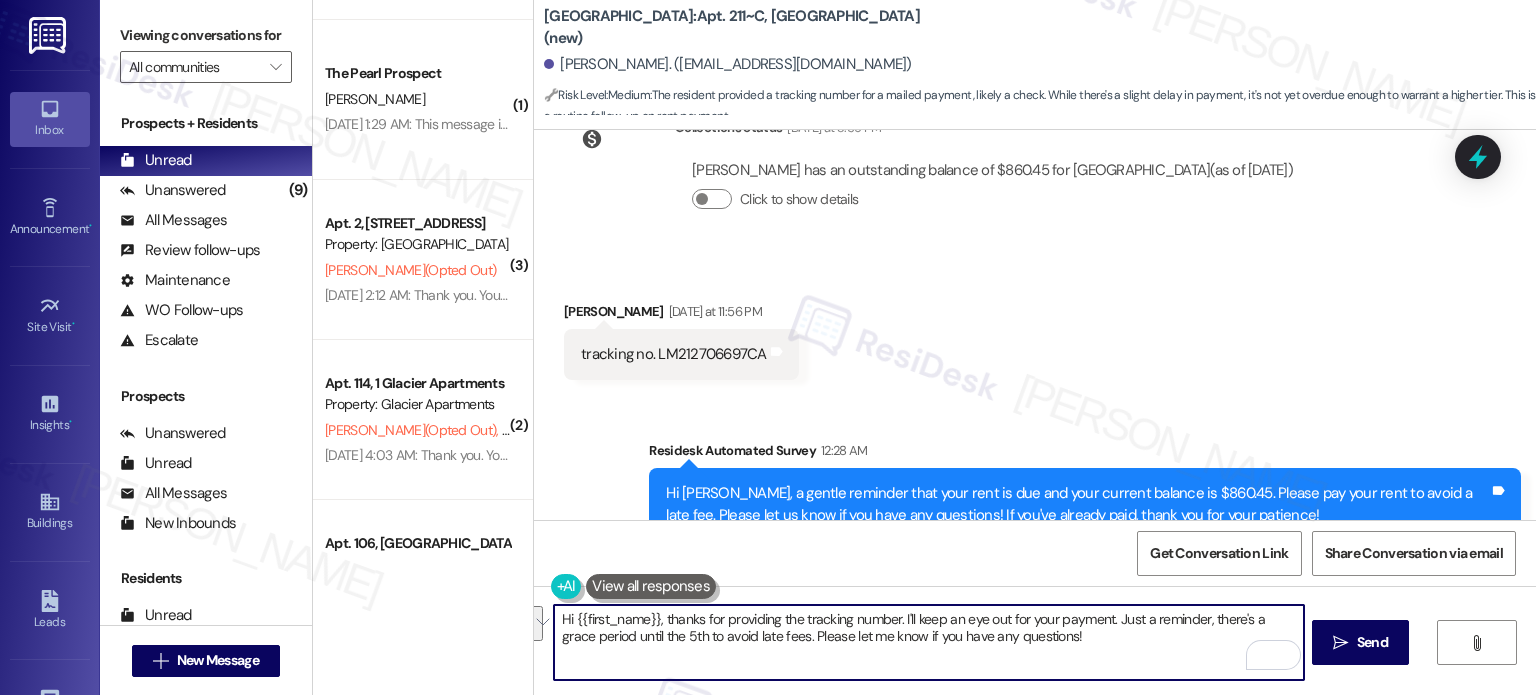 click on "Hi {{first_name}}, thanks for providing the tracking number. I'll keep an eye out for your payment. Just a reminder, there's a grace period until the 5th to avoid late fees. Please let me know if you have any questions!" at bounding box center (928, 642) 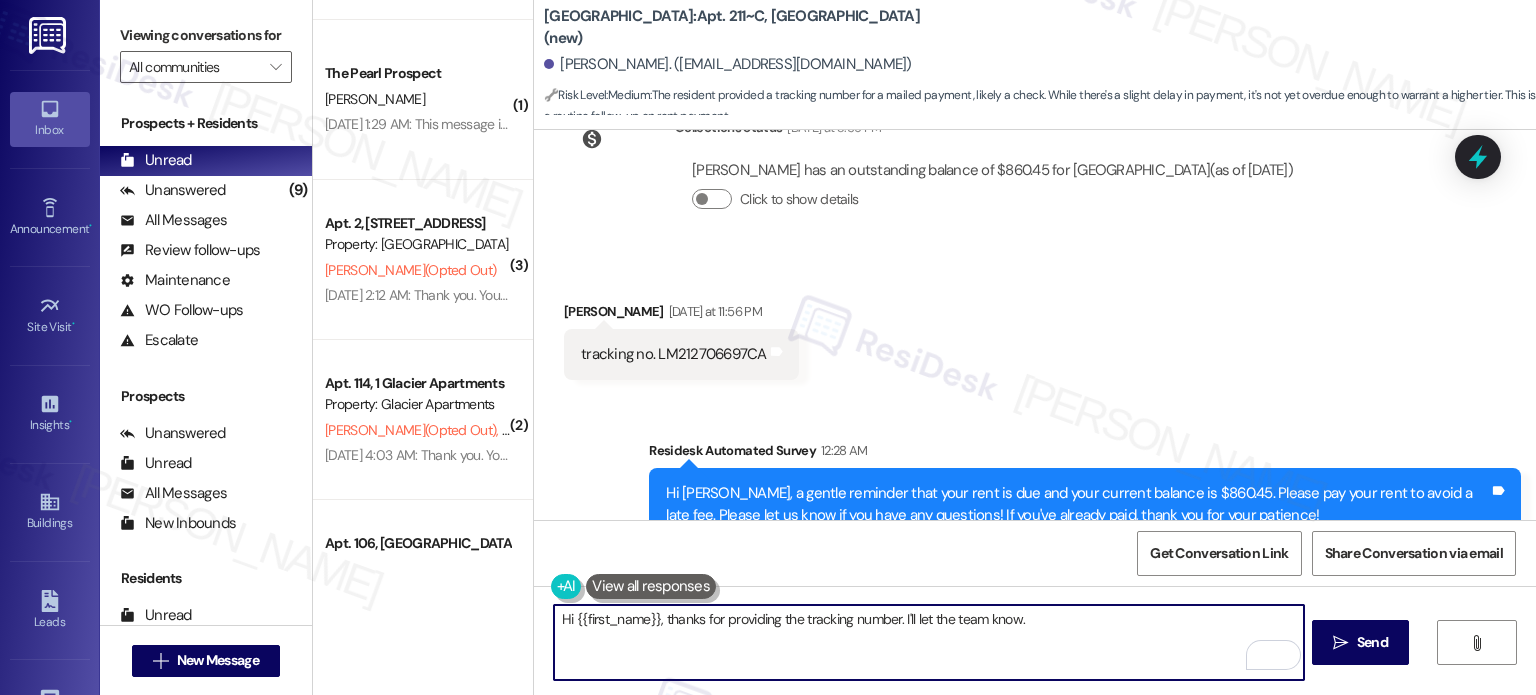 click on "Hi {{first_name}}, thanks for providing the tracking number. I'll let the team know." at bounding box center (928, 642) 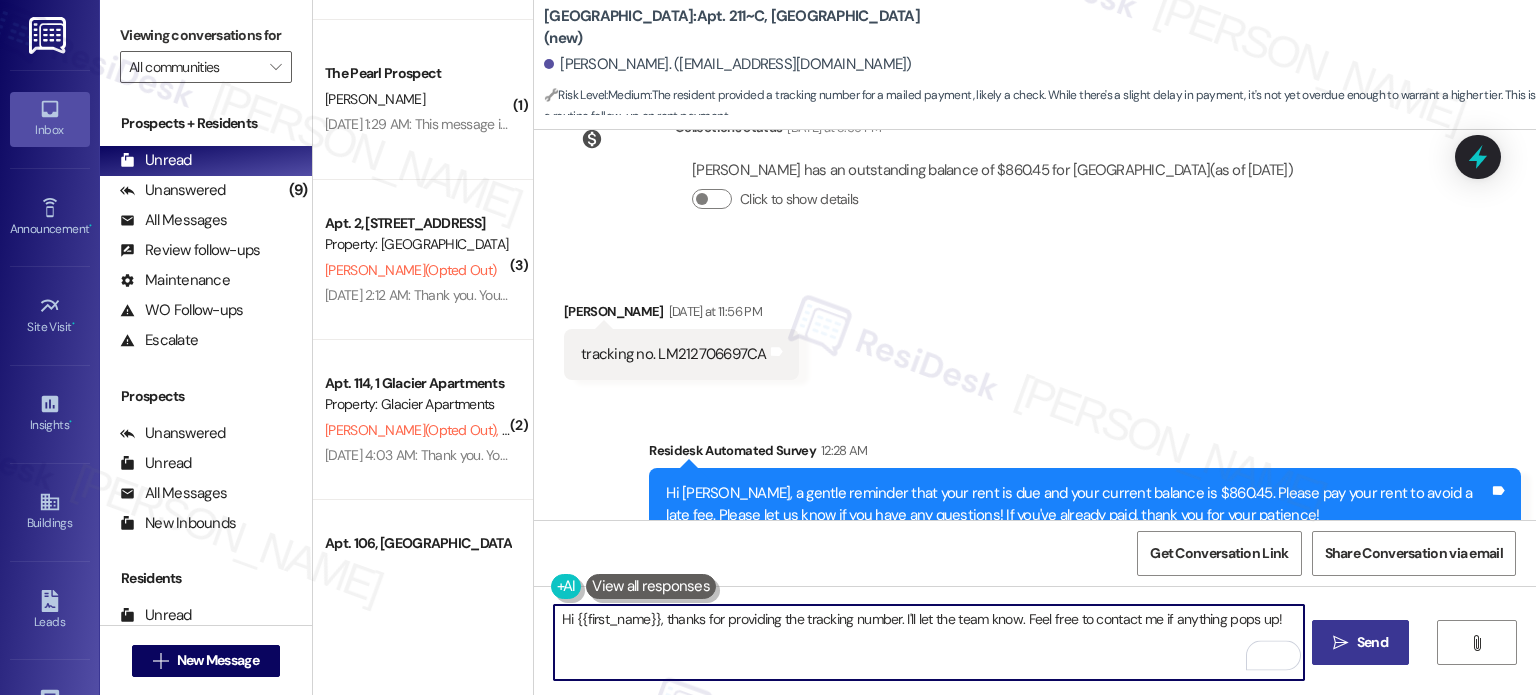 type on "Hi {{first_name}}, thanks for providing the tracking number. I'll let the team know. Feel free to contact me if anything pops up!" 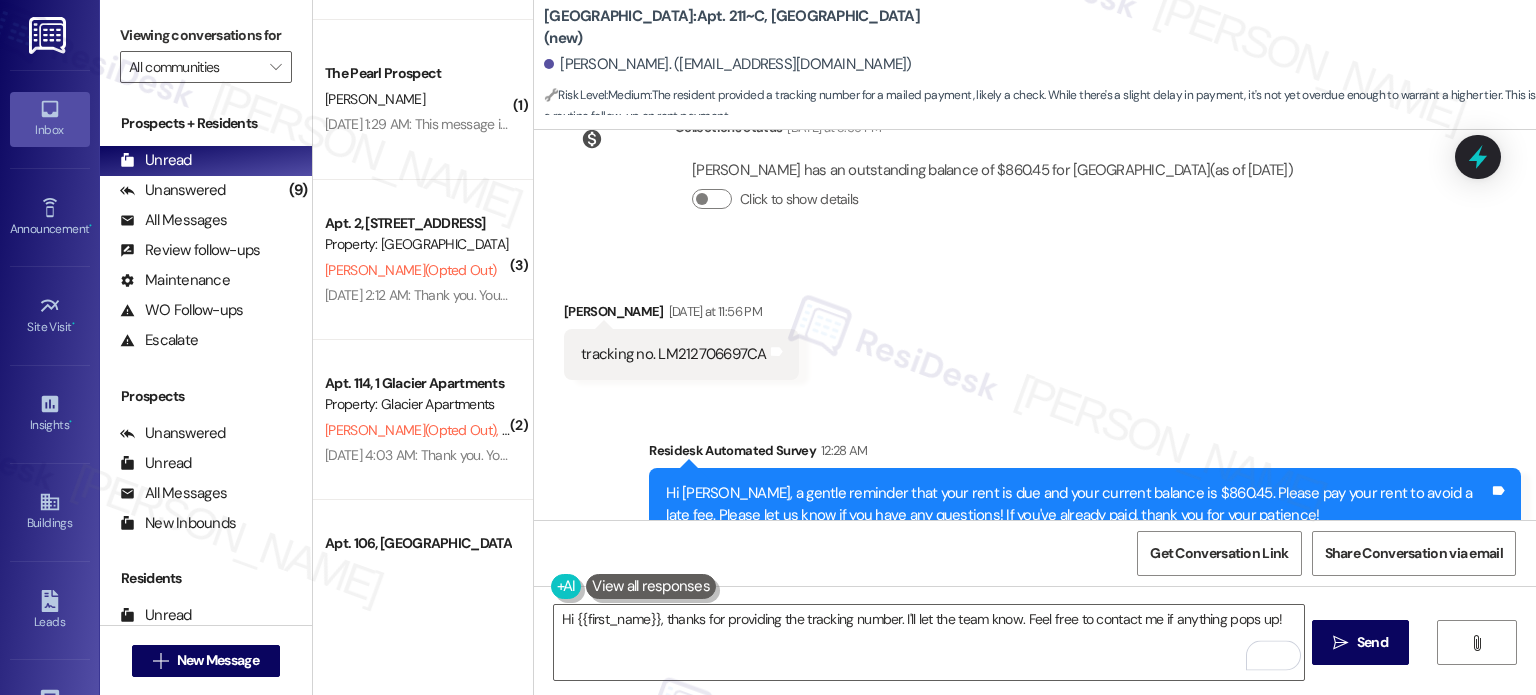 drag, startPoint x: 1368, startPoint y: 653, endPoint x: 1361, endPoint y: 671, distance: 19.313208 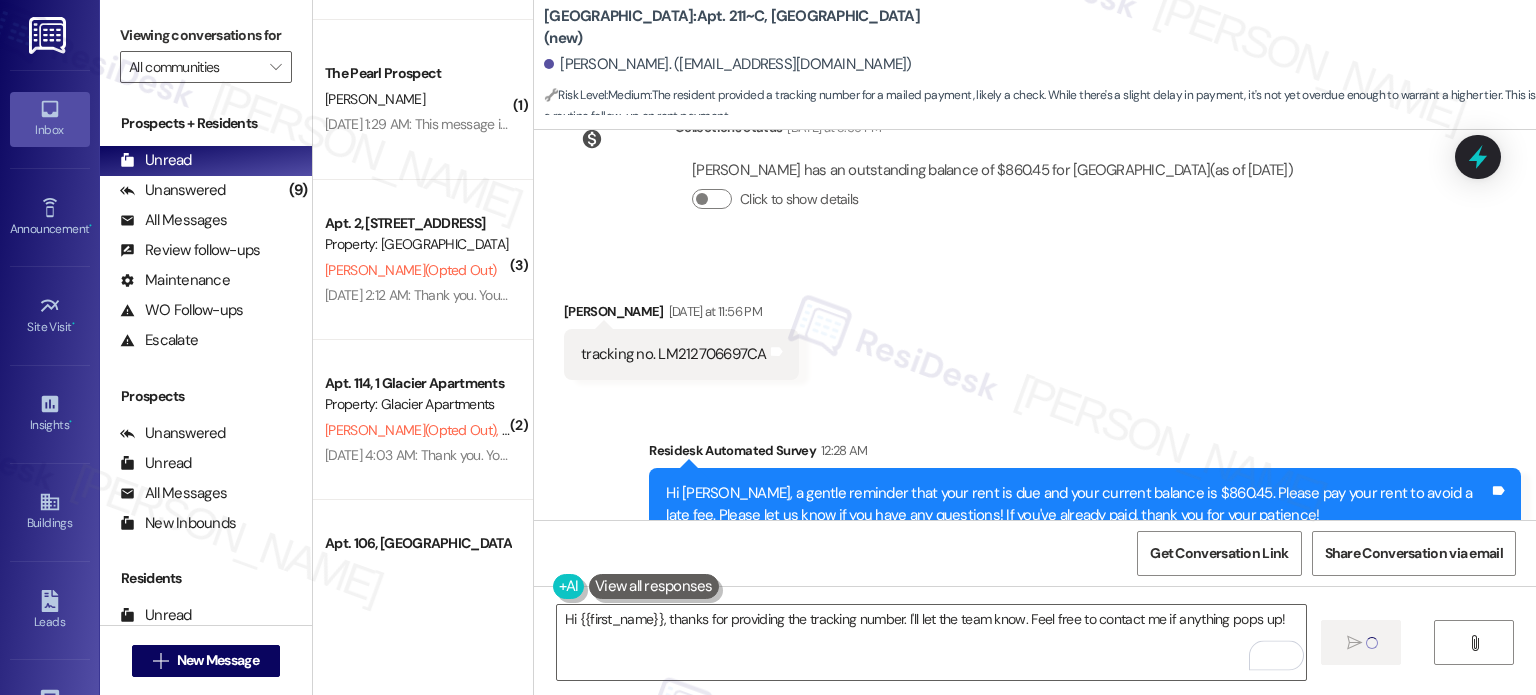 type 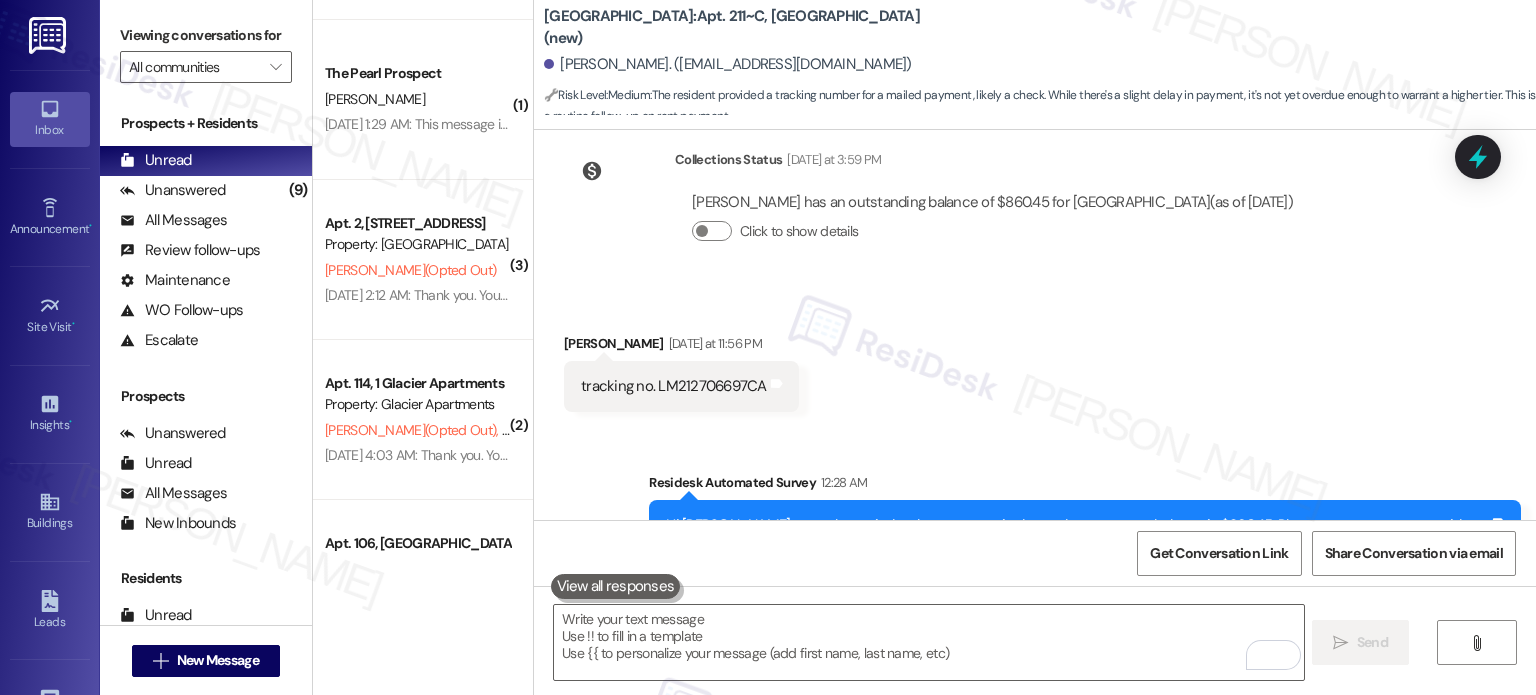 scroll, scrollTop: 9079, scrollLeft: 0, axis: vertical 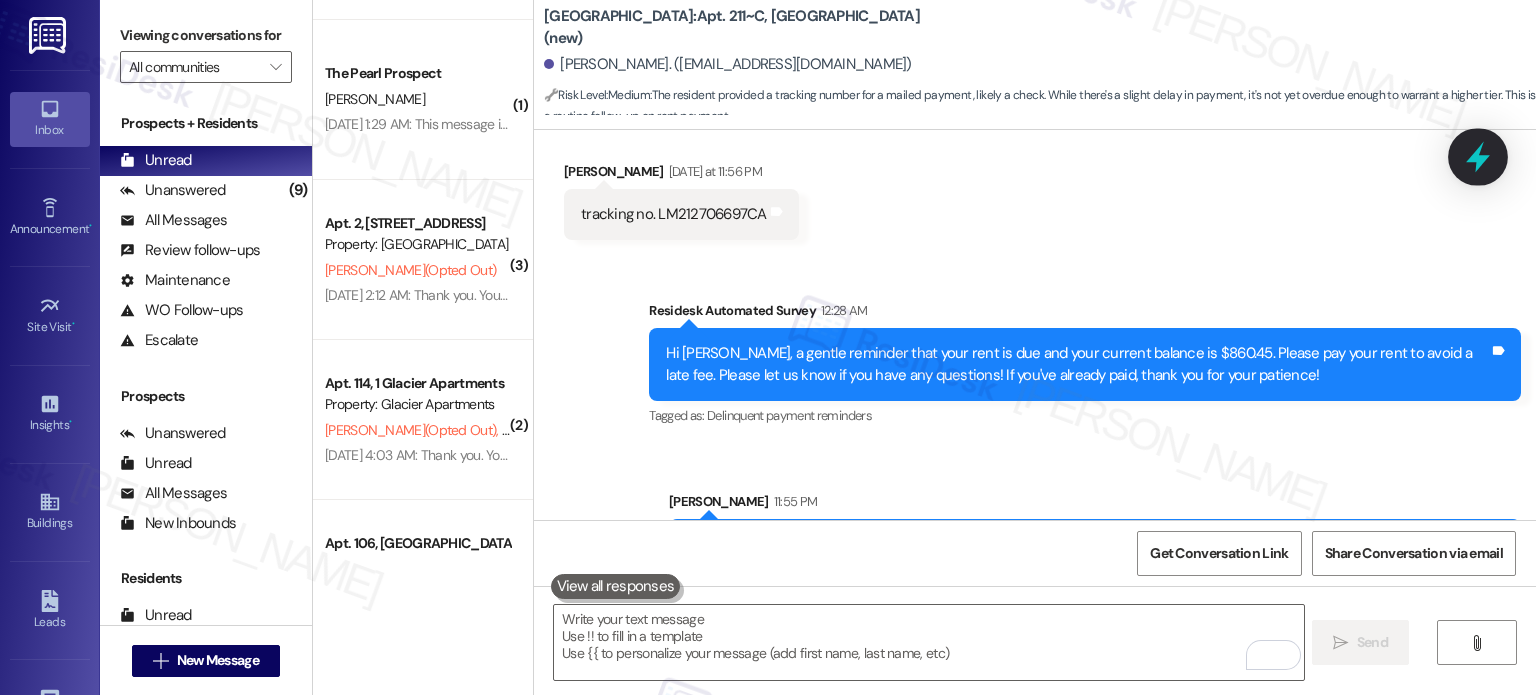 click 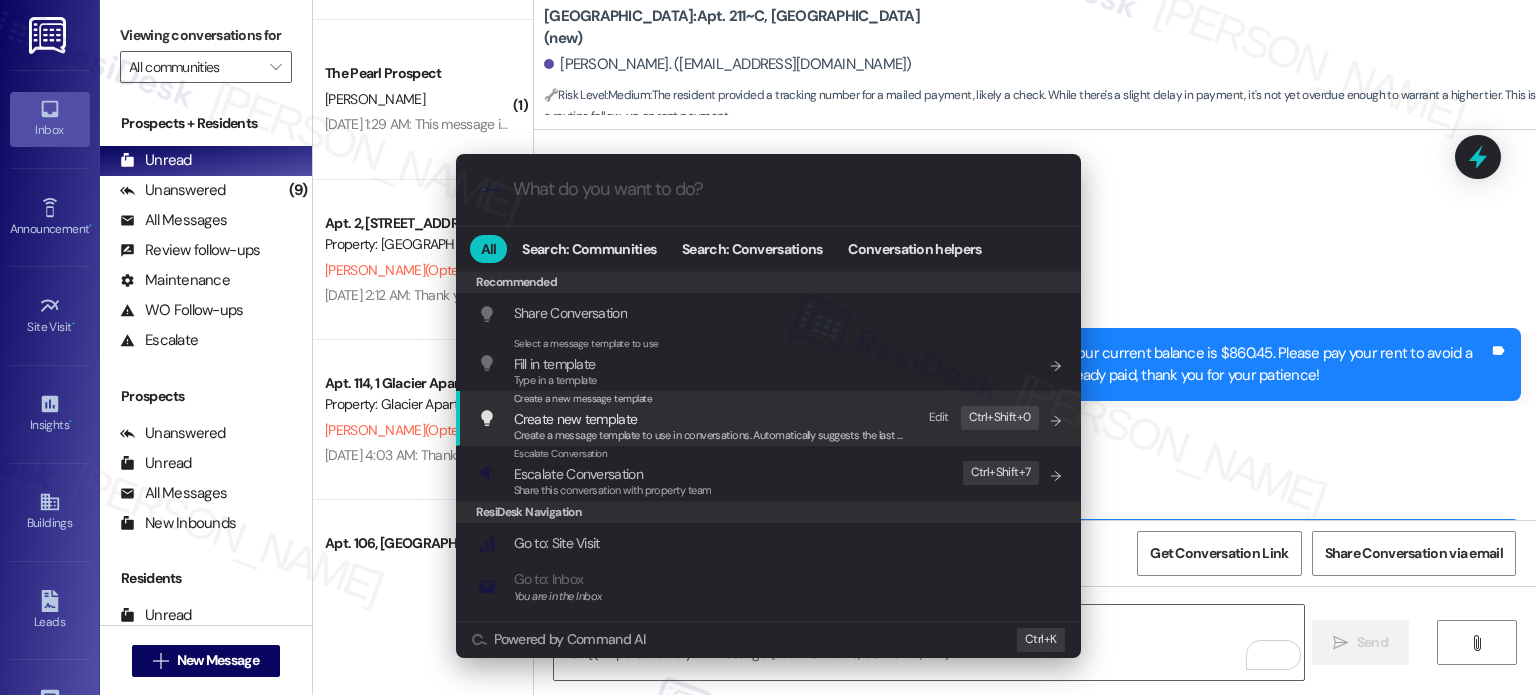 click on "Share this conversation with property team" at bounding box center [613, 490] 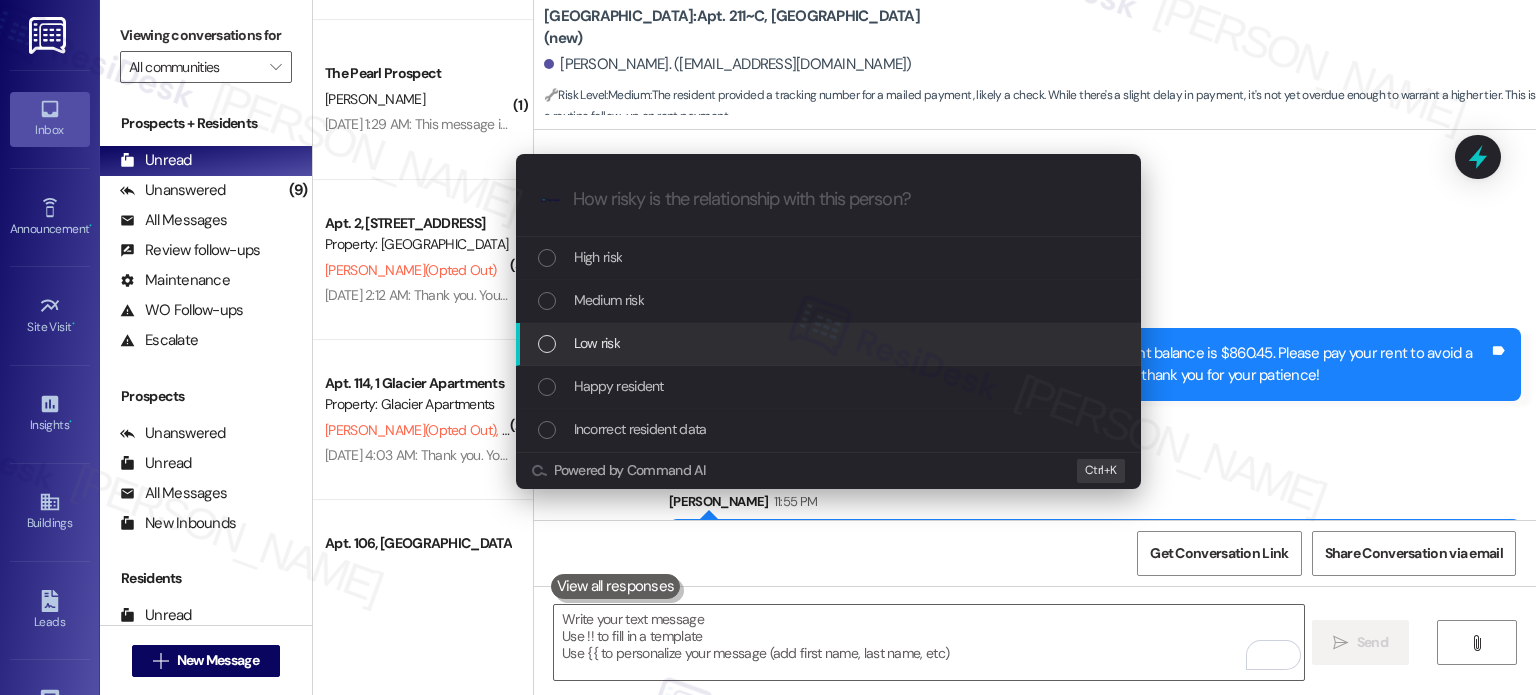 click on "Low risk" at bounding box center (830, 343) 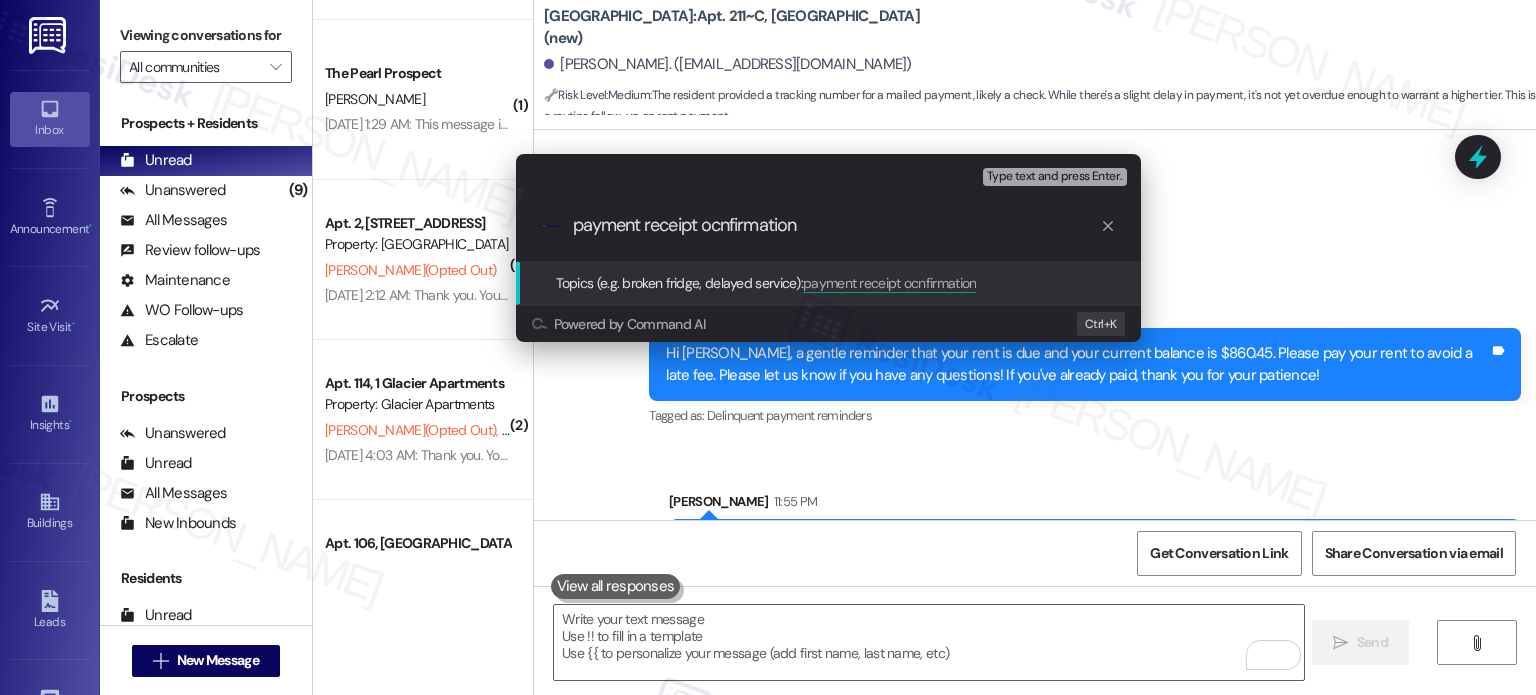 click on "payment receipt ocnfirmation" at bounding box center (836, 225) 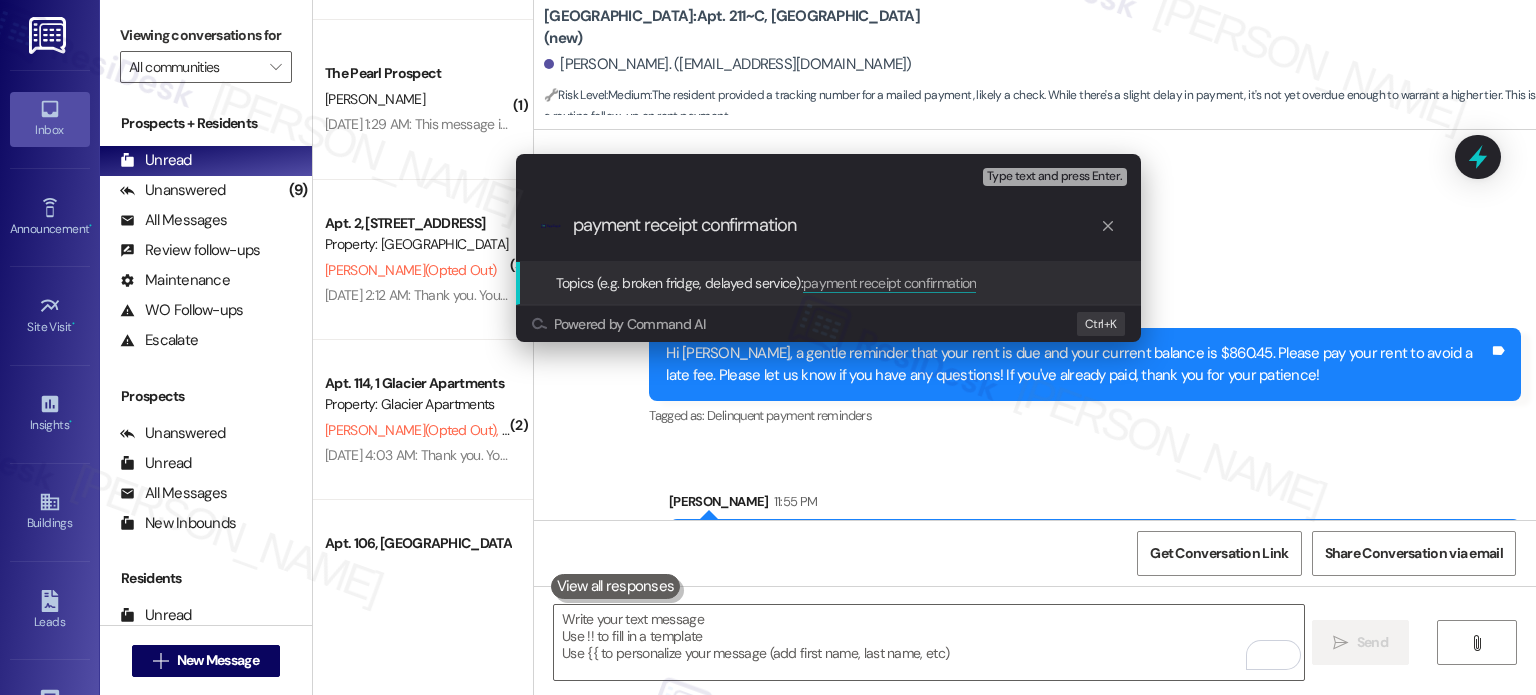 click on "payment receipt confirmation" at bounding box center (836, 225) 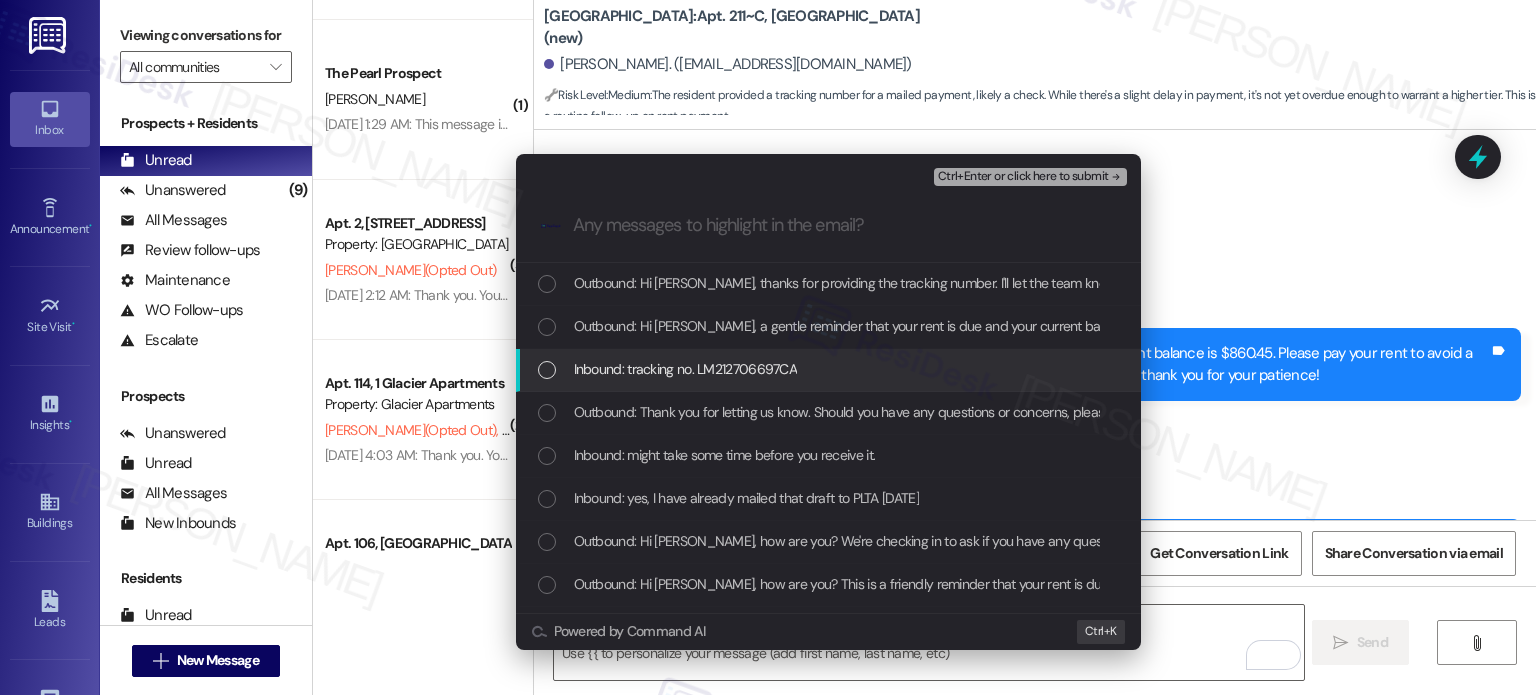 drag, startPoint x: 608, startPoint y: 366, endPoint x: 608, endPoint y: 383, distance: 17 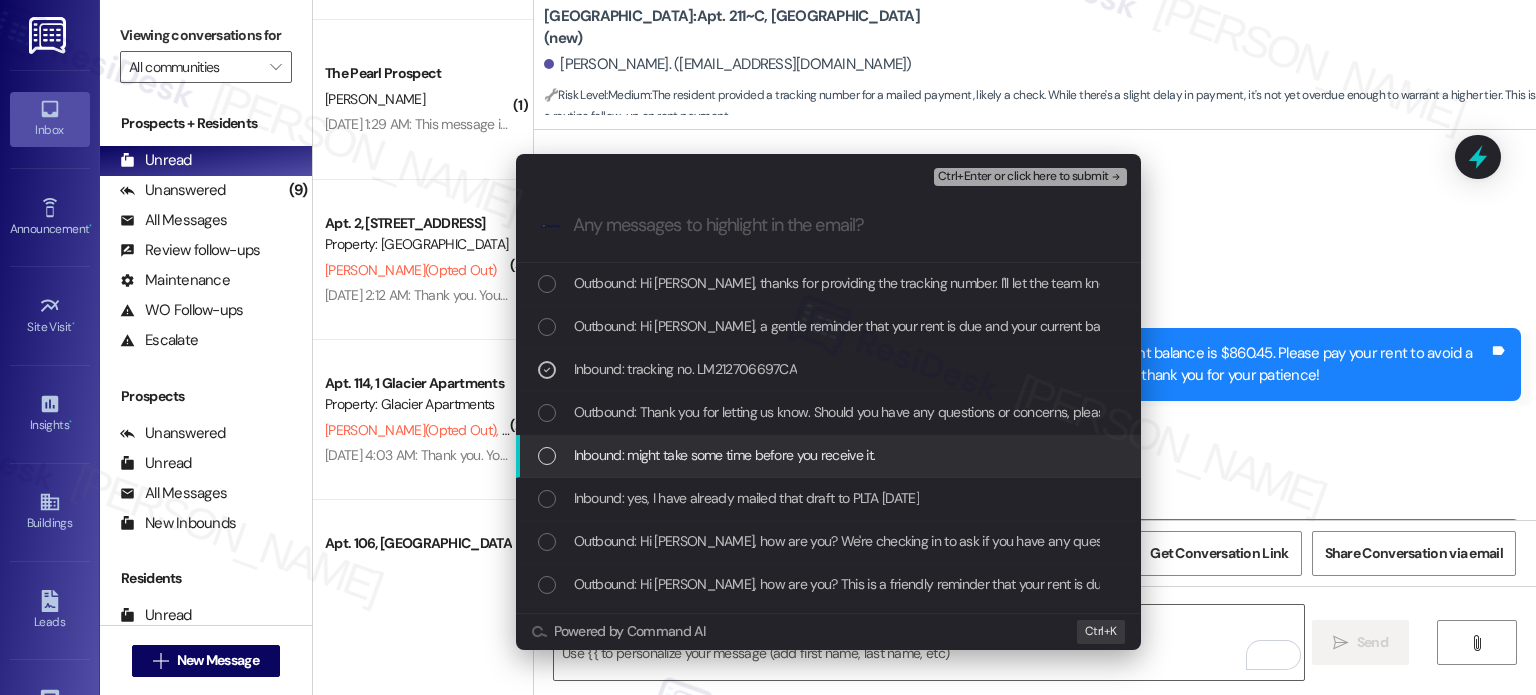 click on "Inbound: might take some time before you receive it." at bounding box center (725, 455) 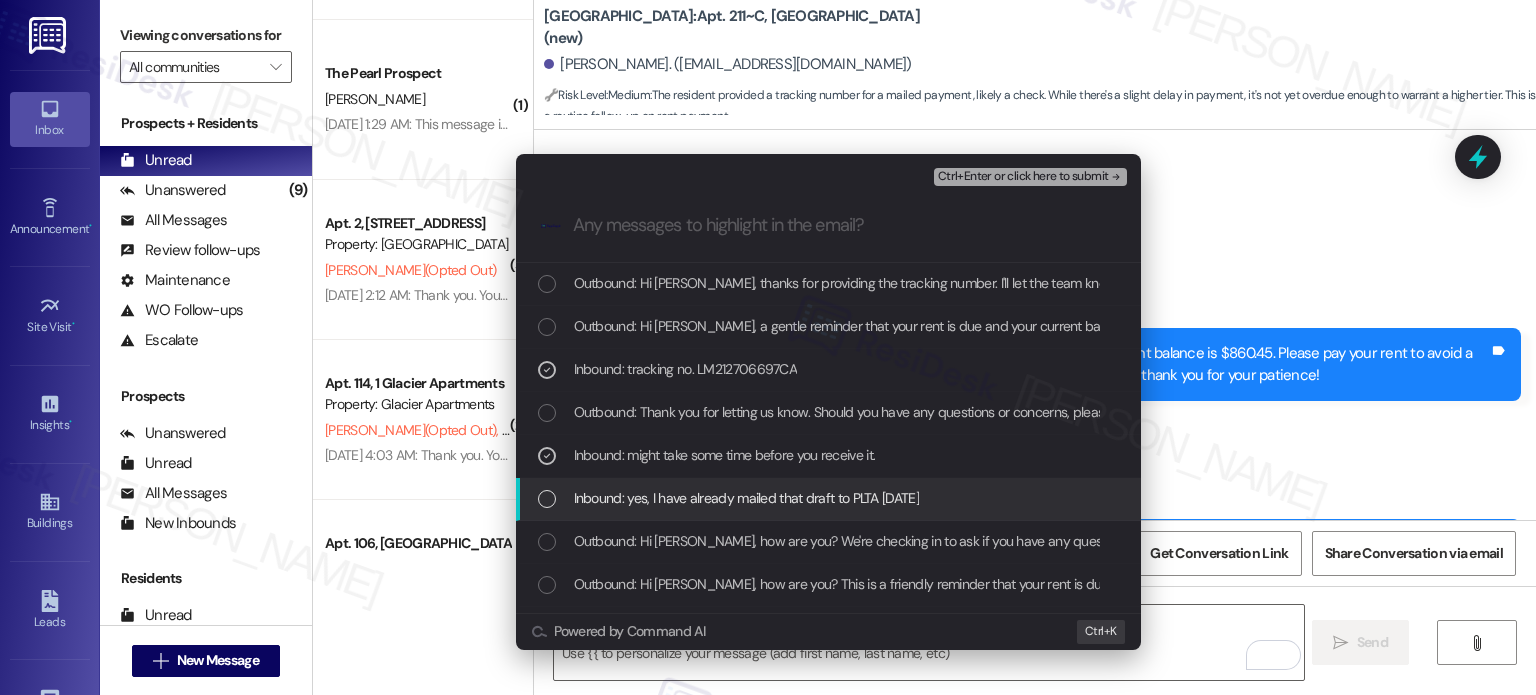 click on "Inbound: yes, I have already mailed that draft to PLTA [DATE]" at bounding box center (746, 498) 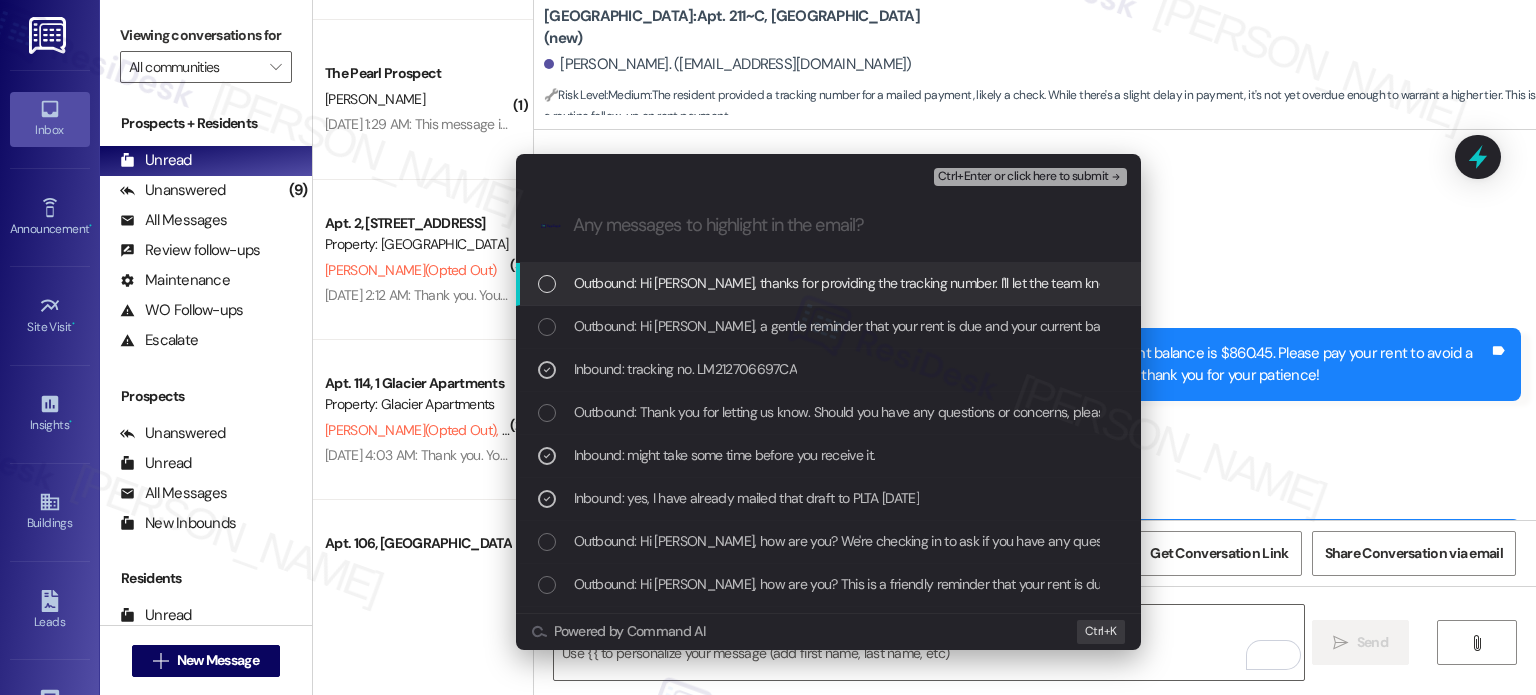 click on "Ctrl+Enter or click here to submit" at bounding box center (1023, 177) 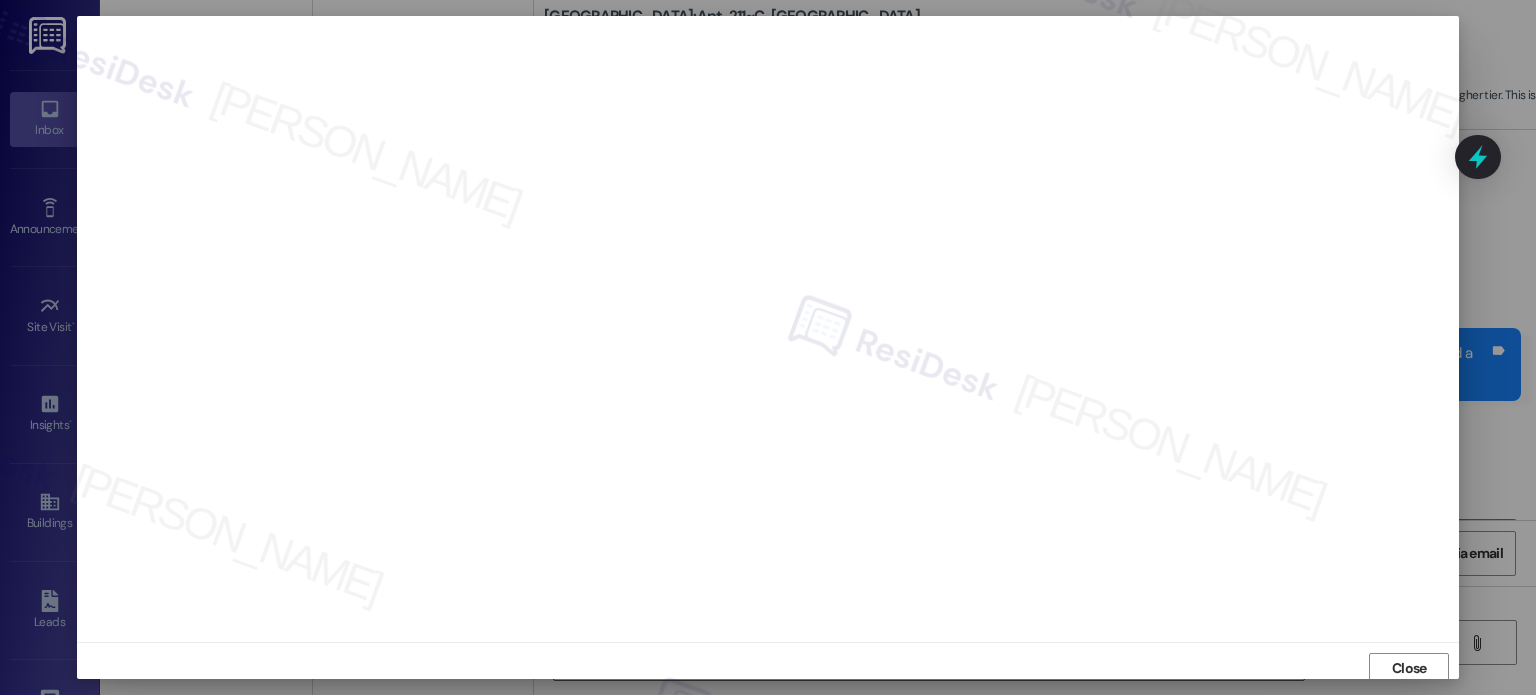 scroll, scrollTop: 5, scrollLeft: 0, axis: vertical 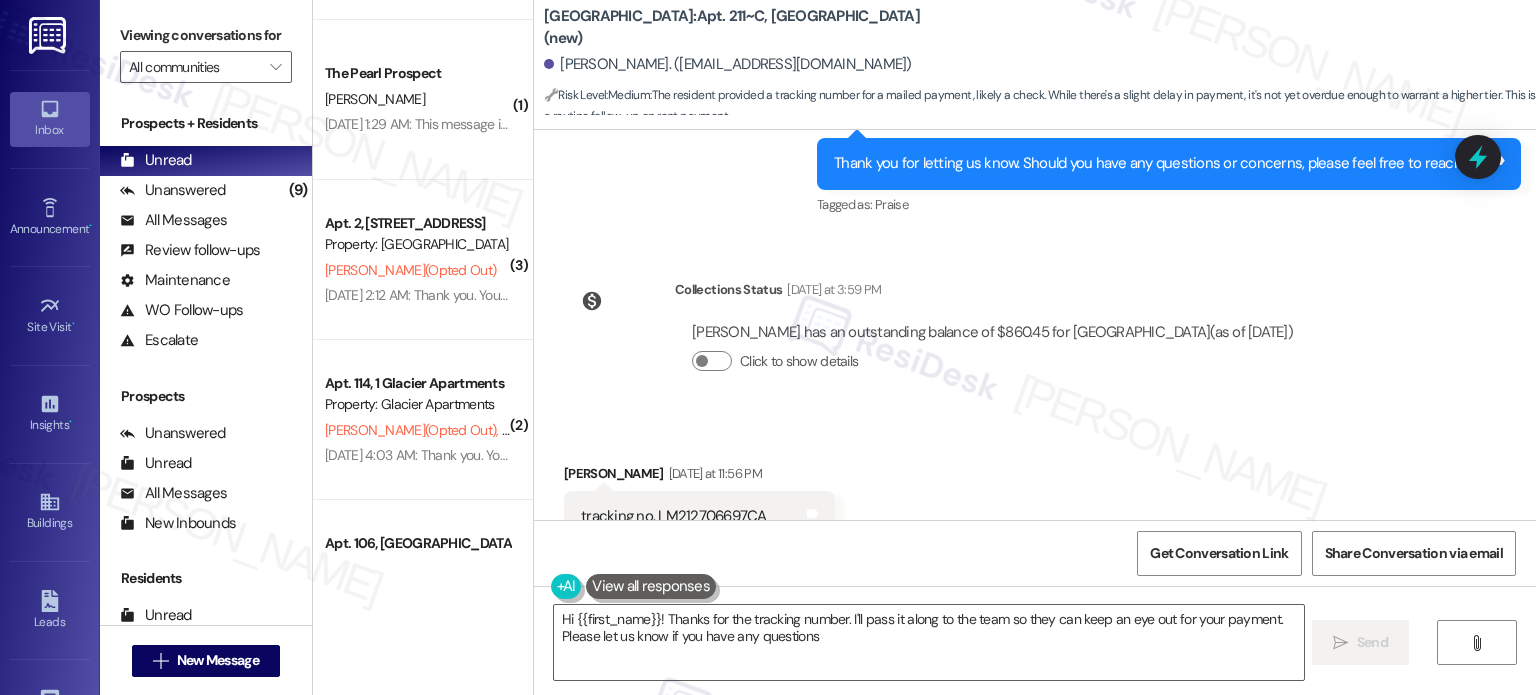 type on "Hi {{first_name}}! Thanks for the tracking number. I'll pass it along to the team so they can keep an eye out for your payment. Please let us know if you have any questions!" 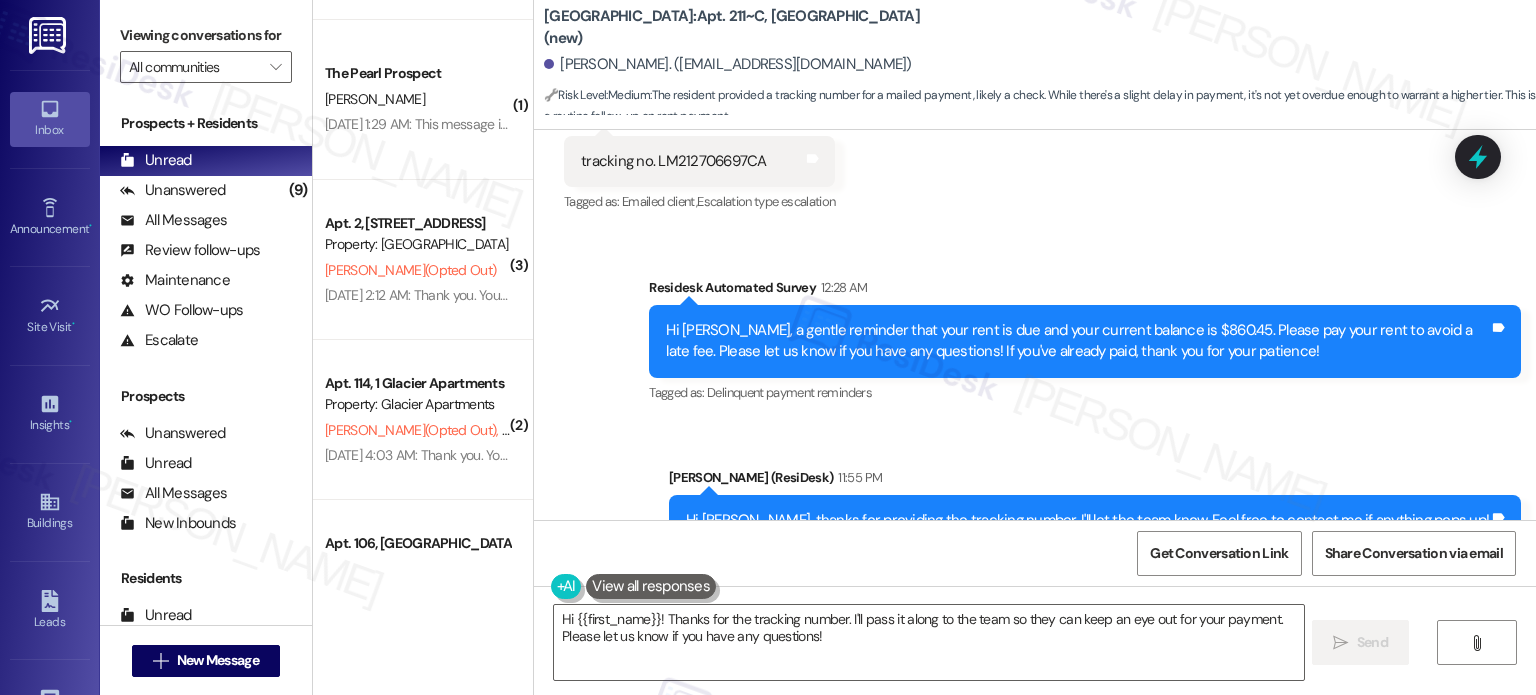 scroll, scrollTop: 9137, scrollLeft: 0, axis: vertical 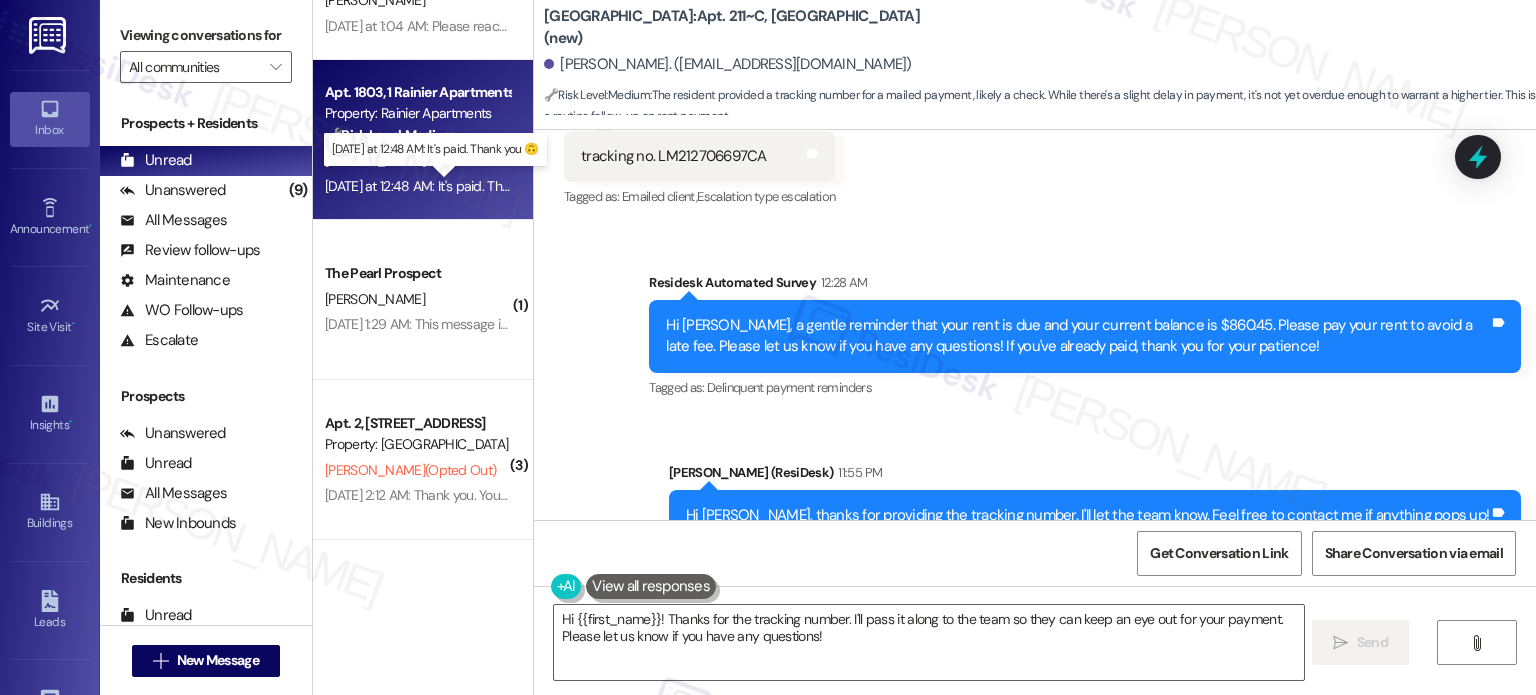 click on "[DATE] at 12:48 AM: It's paid.  Thank you 🙃 [DATE] at 12:48 AM: It's paid.  Thank you 🙃" at bounding box center [446, 186] 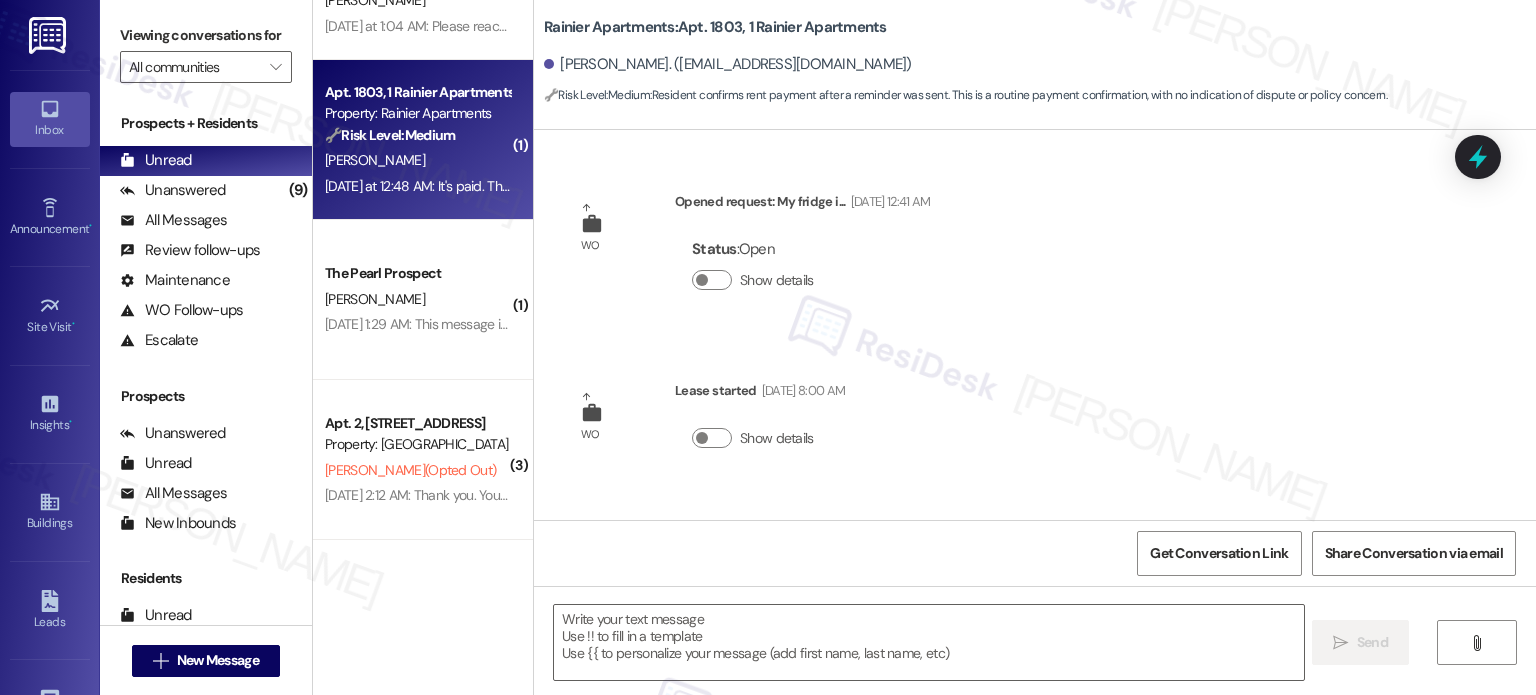 scroll, scrollTop: 15152, scrollLeft: 0, axis: vertical 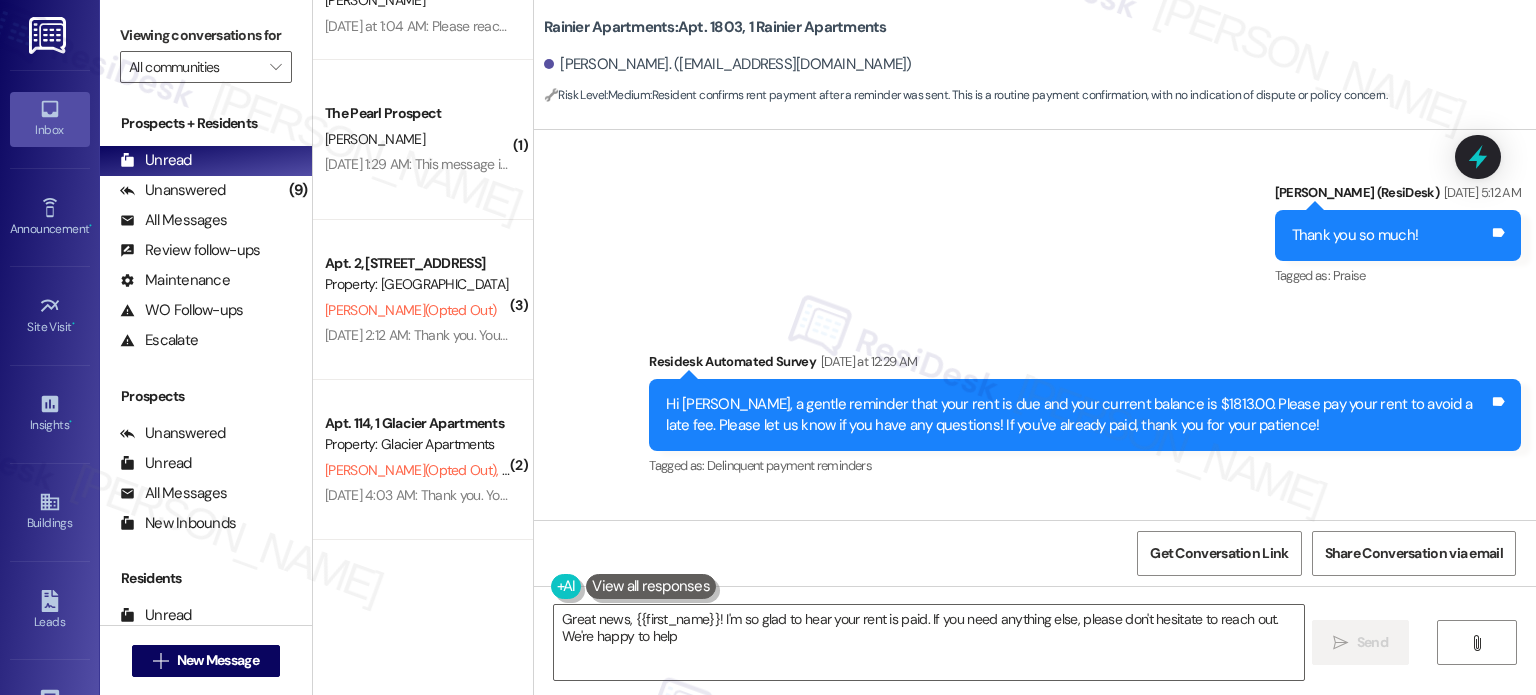 type on "Great news, {{first_name}}! I'm so glad to hear your rent is paid. If you need anything else, please don't hesitate to reach out. We're happy to help!" 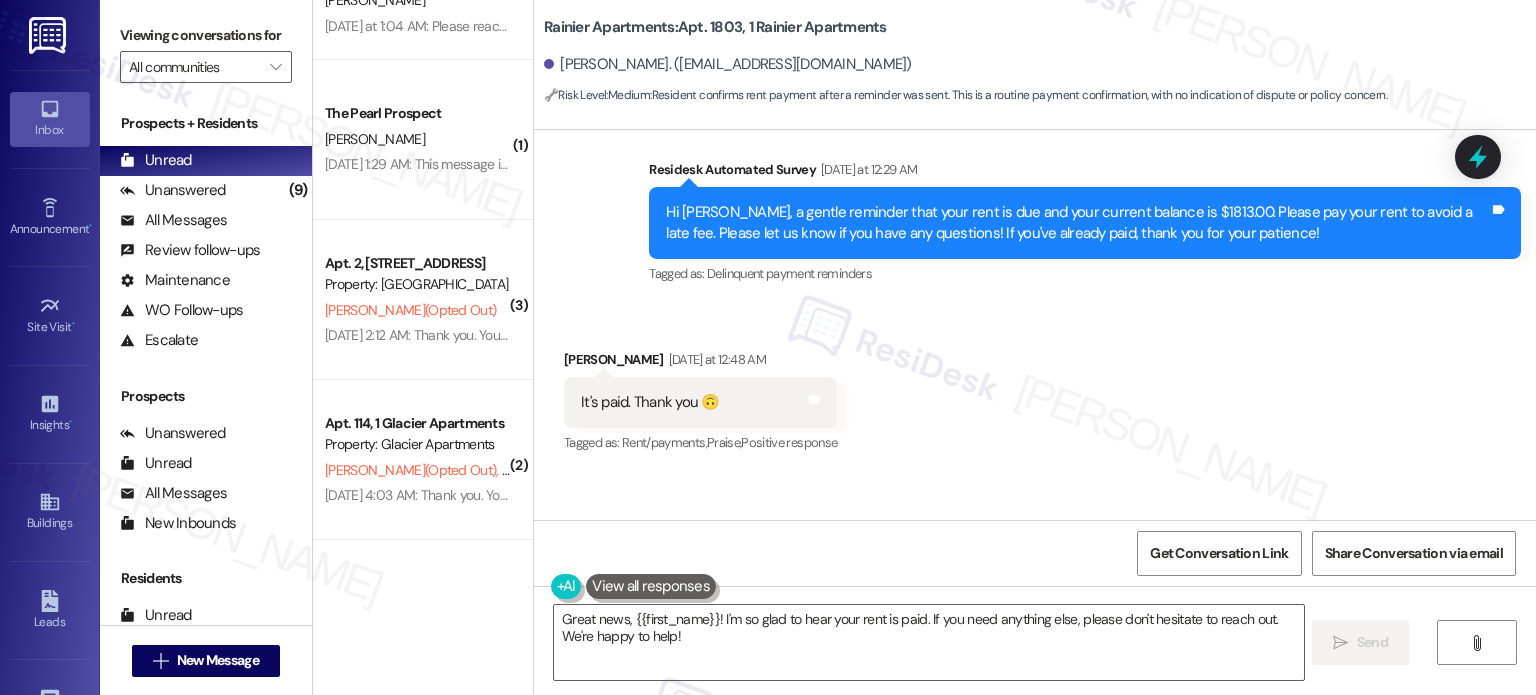 scroll, scrollTop: 15152, scrollLeft: 0, axis: vertical 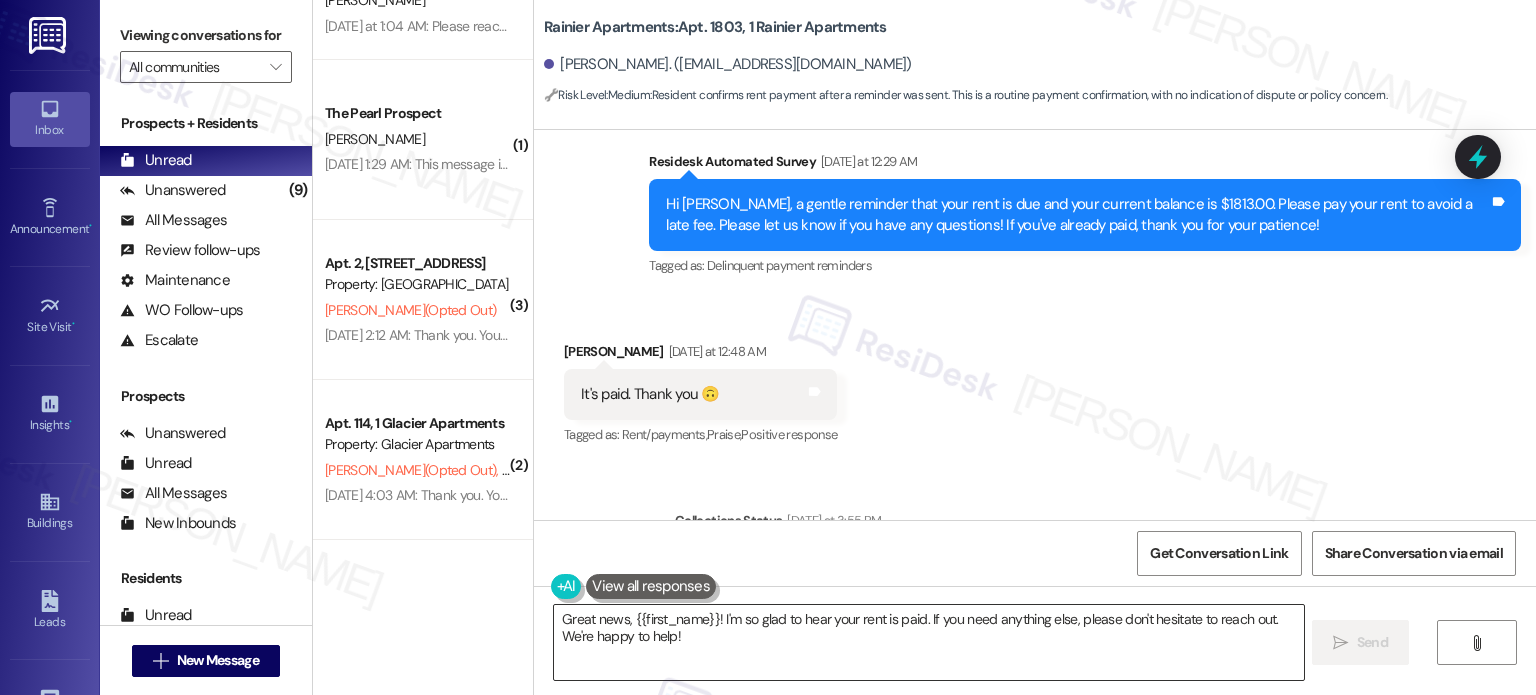 click on "Great news, {{first_name}}! I'm so glad to hear your rent is paid. If you need anything else, please don't hesitate to reach out. We're happy to help!" at bounding box center [928, 642] 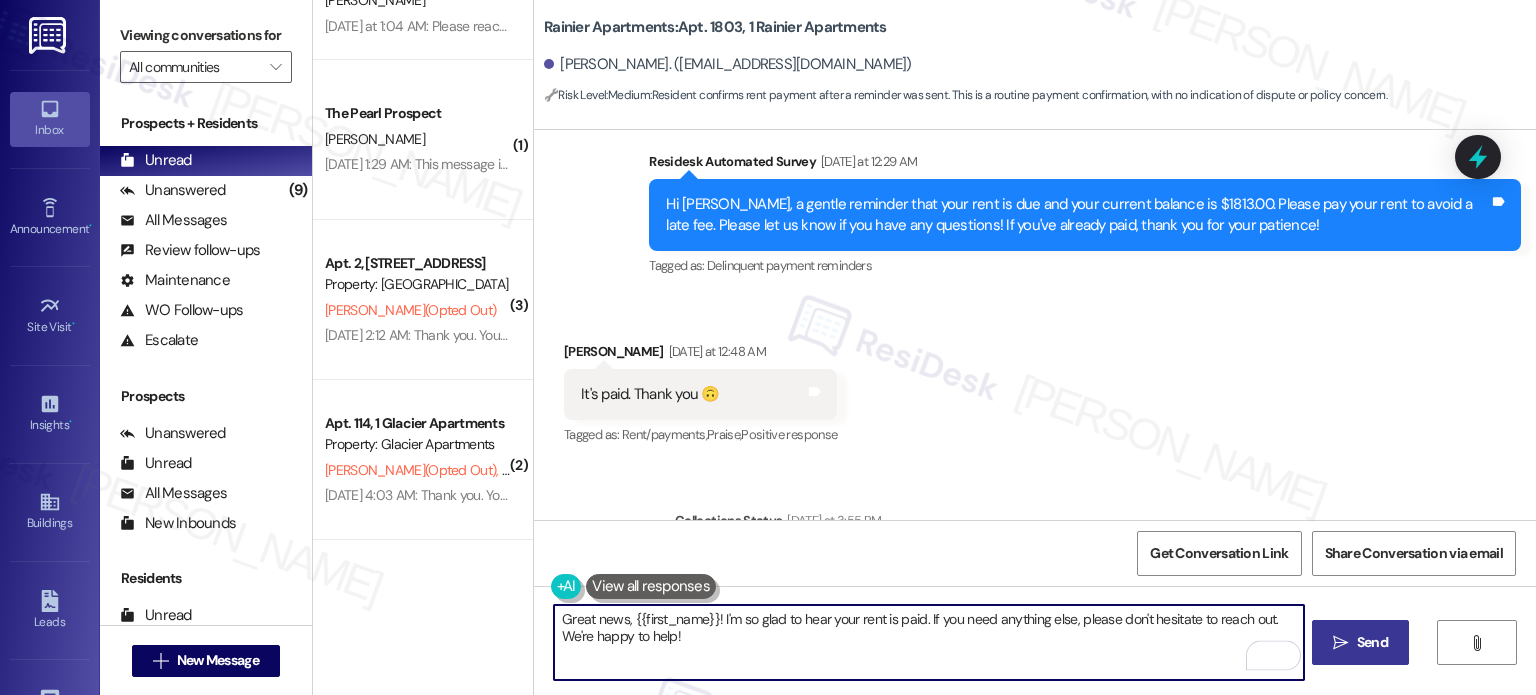 click on "Send" at bounding box center (1372, 642) 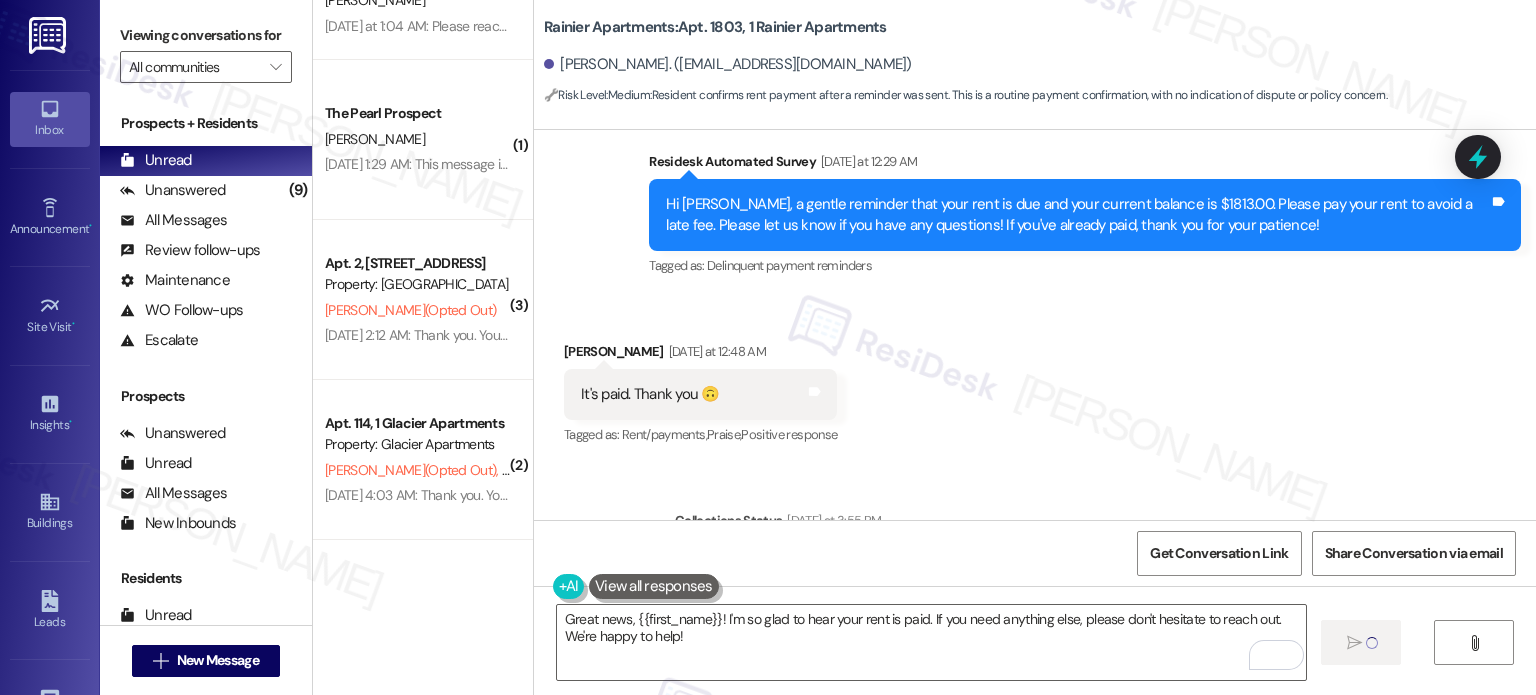 type 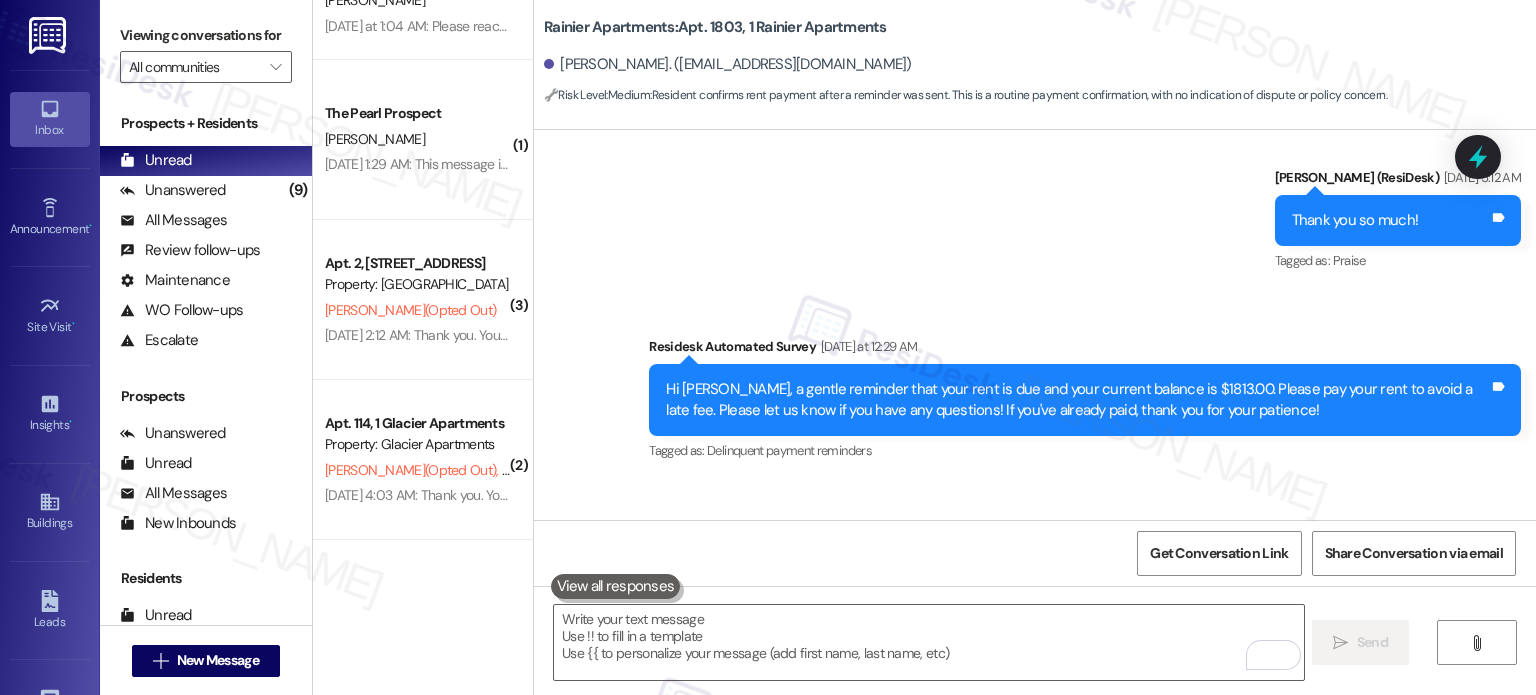 scroll, scrollTop: 15312, scrollLeft: 0, axis: vertical 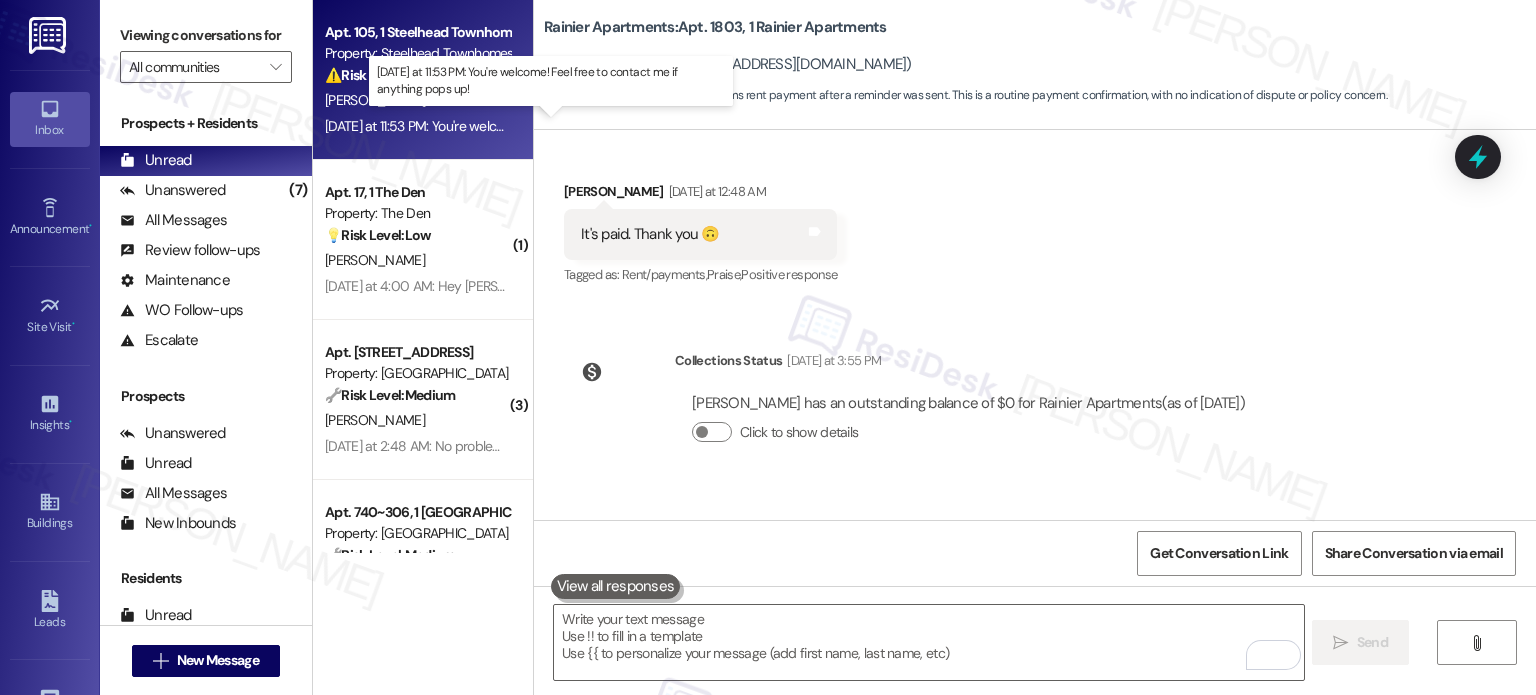 click on "[DATE] at 11:53 PM: You're welcome! Feel free to contact me if anything pops up! [DATE] at 11:53 PM: You're welcome! Feel free to contact me if anything pops up!" at bounding box center [554, 126] 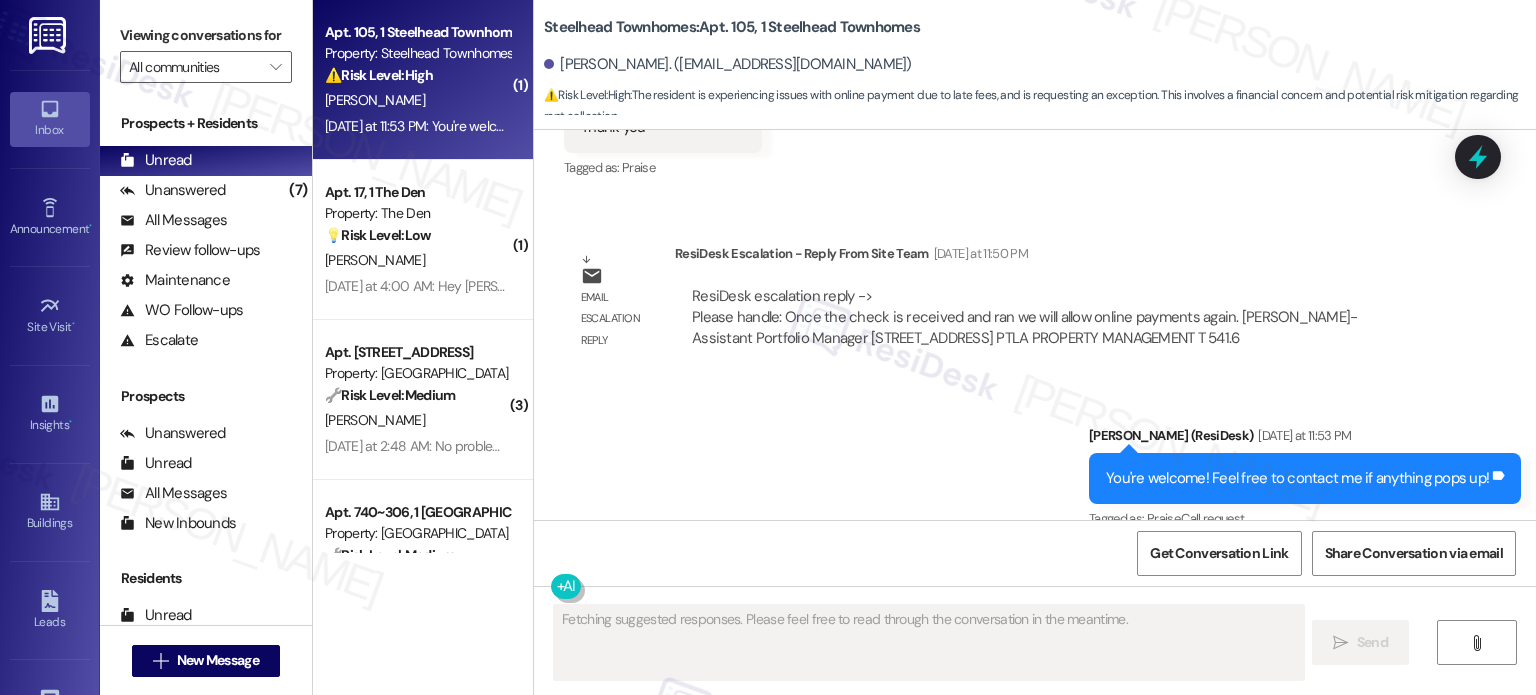 scroll, scrollTop: 2036, scrollLeft: 0, axis: vertical 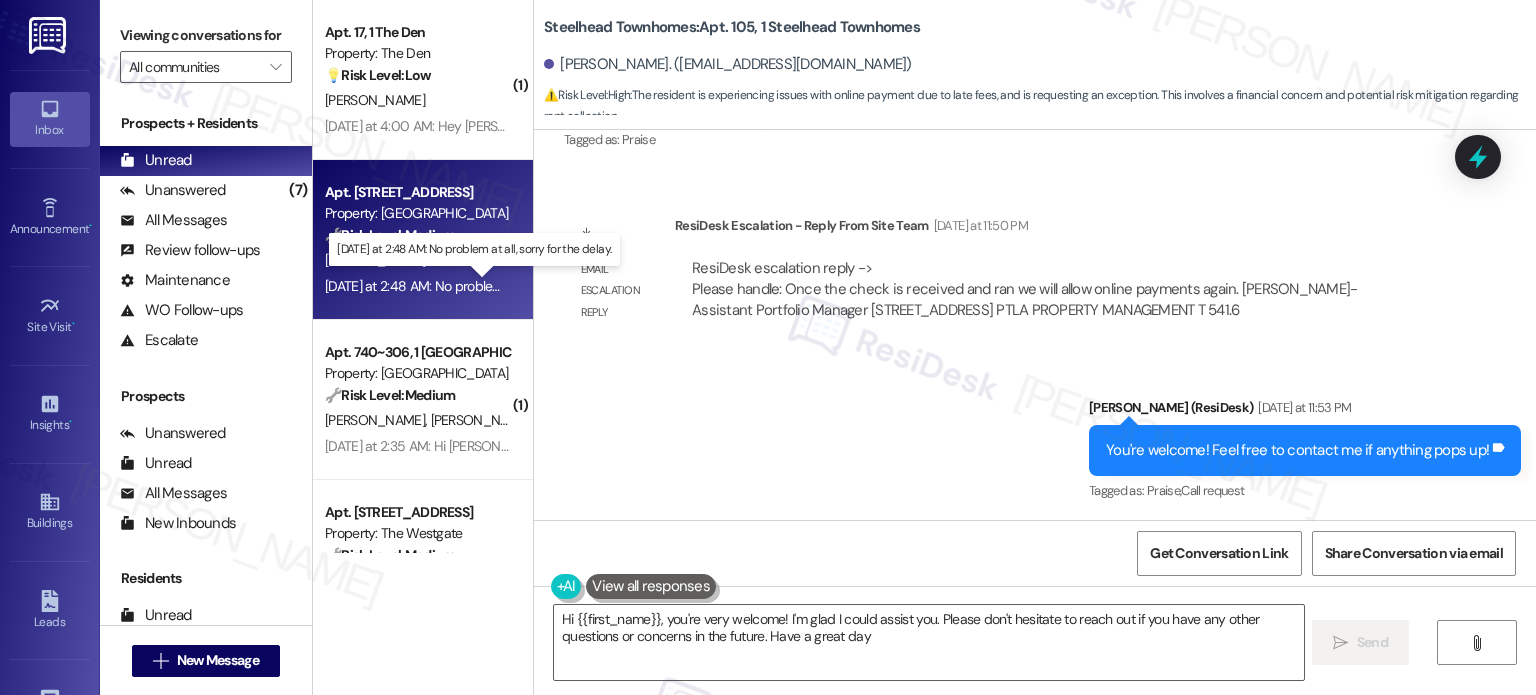 type on "Hi {{first_name}}, you're very welcome! I'm glad I could assist you. Please don't hesitate to reach out if you have any other questions or concerns in the future. Have a great day!" 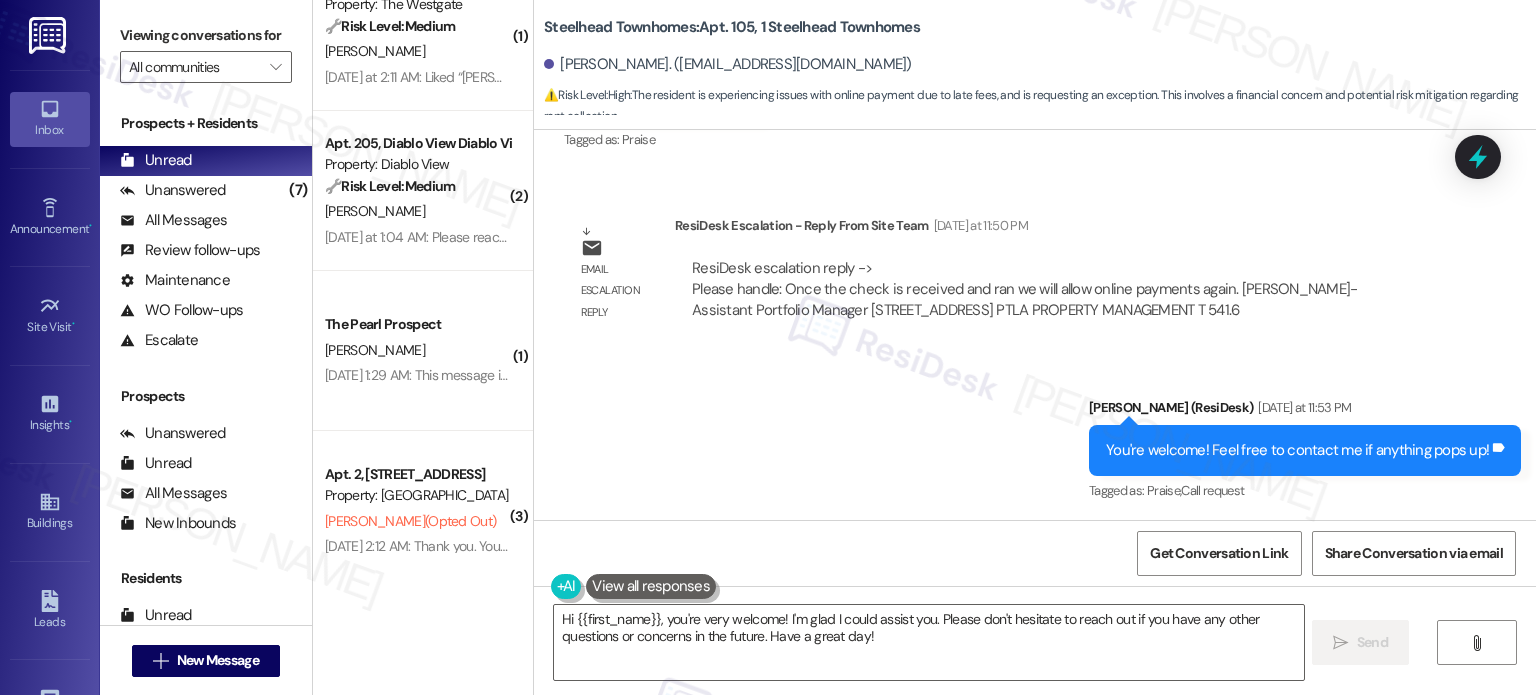 scroll, scrollTop: 500, scrollLeft: 0, axis: vertical 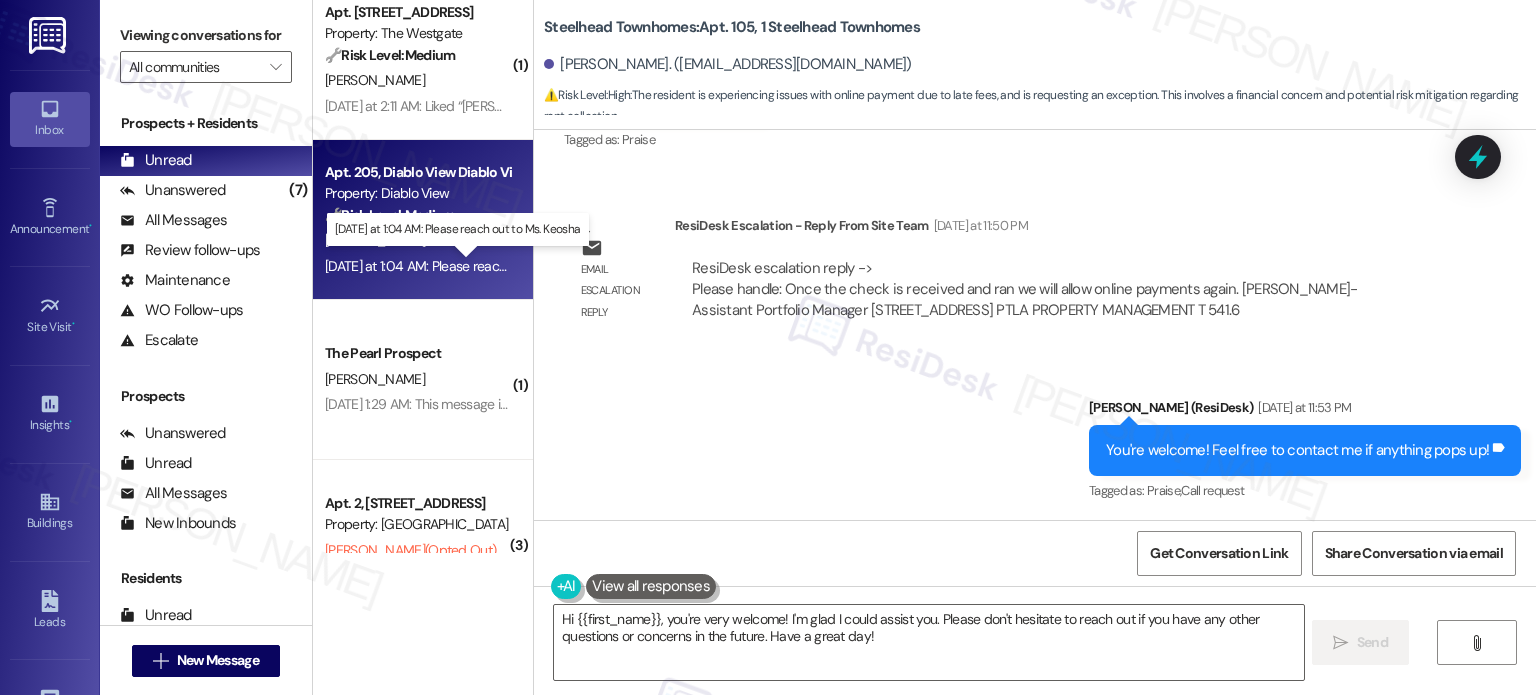 click on "[DATE] at 1:04 AM: Please reach out to Ms. Keosha [DATE] at 1:04 AM: Please reach out to Ms. Keosha" at bounding box center (469, 266) 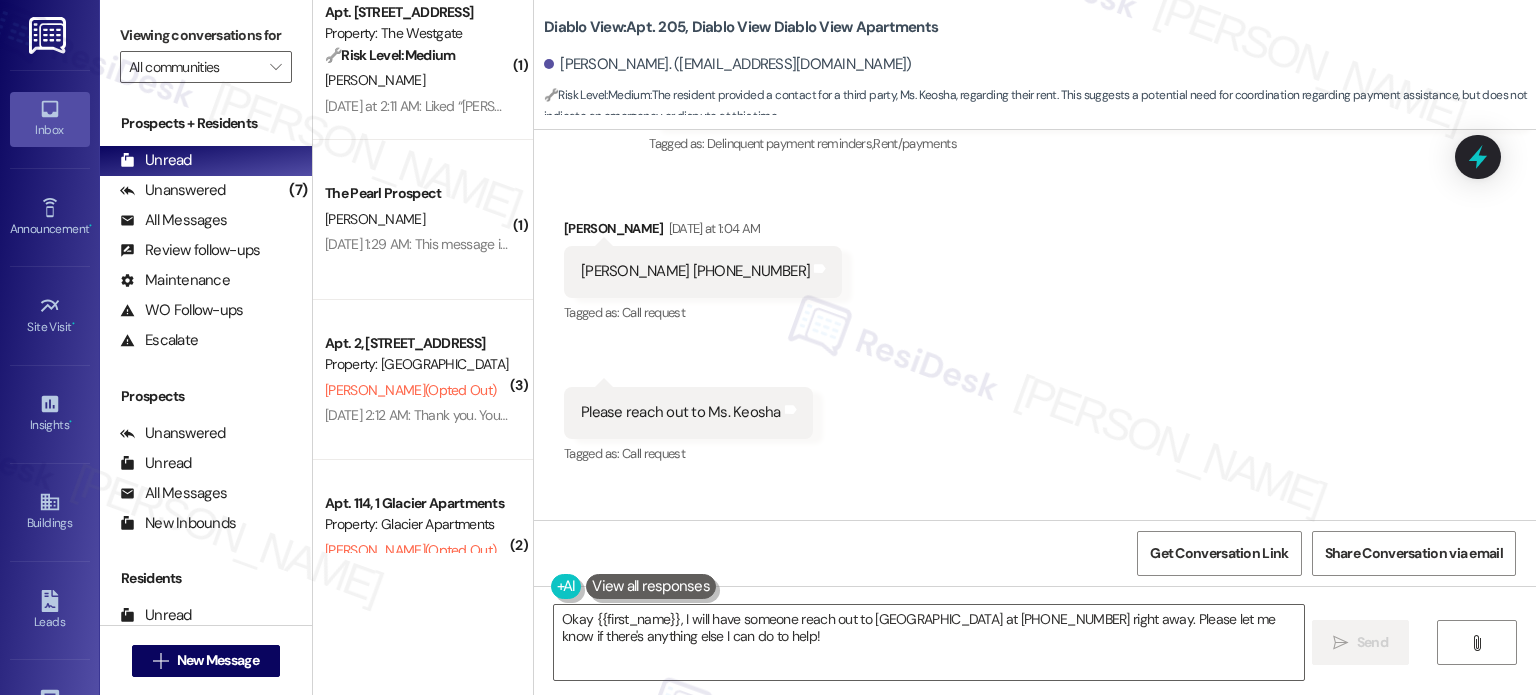 scroll, scrollTop: 4809, scrollLeft: 0, axis: vertical 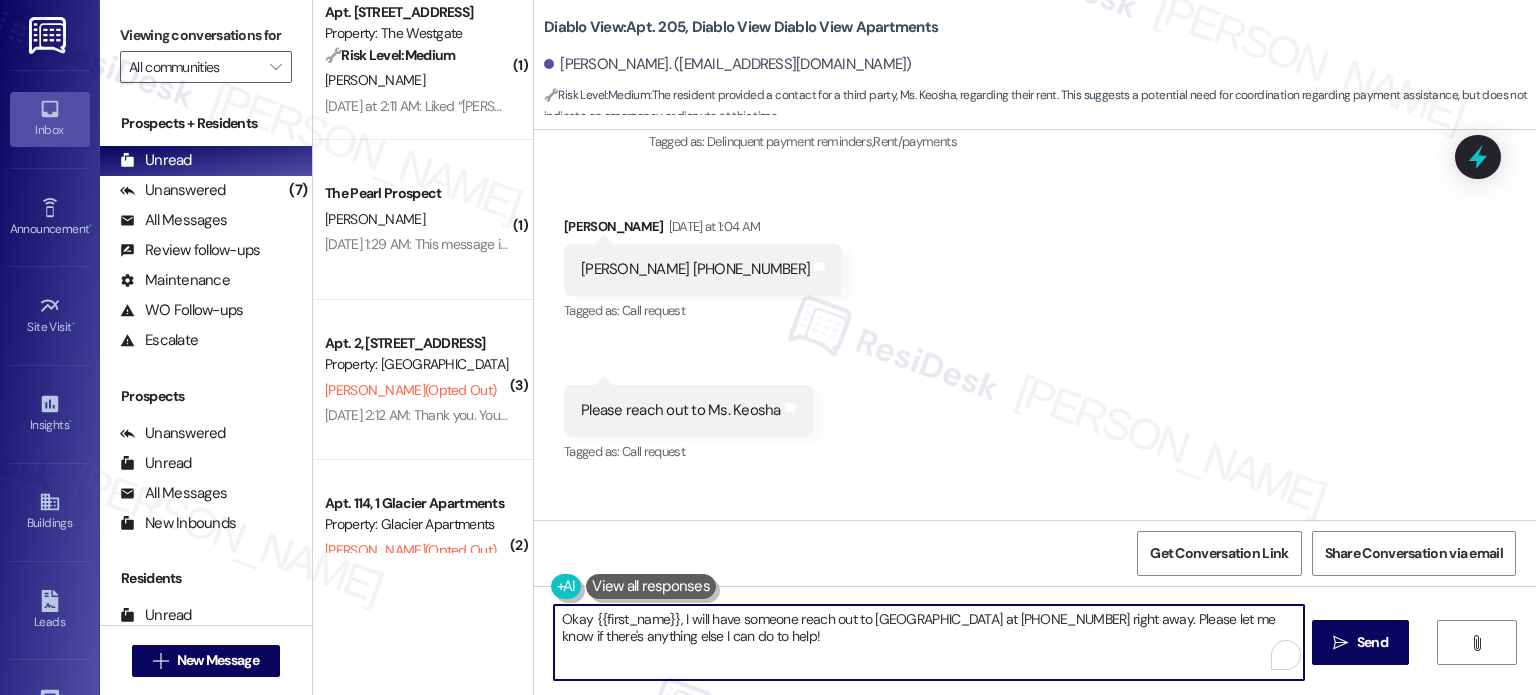 drag, startPoint x: 673, startPoint y: 616, endPoint x: 684, endPoint y: 654, distance: 39.56008 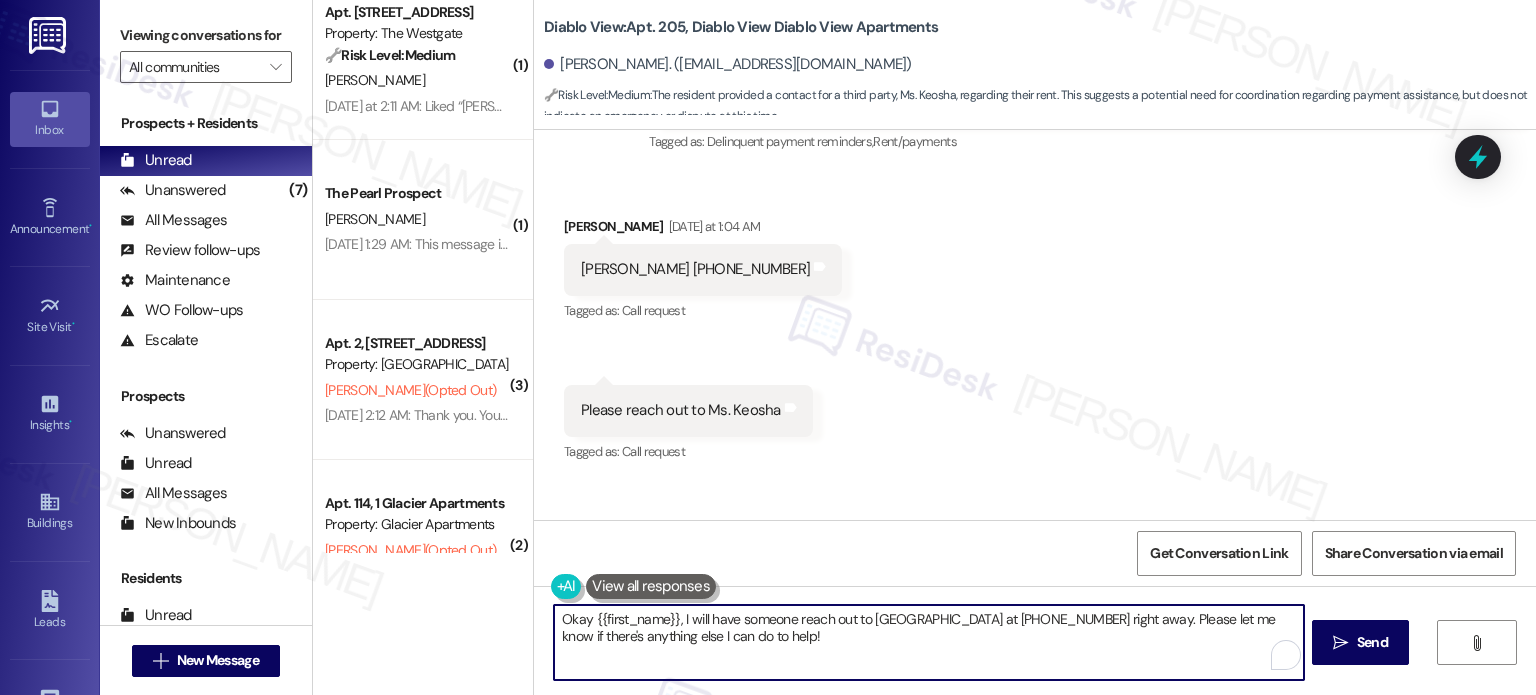 click on "Okay {{first_name}}, I will have someone reach out to [GEOGRAPHIC_DATA] at [PHONE_NUMBER] right away. Please let me know if there's anything else I can do to help!" at bounding box center (928, 642) 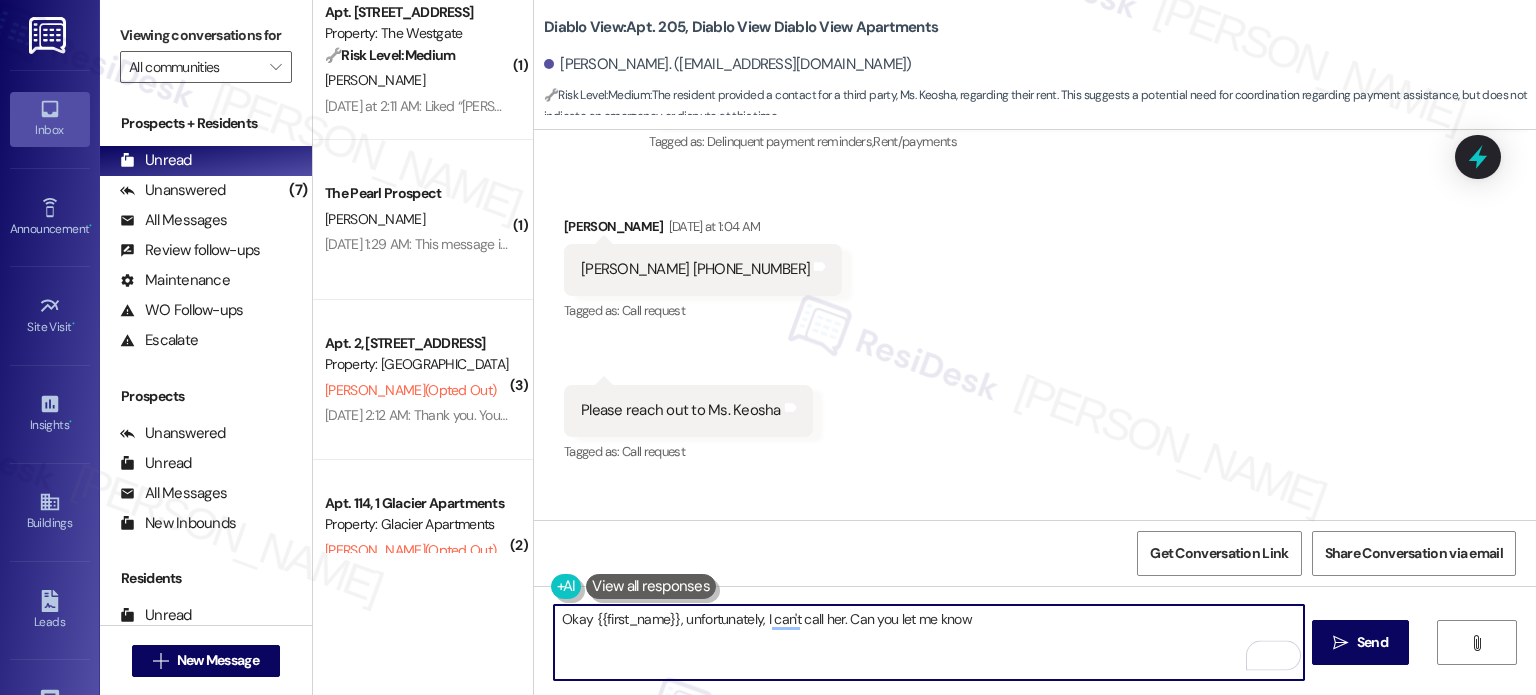 click on "Okay {{first_name}}, unfortunately, I can't call her. Can you let me know" at bounding box center [928, 642] 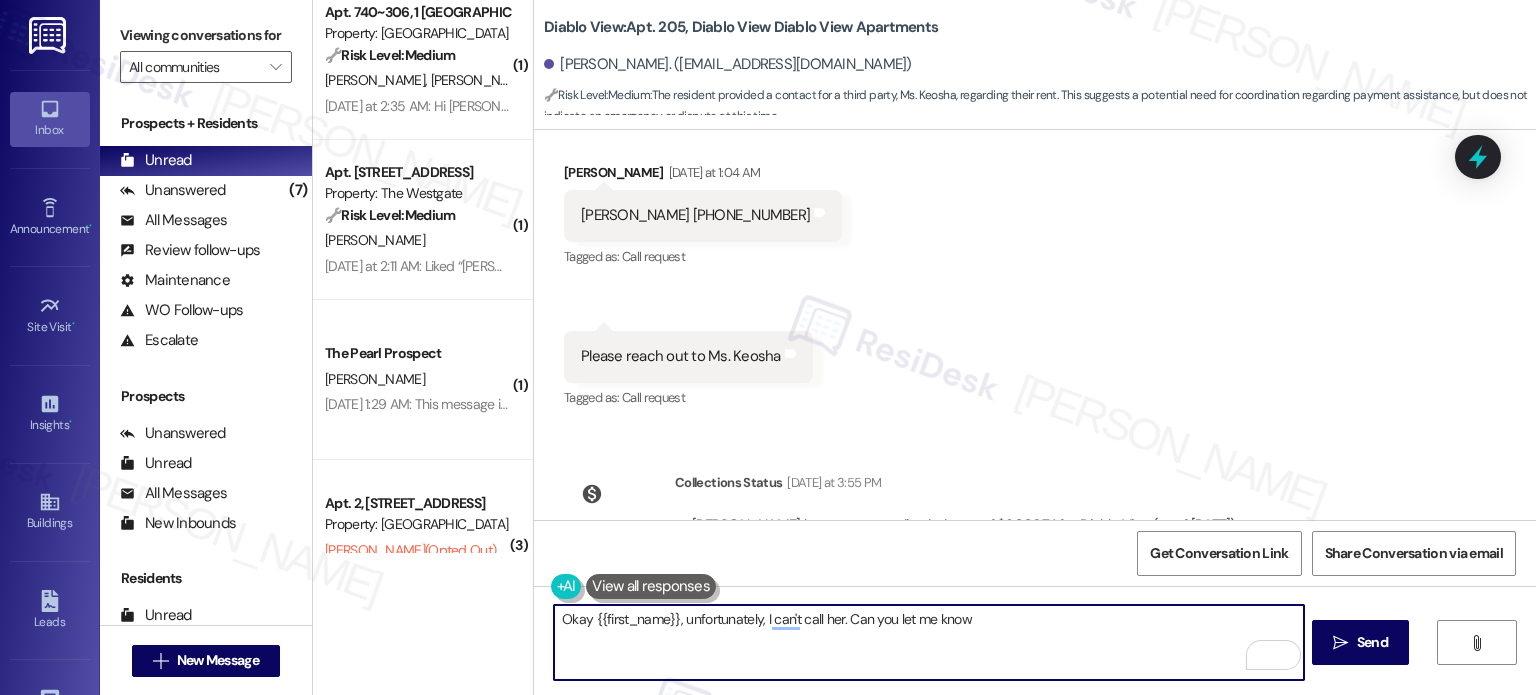 scroll, scrollTop: 4909, scrollLeft: 0, axis: vertical 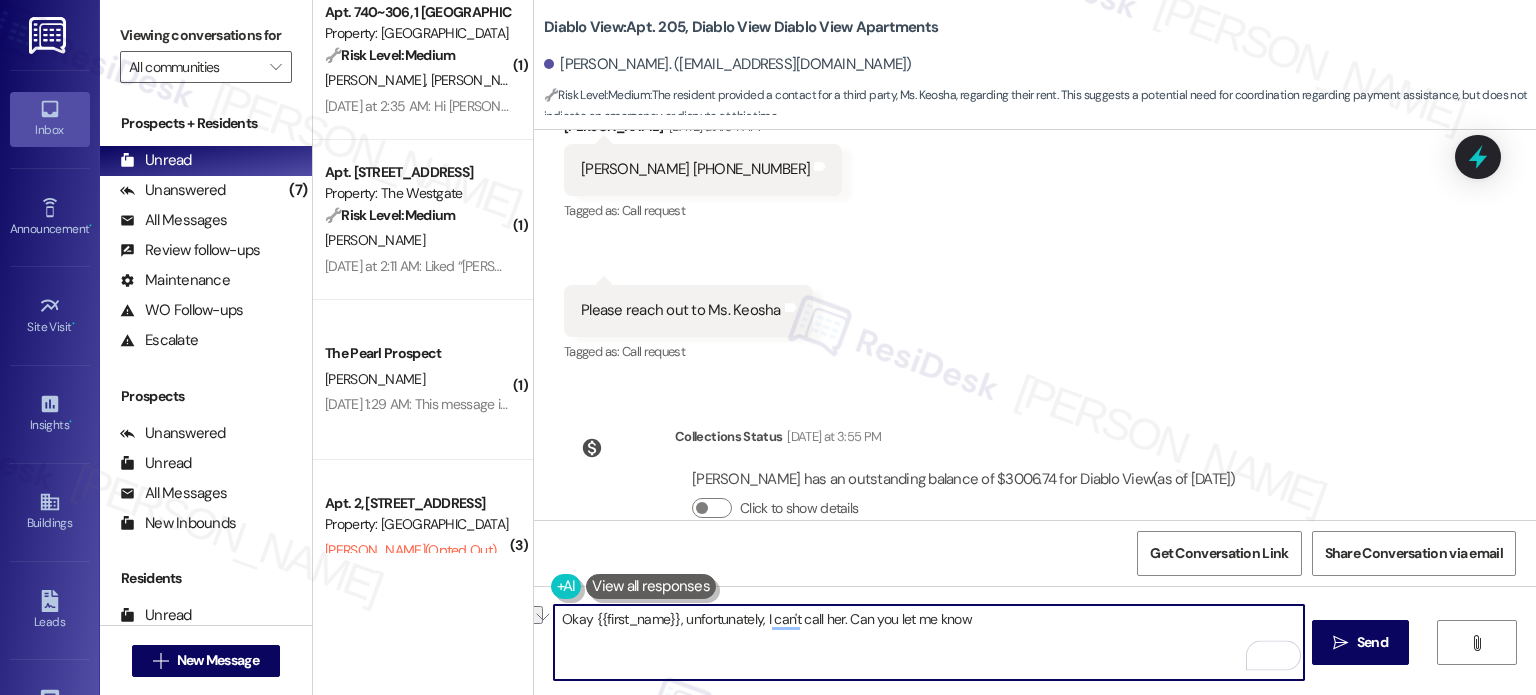 drag, startPoint x: 965, startPoint y: 618, endPoint x: 836, endPoint y: 629, distance: 129.46814 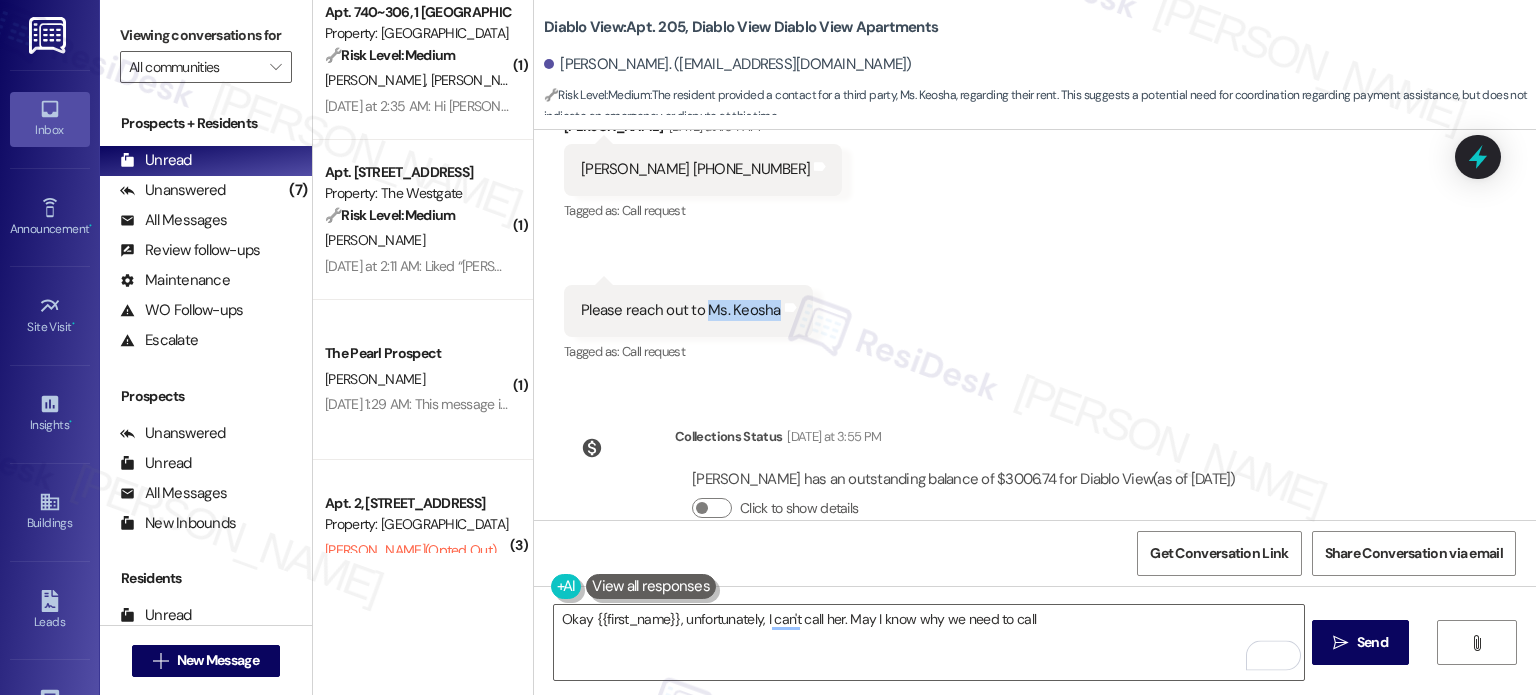 drag, startPoint x: 691, startPoint y: 265, endPoint x: 760, endPoint y: 267, distance: 69.02898 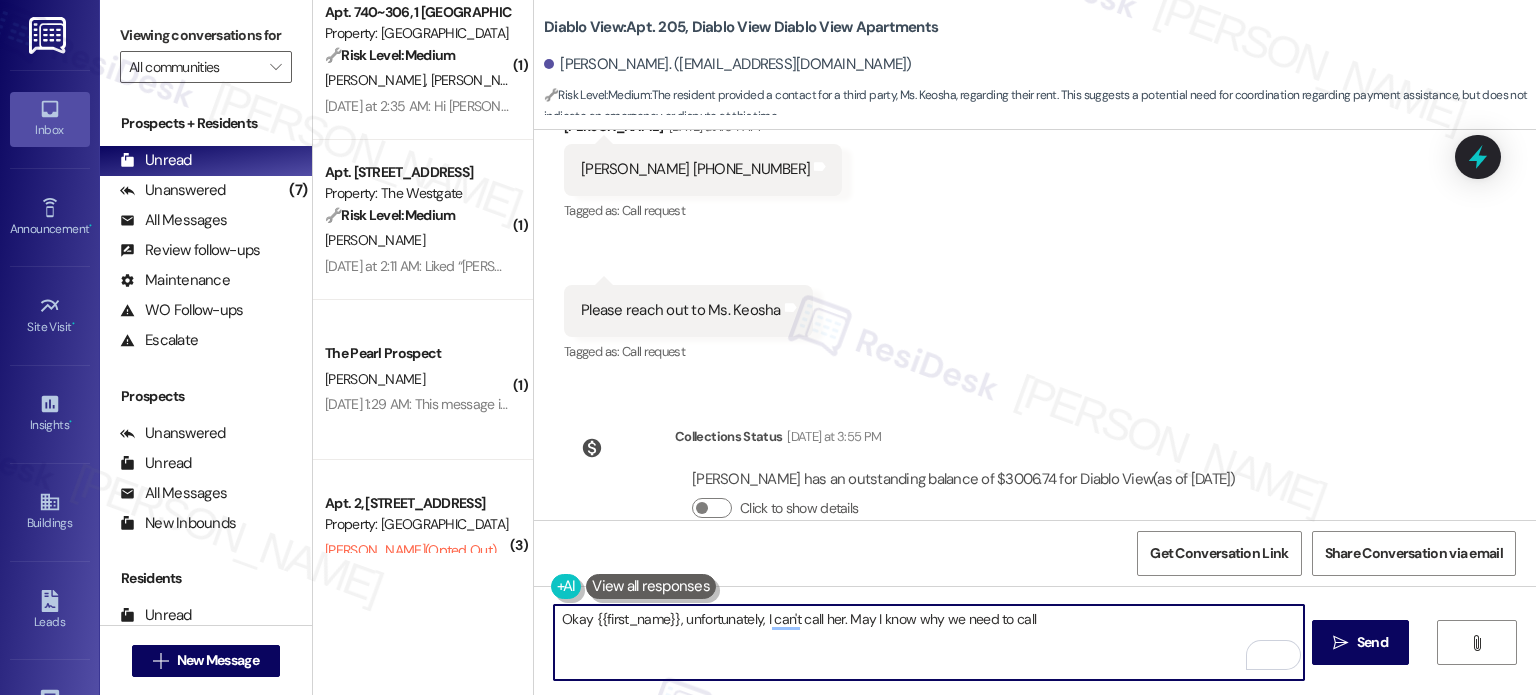 click on "Okay {{first_name}}, unfortunately, I can't call her. May I know why we need to call" at bounding box center (928, 642) 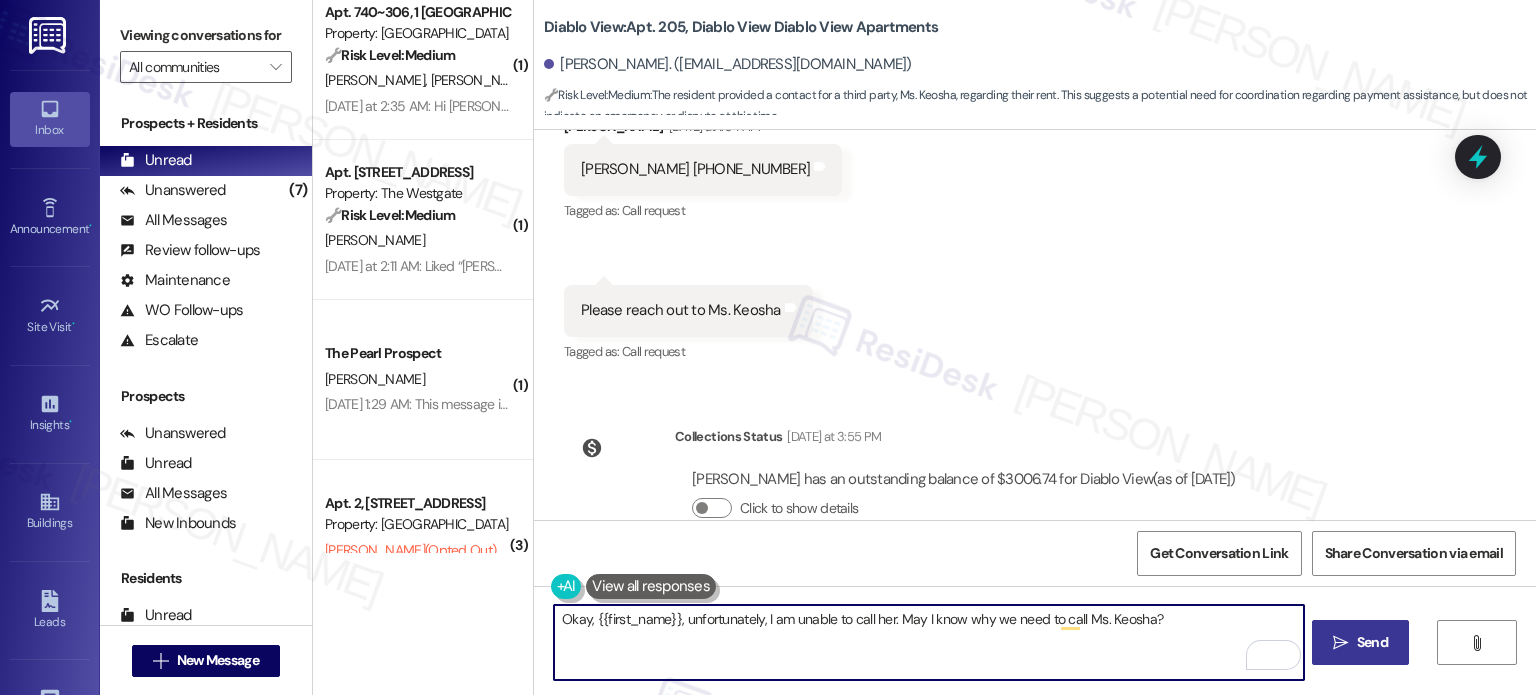 type on "Okay, {{first_name}}, unfortunately, I am unable to call her. May I know why we need to call Ms. Keosha?" 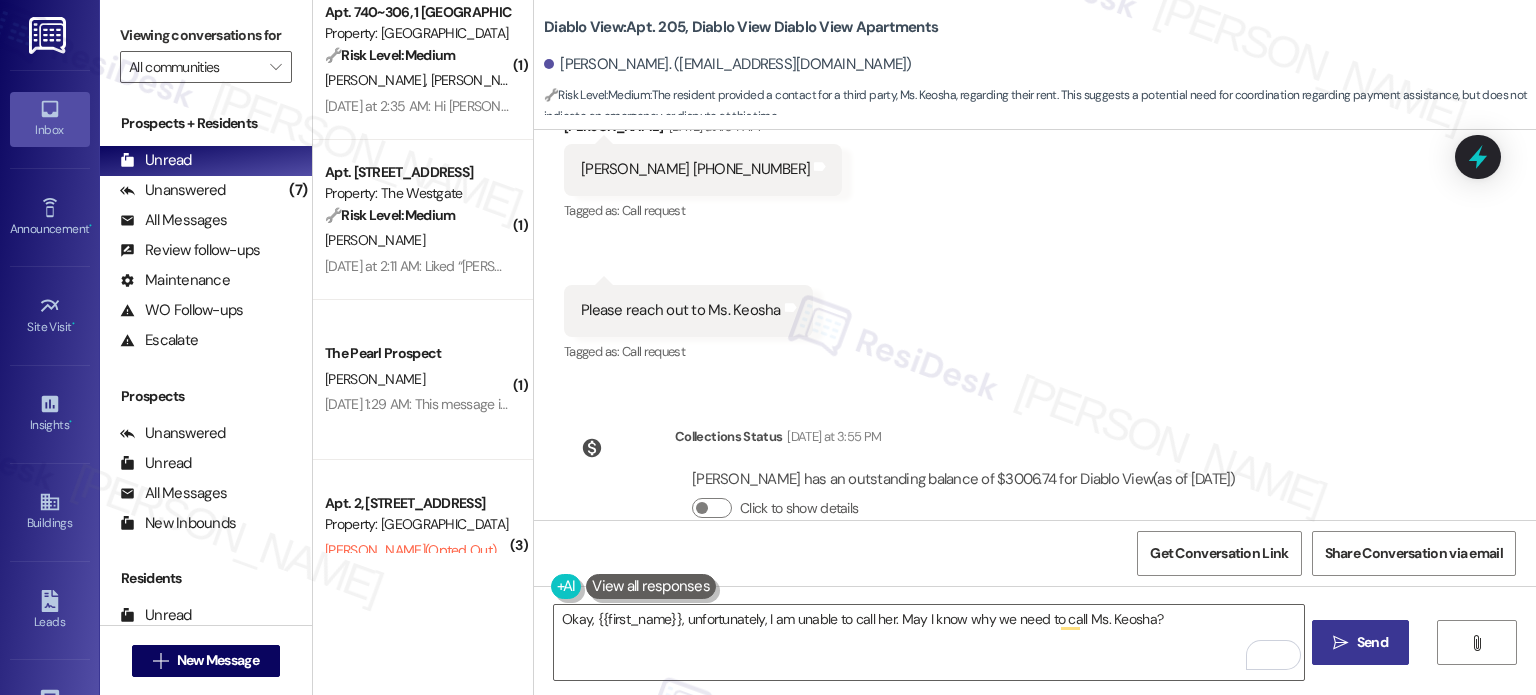 type 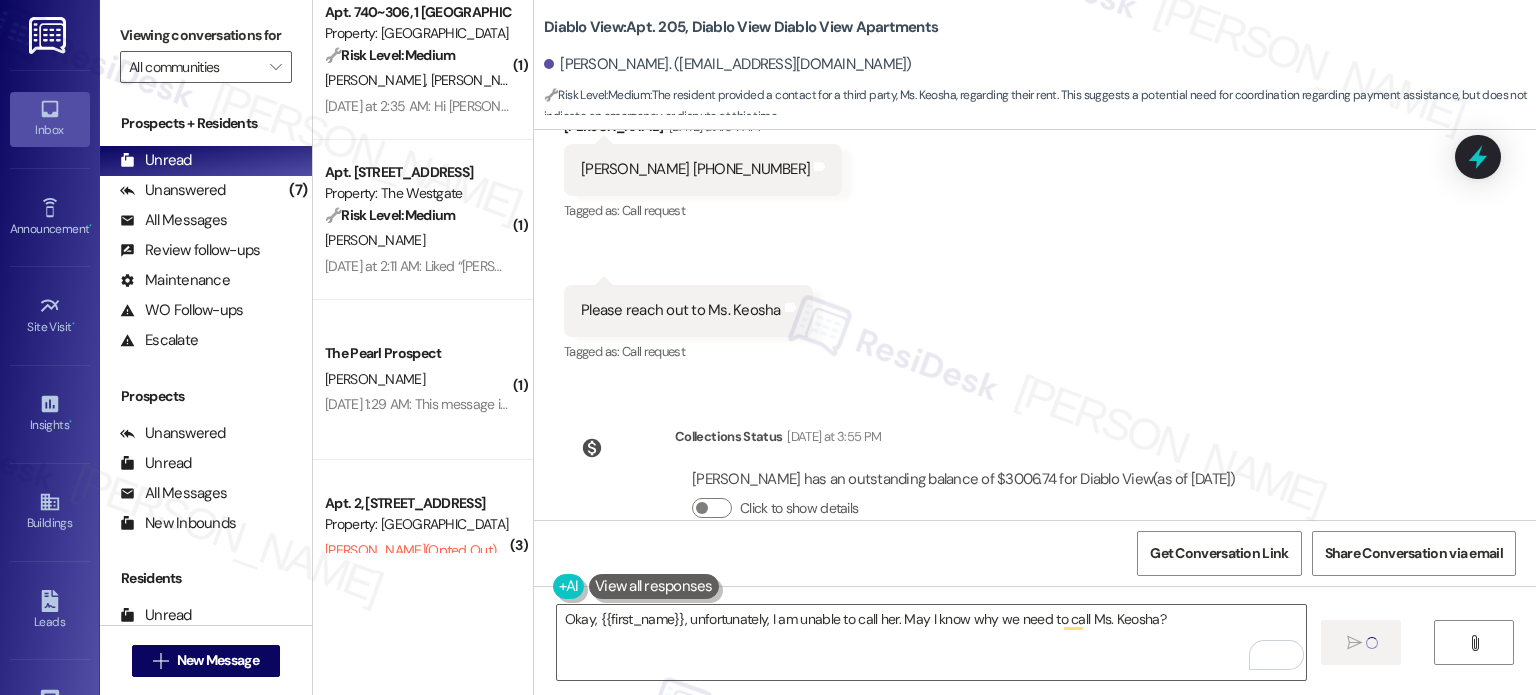 type 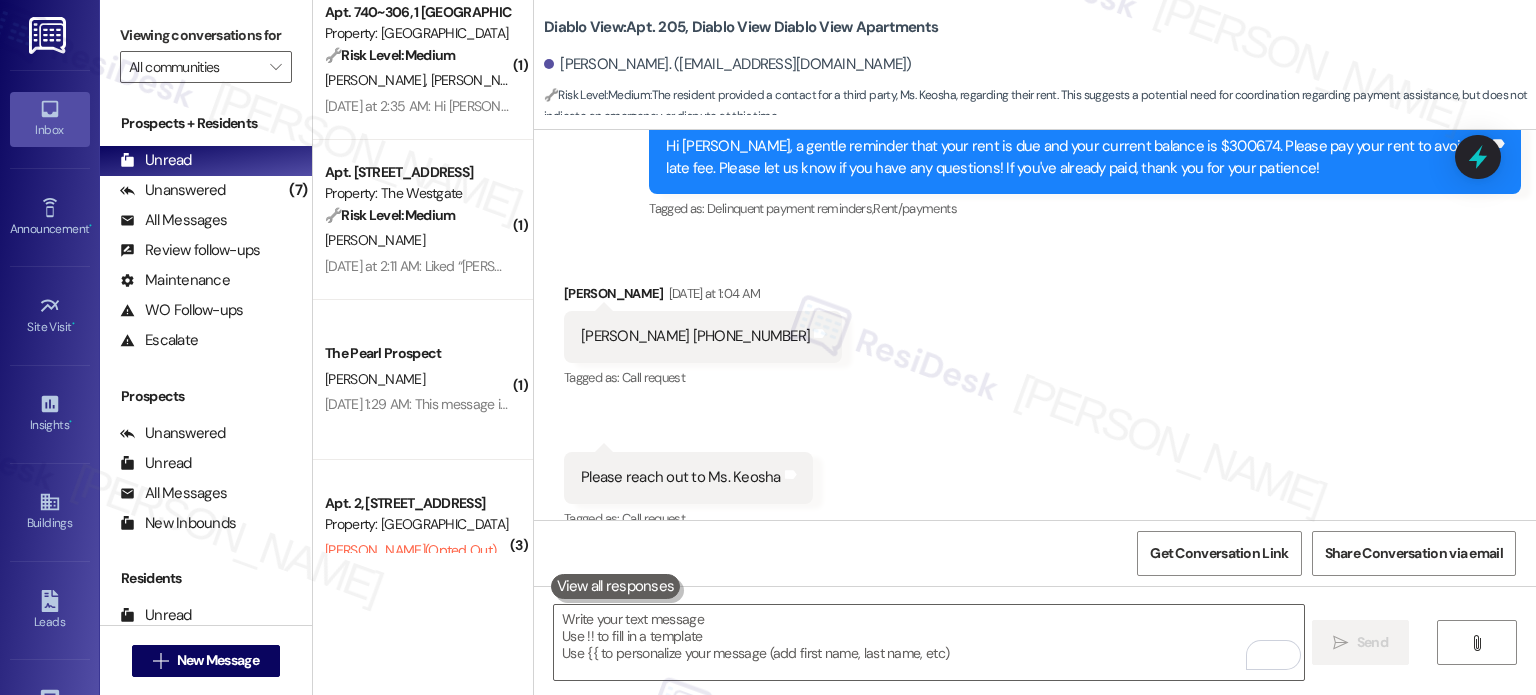 scroll, scrollTop: 4725, scrollLeft: 0, axis: vertical 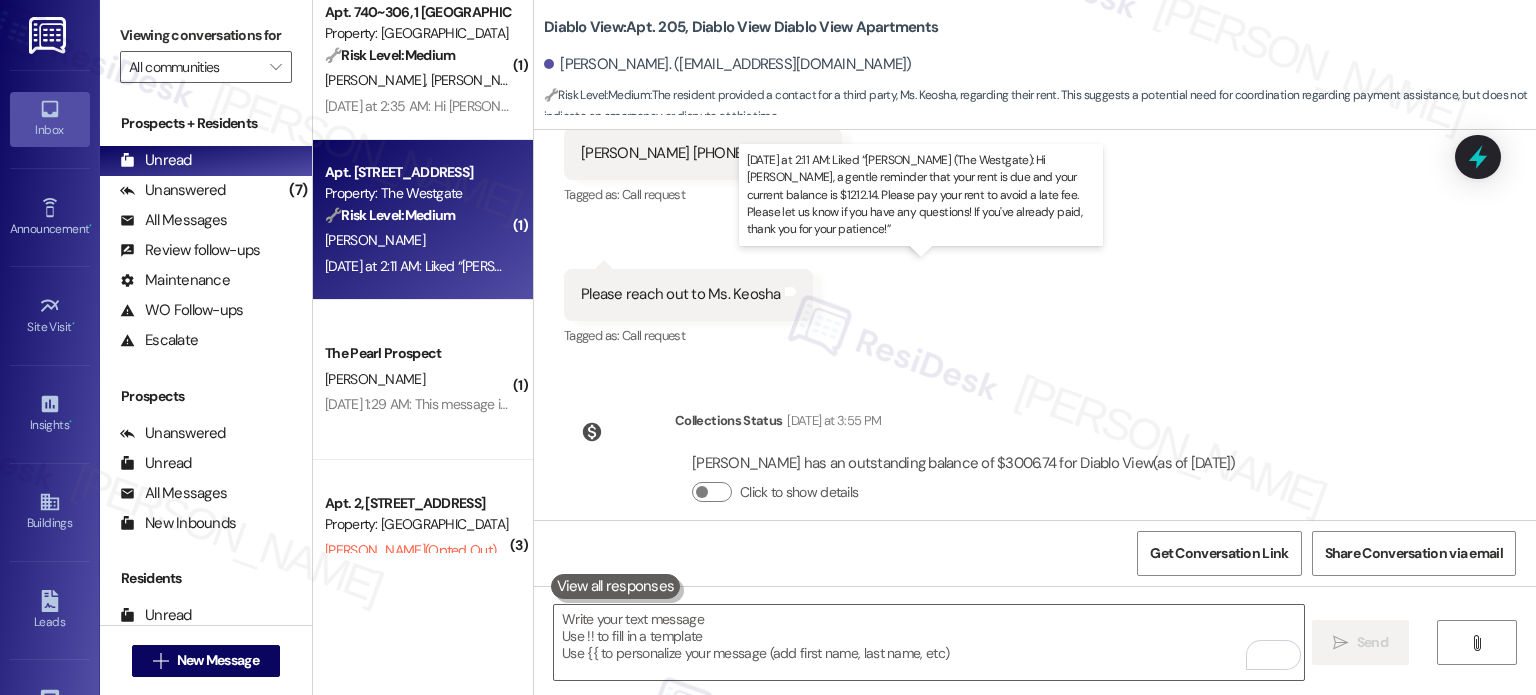 click on "[DATE] at 2:11 AM: Liked “[PERSON_NAME] (The Westgate): Hi [PERSON_NAME], a gentle reminder that your rent is due and your current balance is $1212.14. Please pay your rent to avoid a late fee. Please let us know if you have any questions! If you've already paid, thank you for your patience!” [DATE] at 2:11 AM: Liked “[PERSON_NAME] (The Westgate): Hi [PERSON_NAME], a gentle reminder that your rent is due and your current balance is $1212.14. Please pay your rent to avoid a late fee. Please let us know if you have any questions! If you've already paid, thank you for your patience!”" at bounding box center (1166, 266) 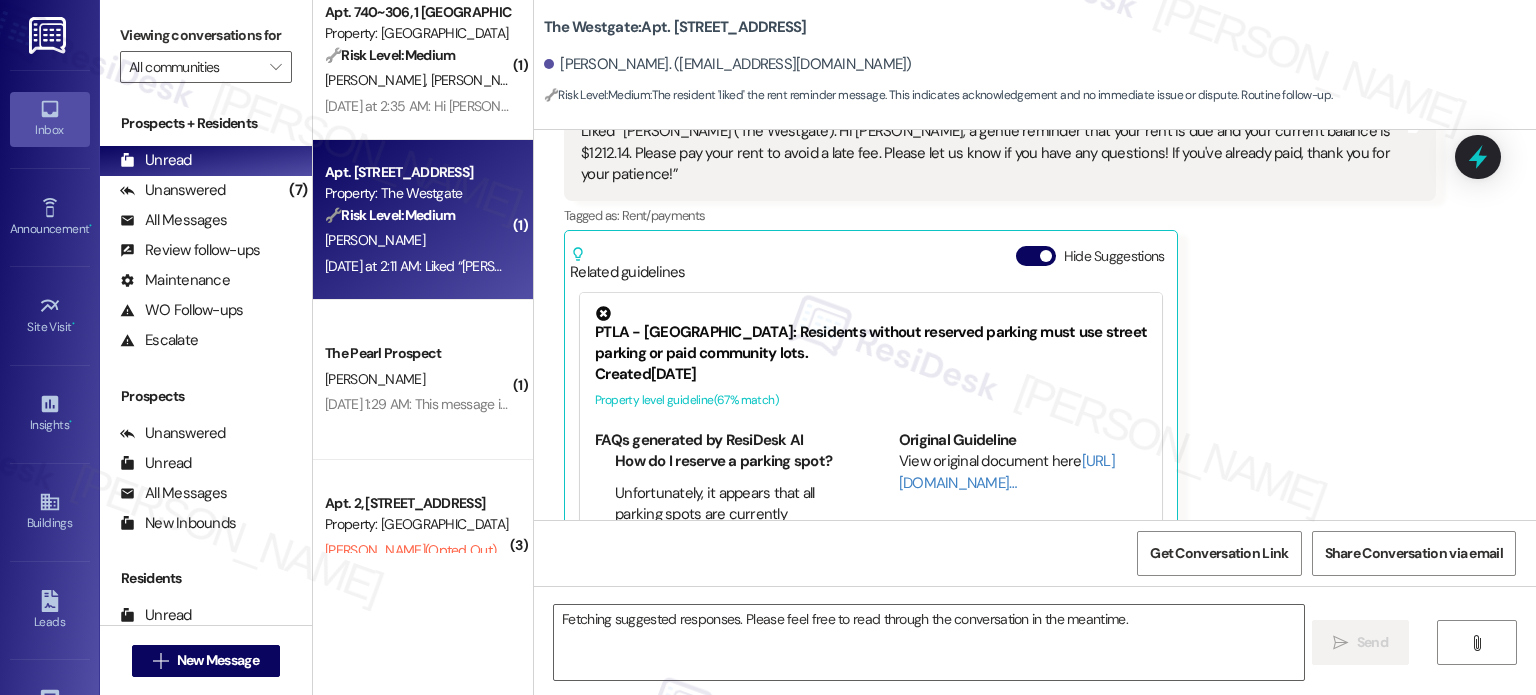 scroll, scrollTop: 1892, scrollLeft: 0, axis: vertical 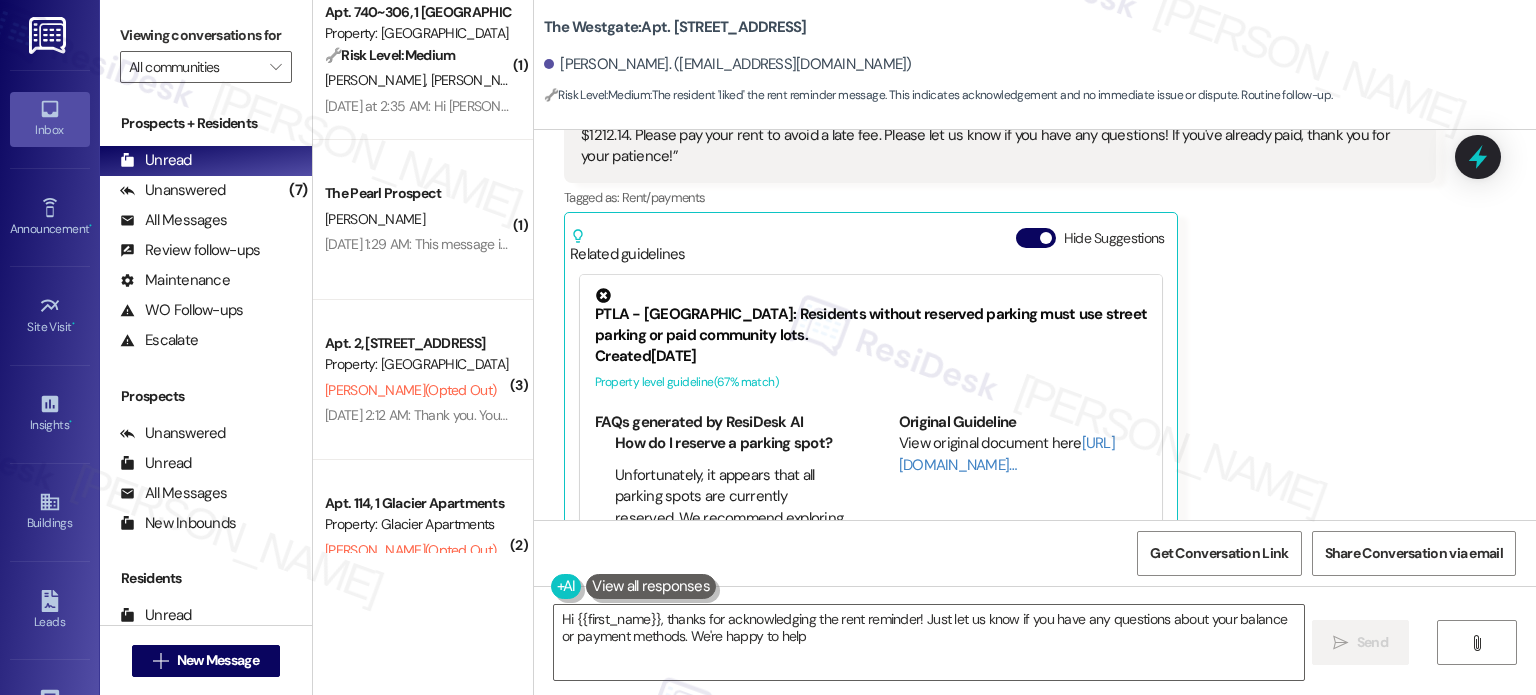 type on "Hi {{first_name}}, thanks for acknowledging the rent reminder! Just let us know if you have any questions about your balance or payment methods. We're happy to help!" 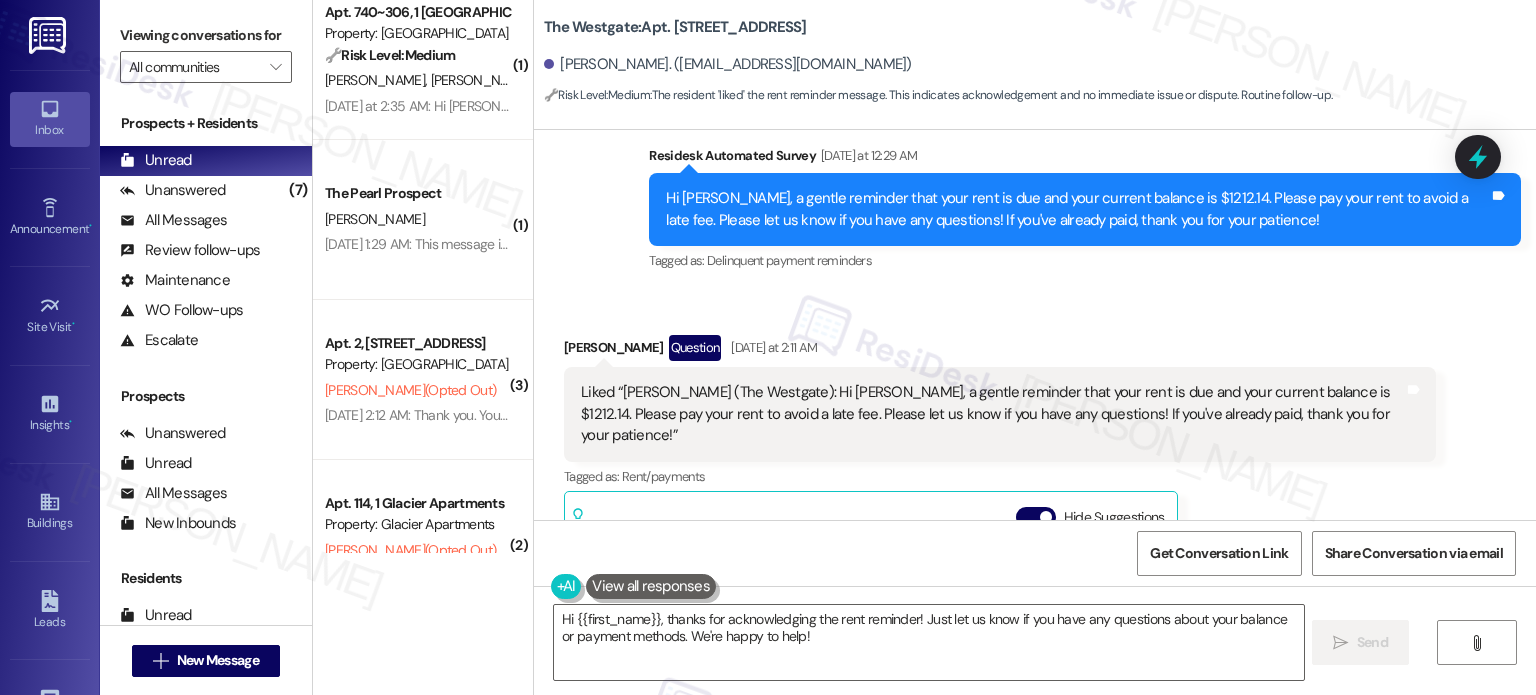 scroll, scrollTop: 1578, scrollLeft: 0, axis: vertical 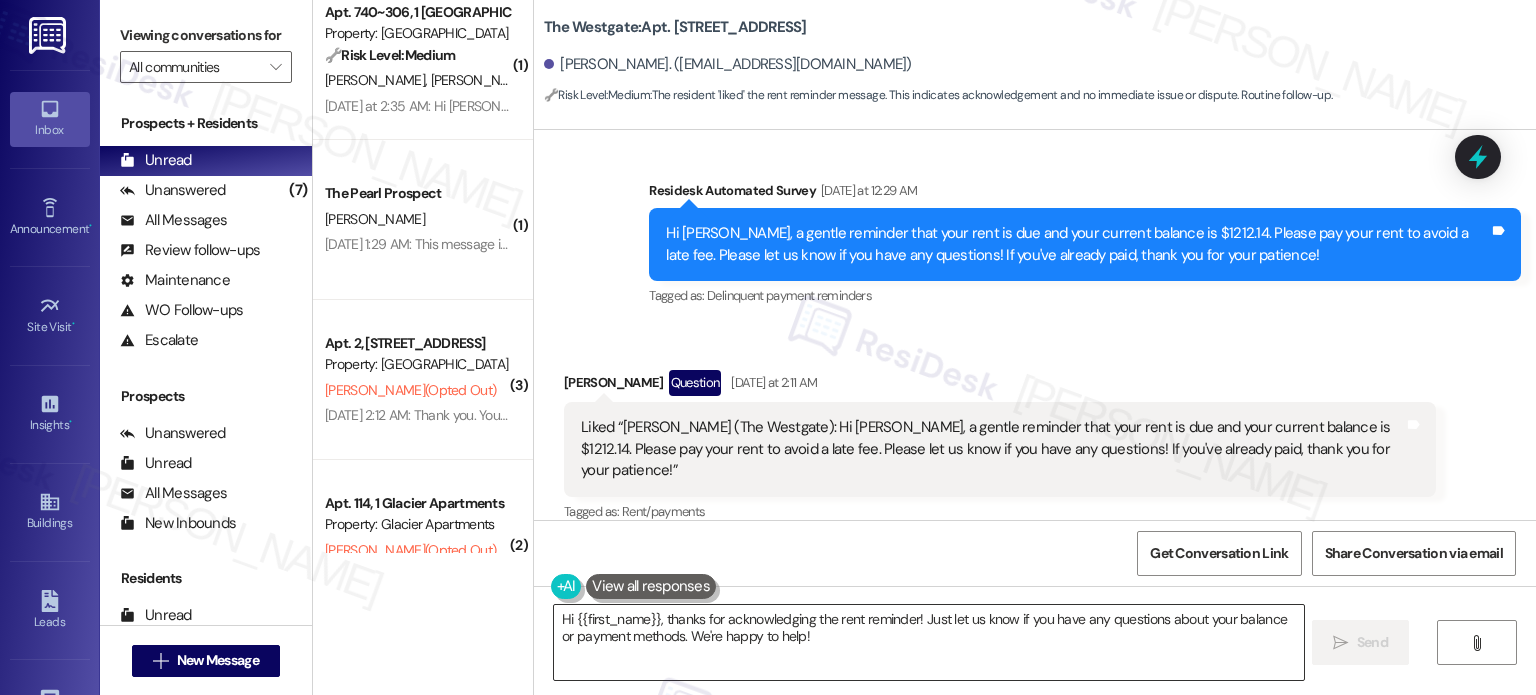 click on "Hi {{first_name}}, thanks for acknowledging the rent reminder! Just let us know if you have any questions about your balance or payment methods. We're happy to help!" at bounding box center [928, 642] 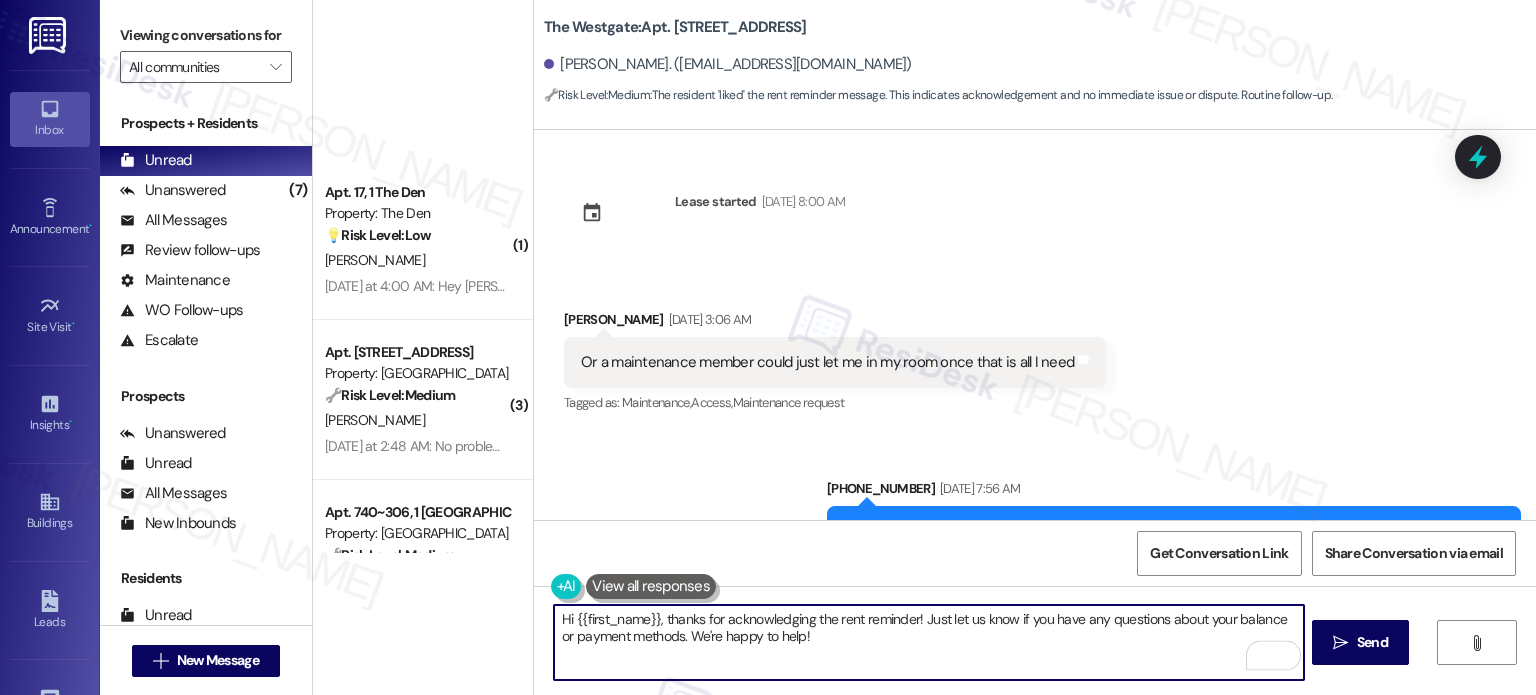 scroll, scrollTop: 0, scrollLeft: 0, axis: both 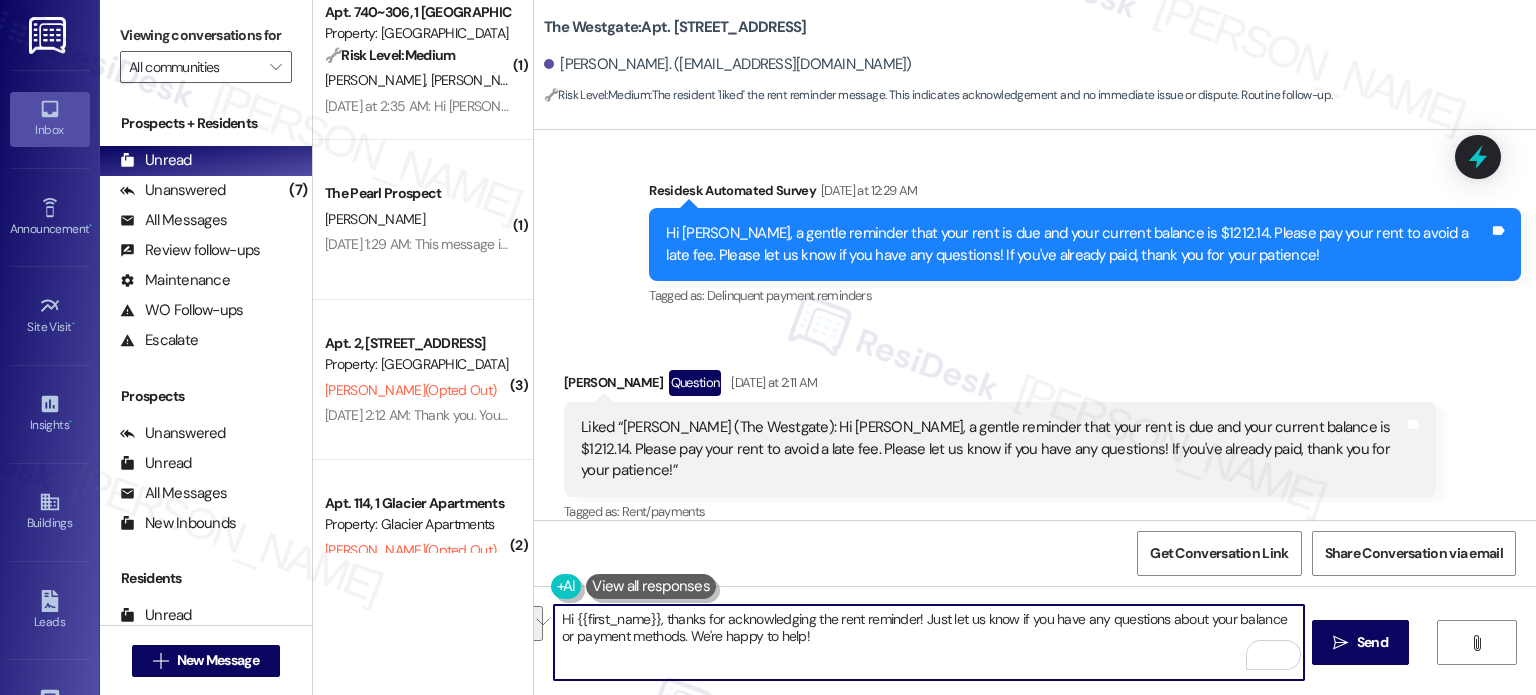 drag, startPoint x: 1153, startPoint y: 621, endPoint x: 660, endPoint y: 647, distance: 493.68512 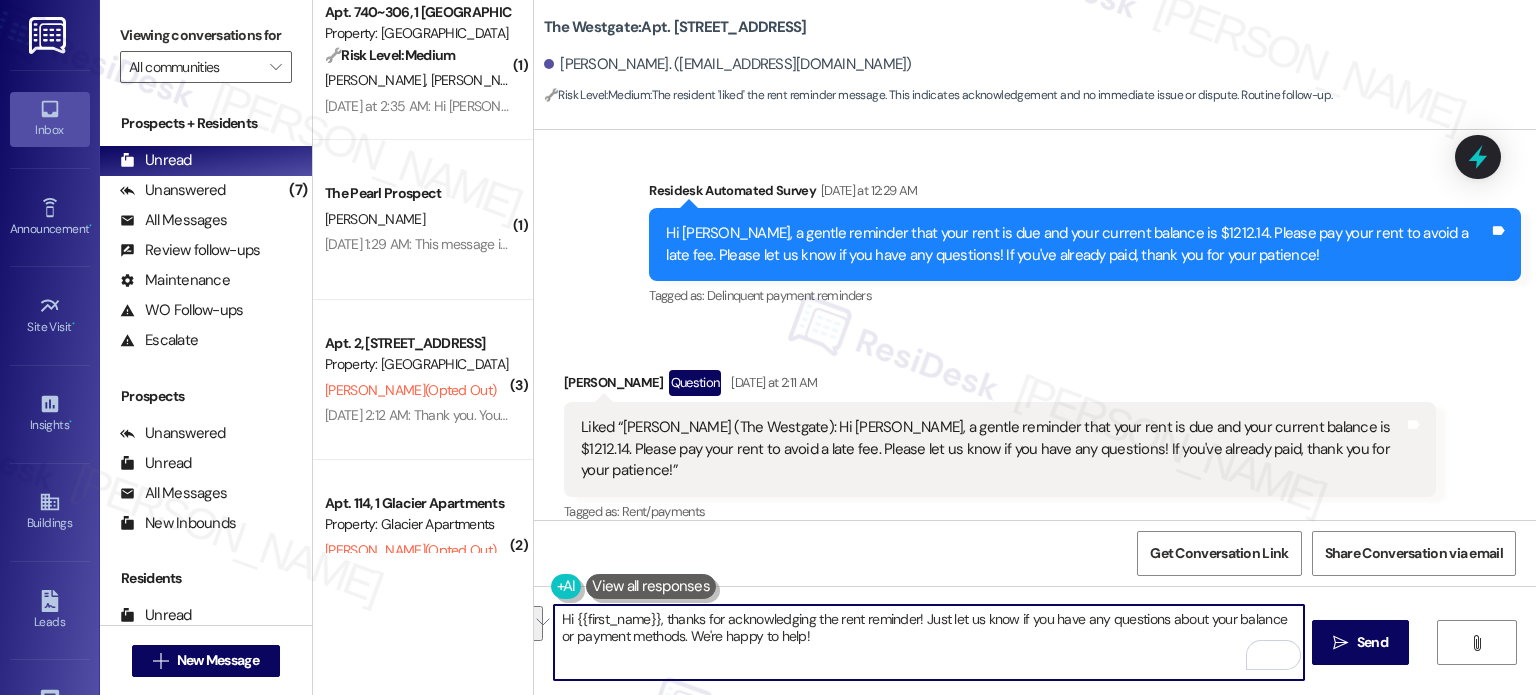 click on "Hi {{first_name}}, thanks for acknowledging the rent reminder! Just let us know if you have any questions about your balance or payment methods. We're happy to help!" at bounding box center [928, 642] 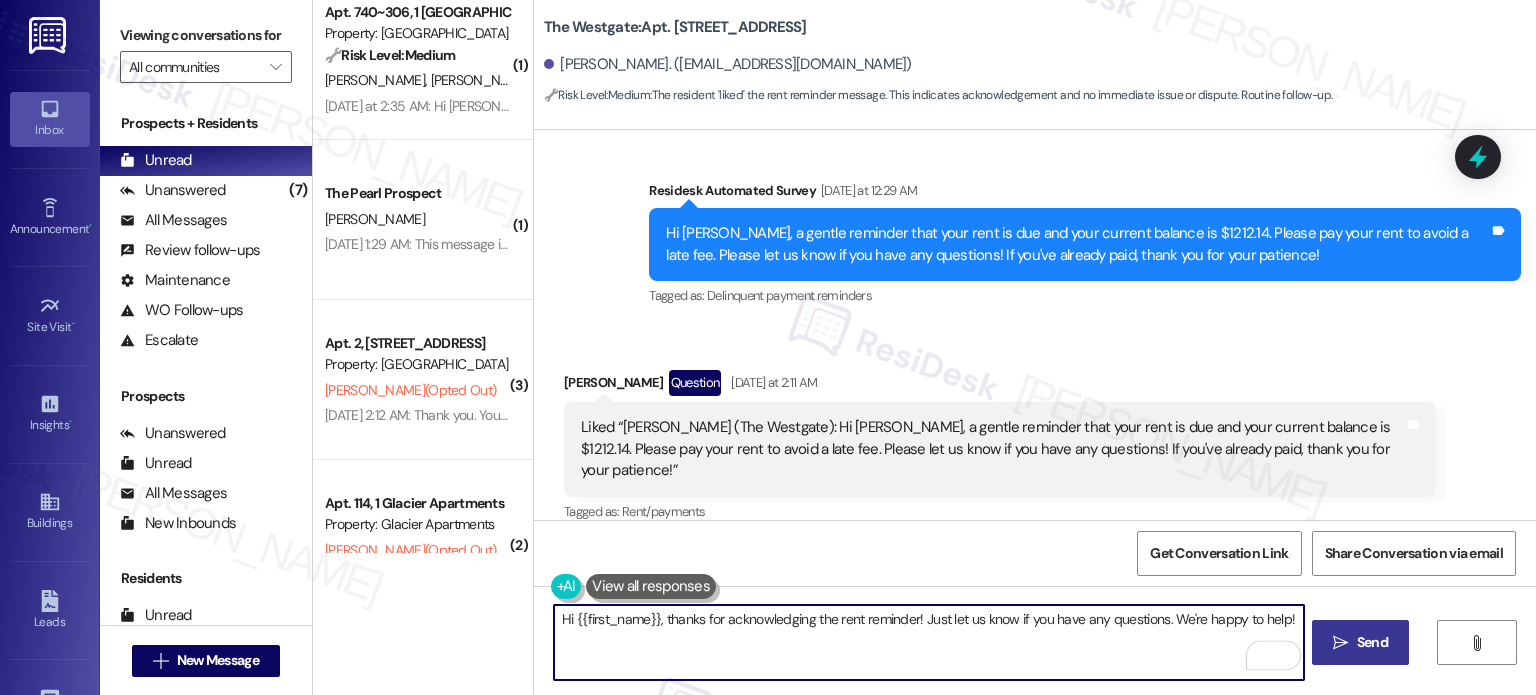 type on "Hi {{first_name}}, thanks for acknowledging the rent reminder! Just let us know if you have any questions. We're happy to help!" 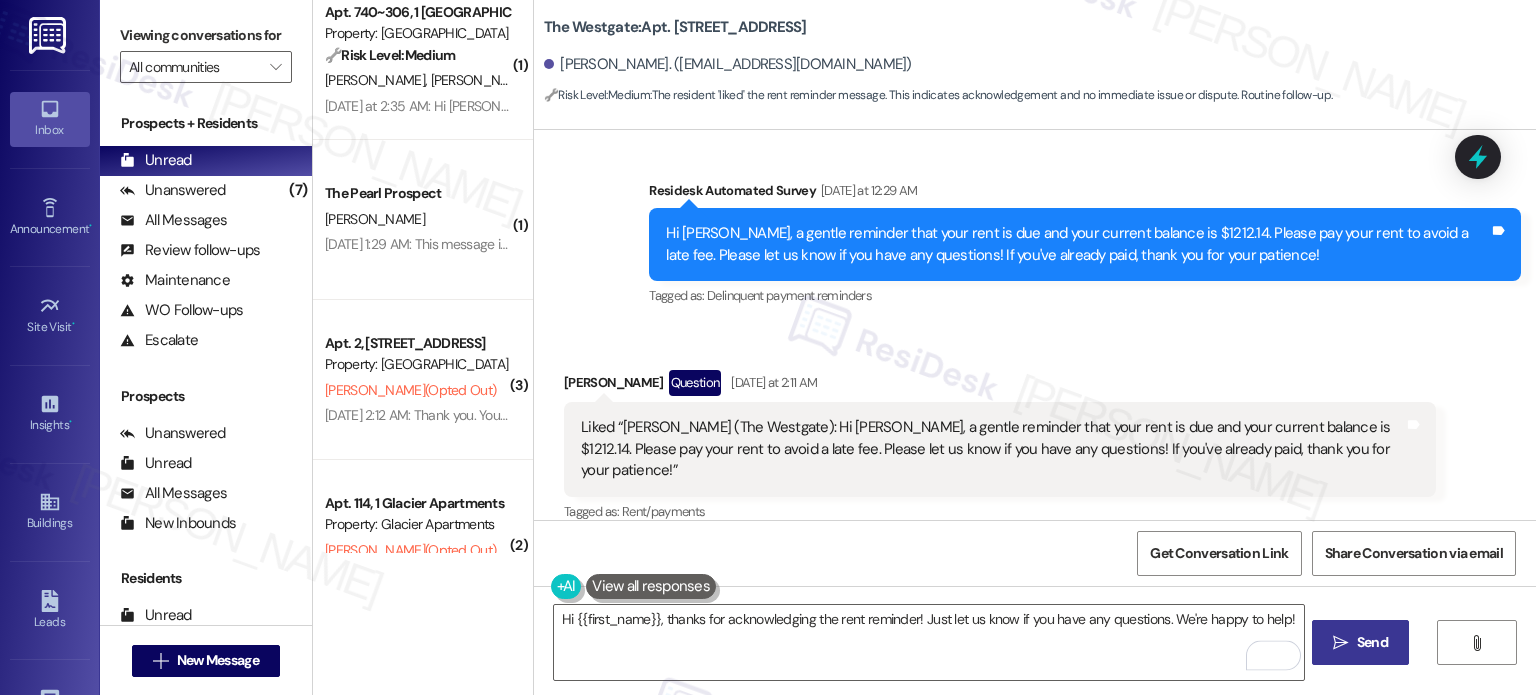 click on "Send" at bounding box center [1372, 642] 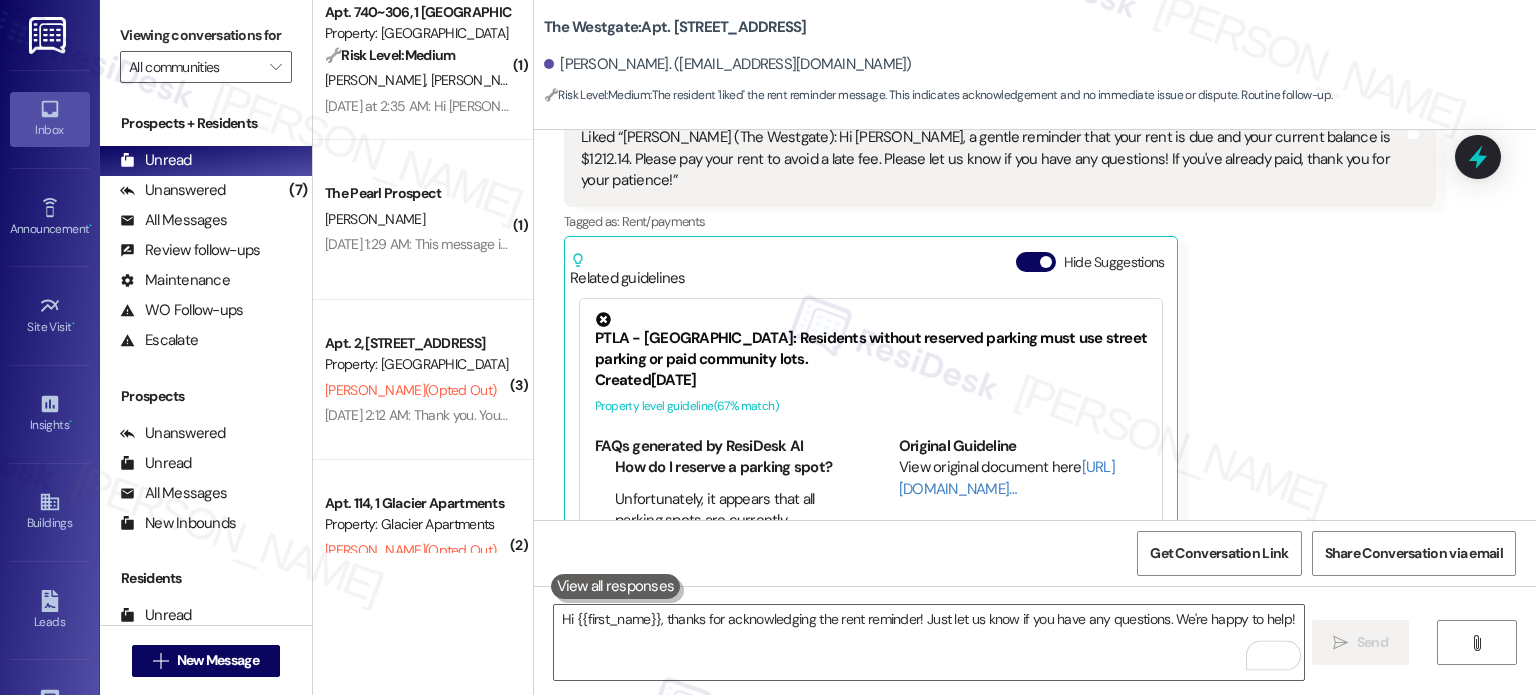 scroll, scrollTop: 1892, scrollLeft: 0, axis: vertical 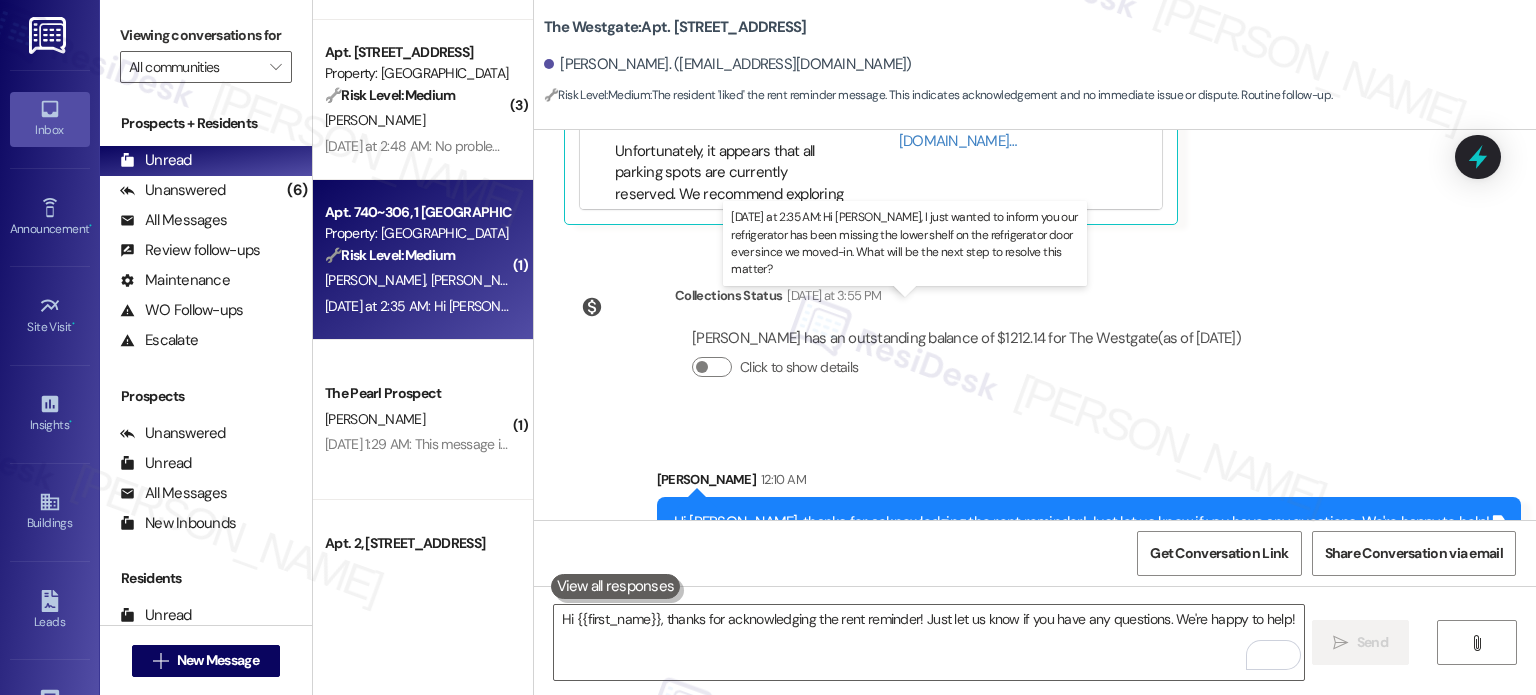 click on "Yesterday at 2:35 AM: Hi Sarah, I just wanted to inform you our refrigerator has been missing the lower shelf on the refrigerator door ever since we moved-in. What will be the next step to resolve this matter?  Yesterday at 2:35 AM: Hi Sarah, I just wanted to inform you our refrigerator has been missing the lower shelf on the refrigerator door ever since we moved-in. What will be the next step to resolve this matter?" at bounding box center [942, 306] 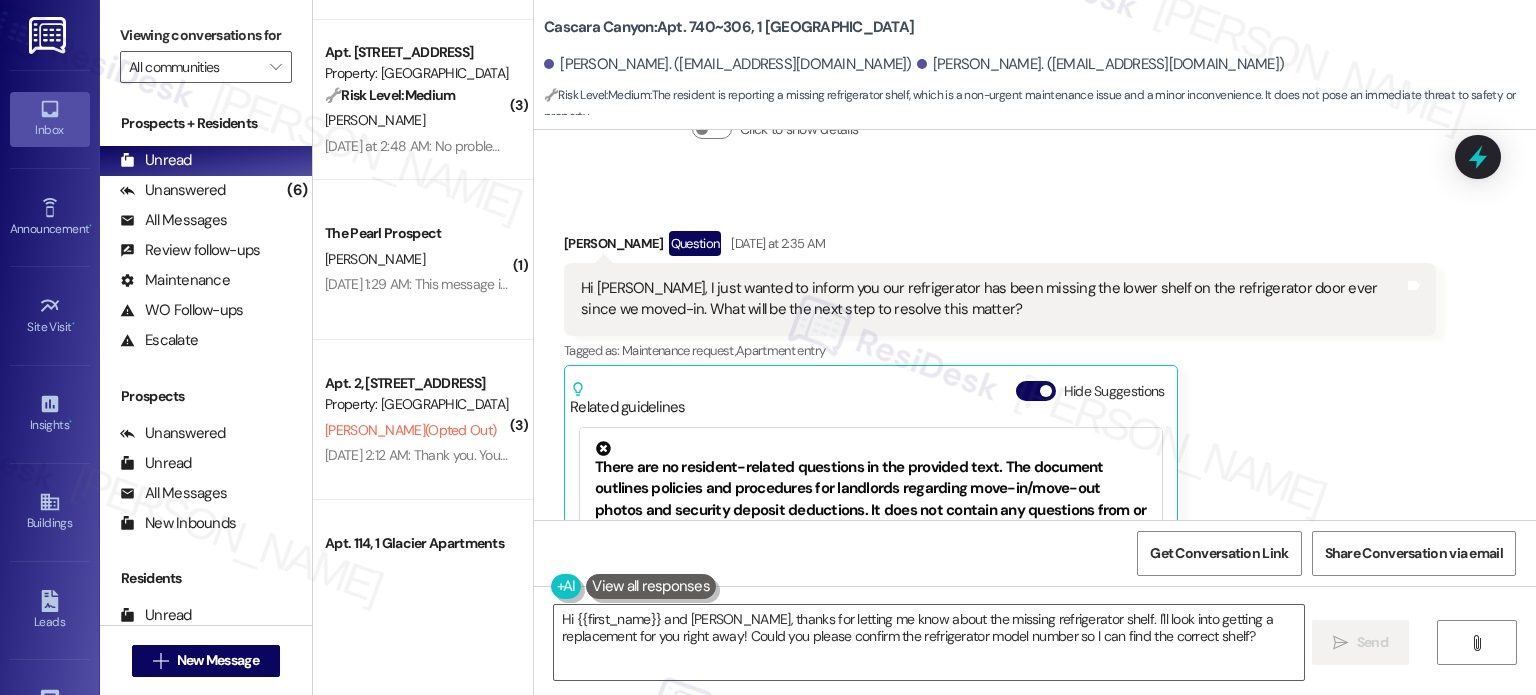 scroll, scrollTop: 1300, scrollLeft: 0, axis: vertical 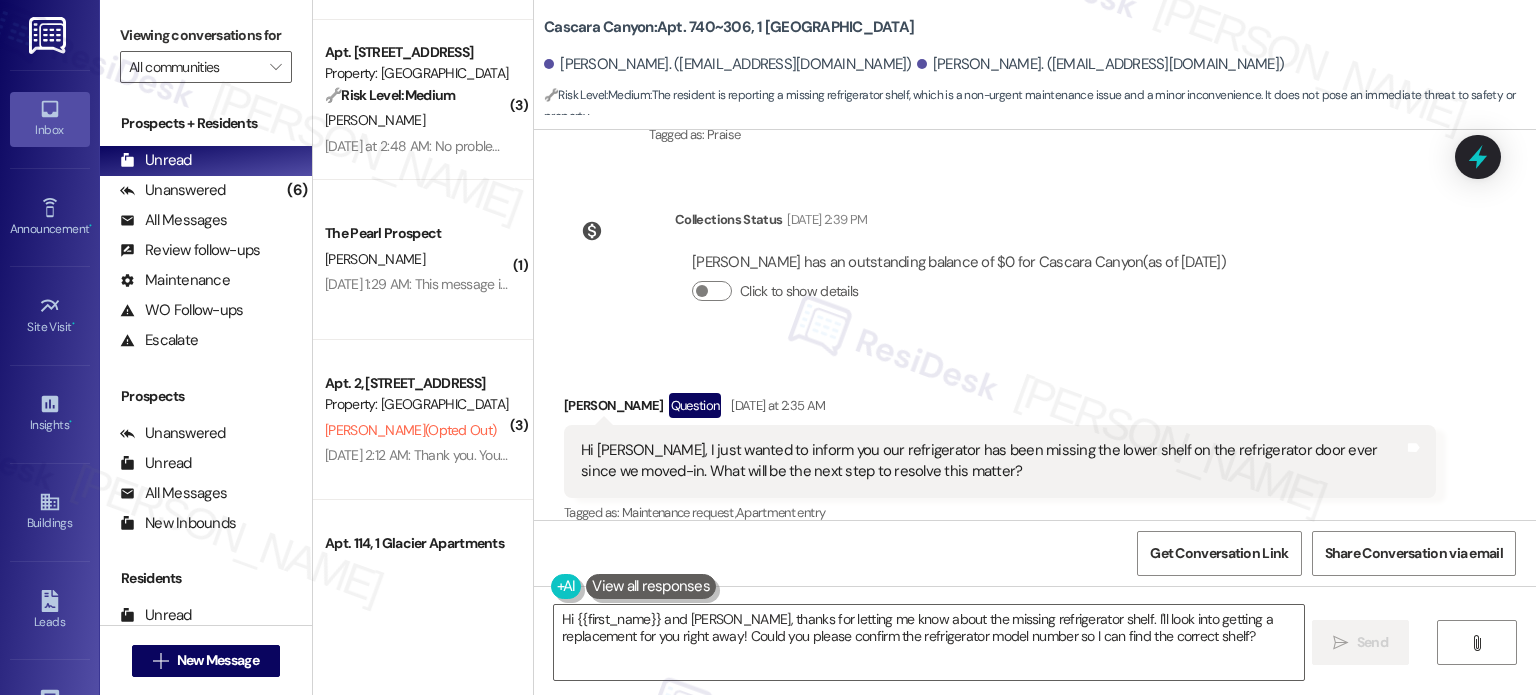 click on "Hi Sarah, I just wanted to inform you our refrigerator has been missing the lower shelf on the refrigerator door ever since we moved-in. What will be the next step to resolve this matter?" at bounding box center [992, 461] 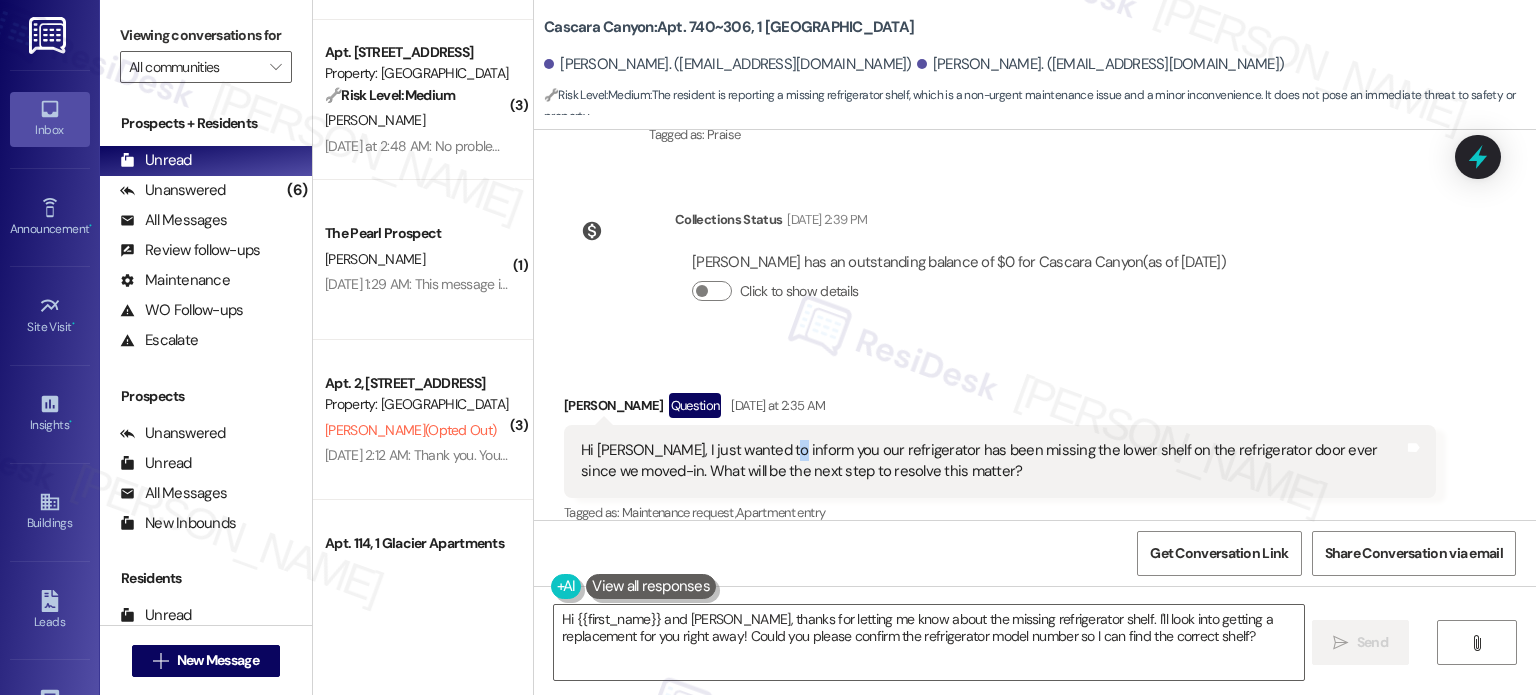click on "Hi Sarah, I just wanted to inform you our refrigerator has been missing the lower shelf on the refrigerator door ever since we moved-in. What will be the next step to resolve this matter?" at bounding box center [992, 461] 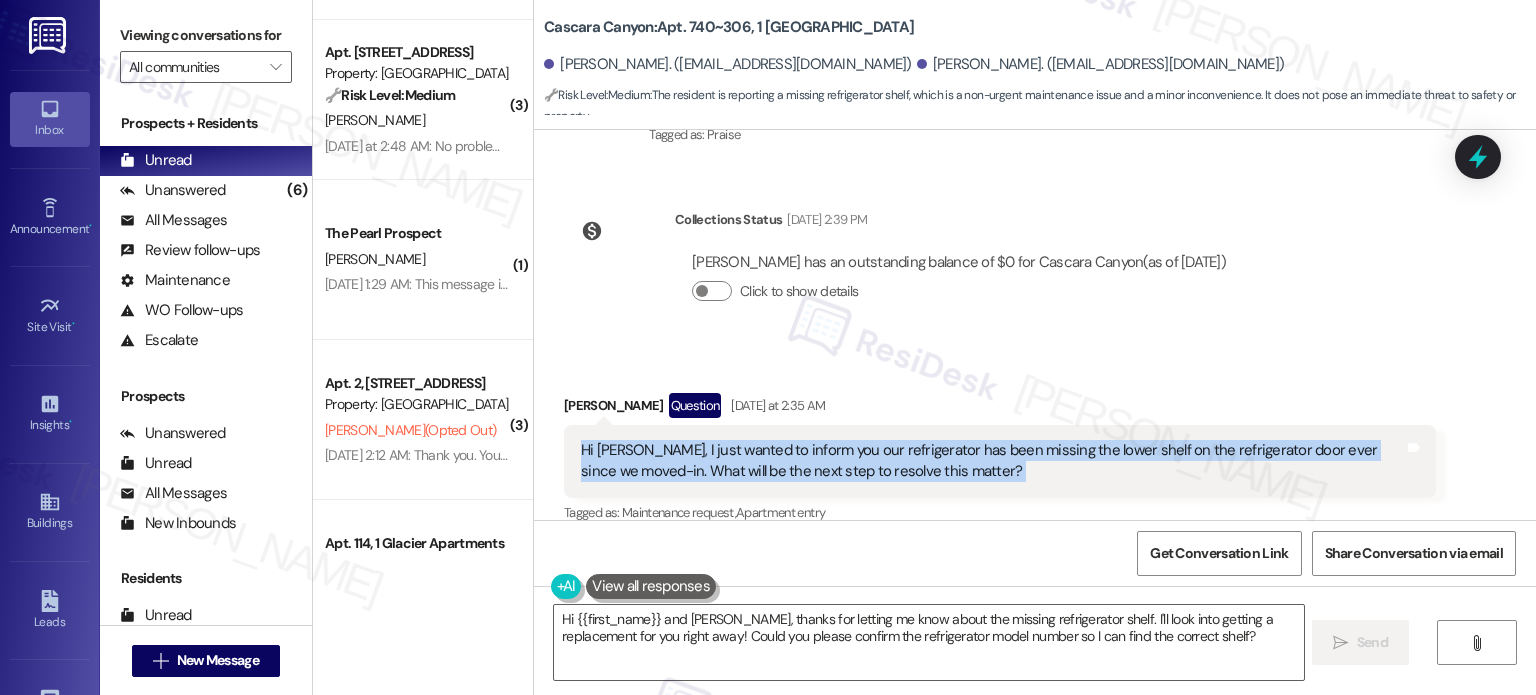 click on "Hi Sarah, I just wanted to inform you our refrigerator has been missing the lower shelf on the refrigerator door ever since we moved-in. What will be the next step to resolve this matter?" at bounding box center (992, 461) 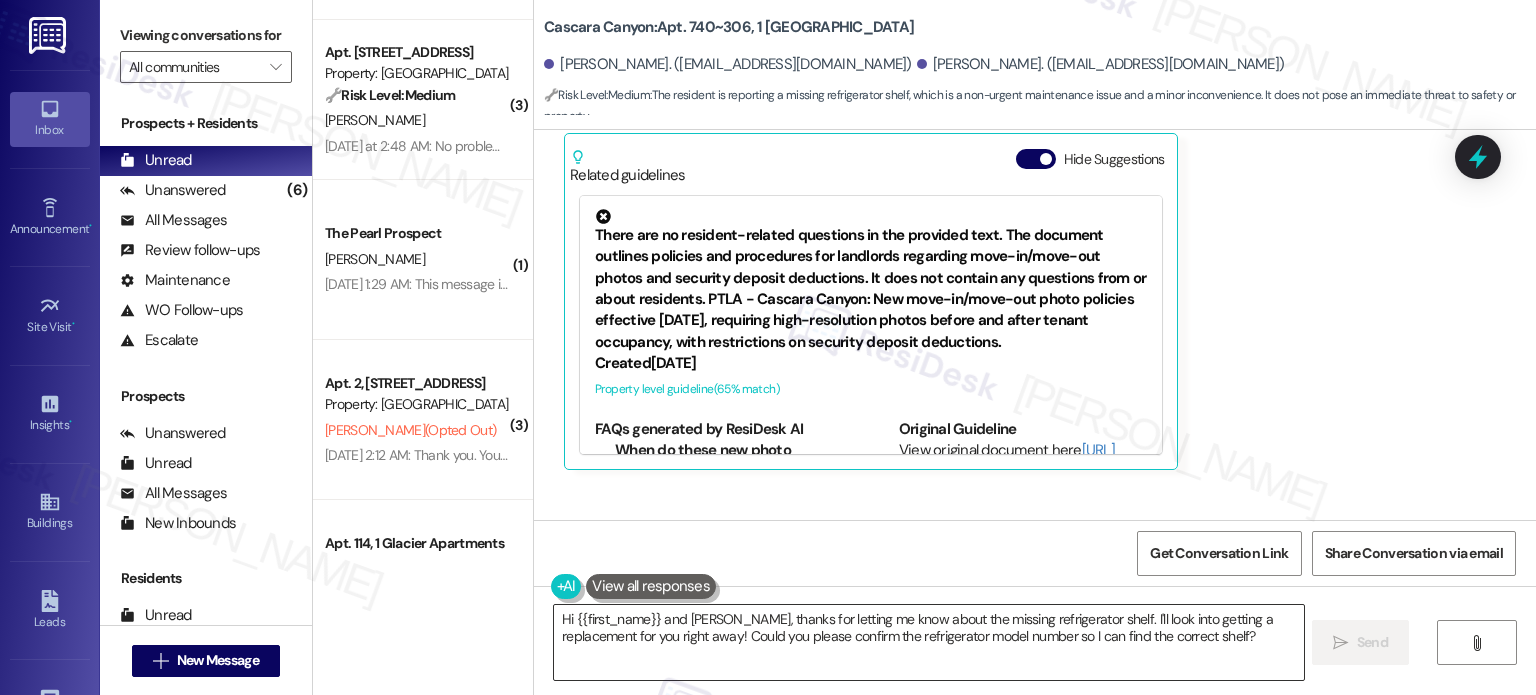 scroll, scrollTop: 1700, scrollLeft: 0, axis: vertical 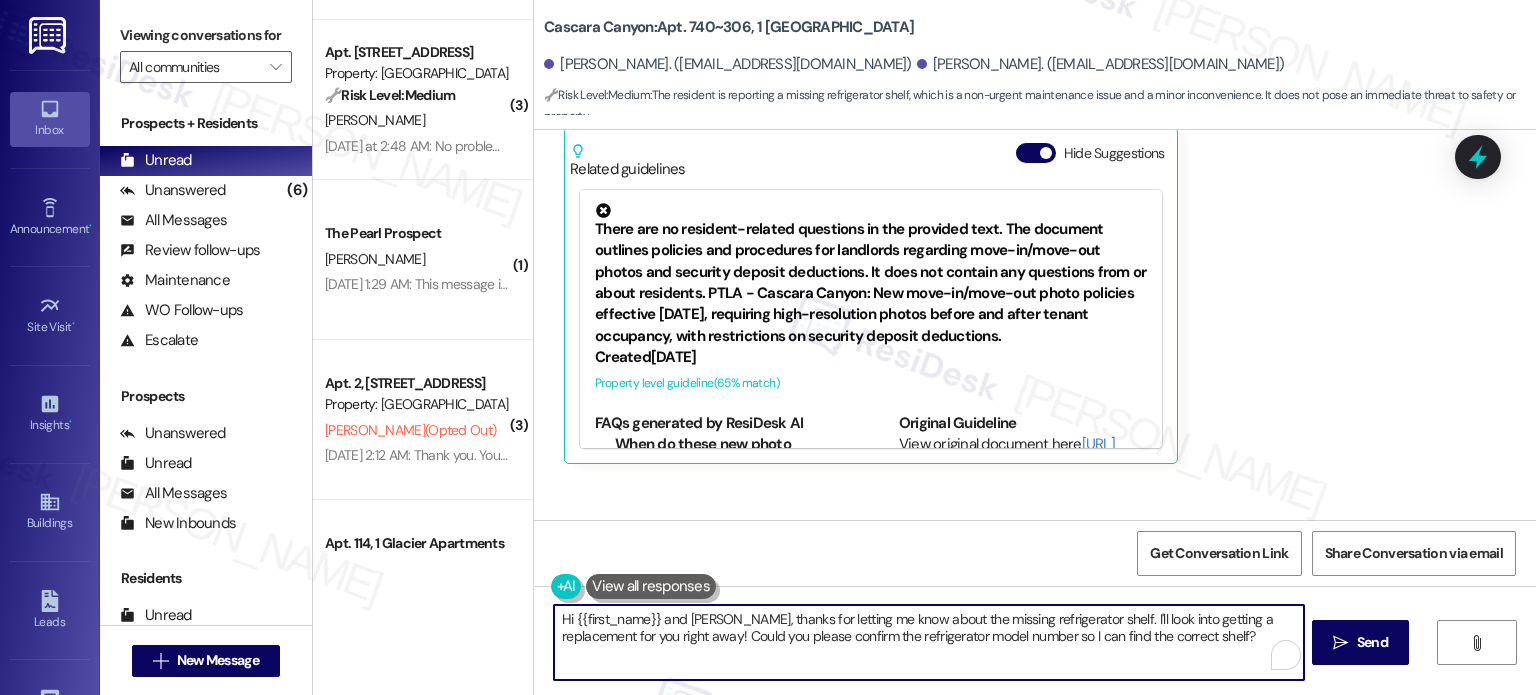 drag, startPoint x: 680, startPoint y: 618, endPoint x: 569, endPoint y: 615, distance: 111.040535 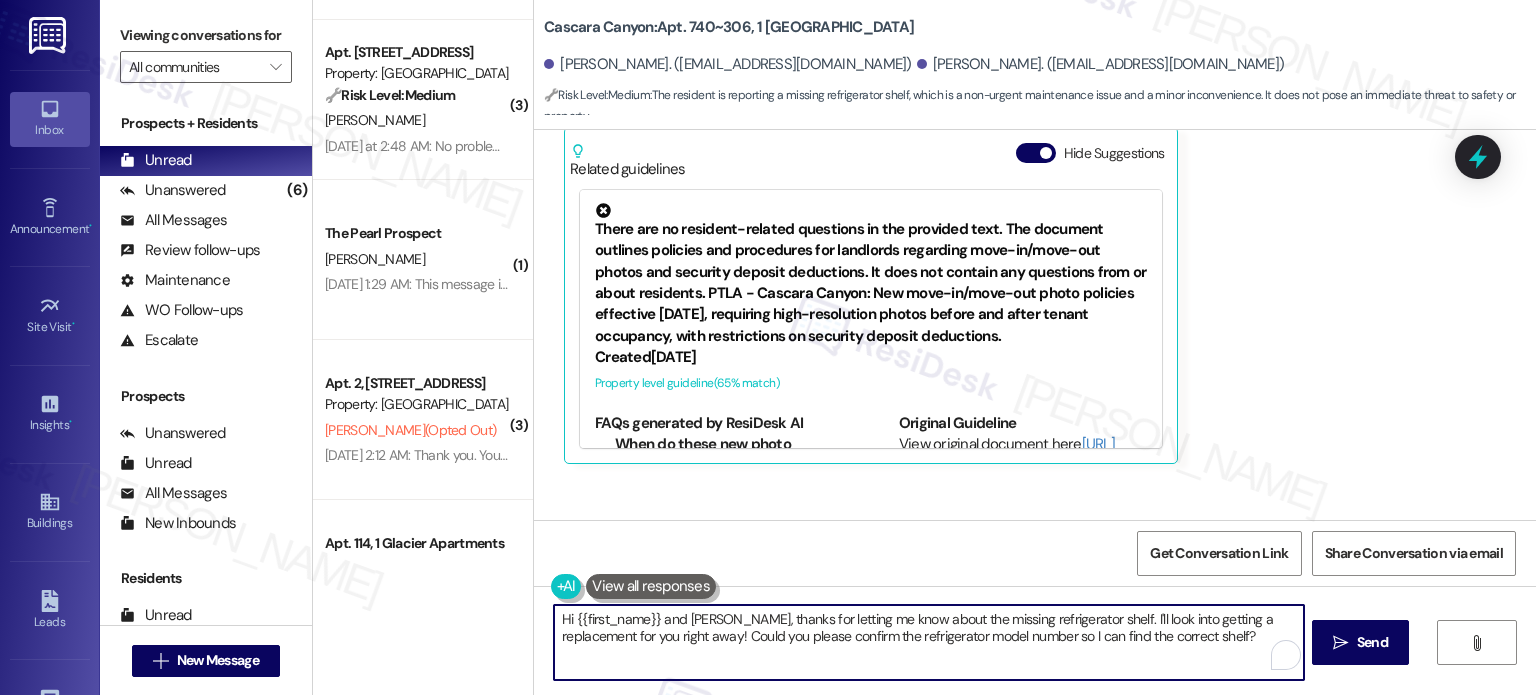 click on "Hi {{first_name}} and Armando, thanks for letting me know about the missing refrigerator shelf. I'll look into getting a replacement for you right away! Could you please confirm the refrigerator model number so I can find the correct shelf?" at bounding box center (928, 642) 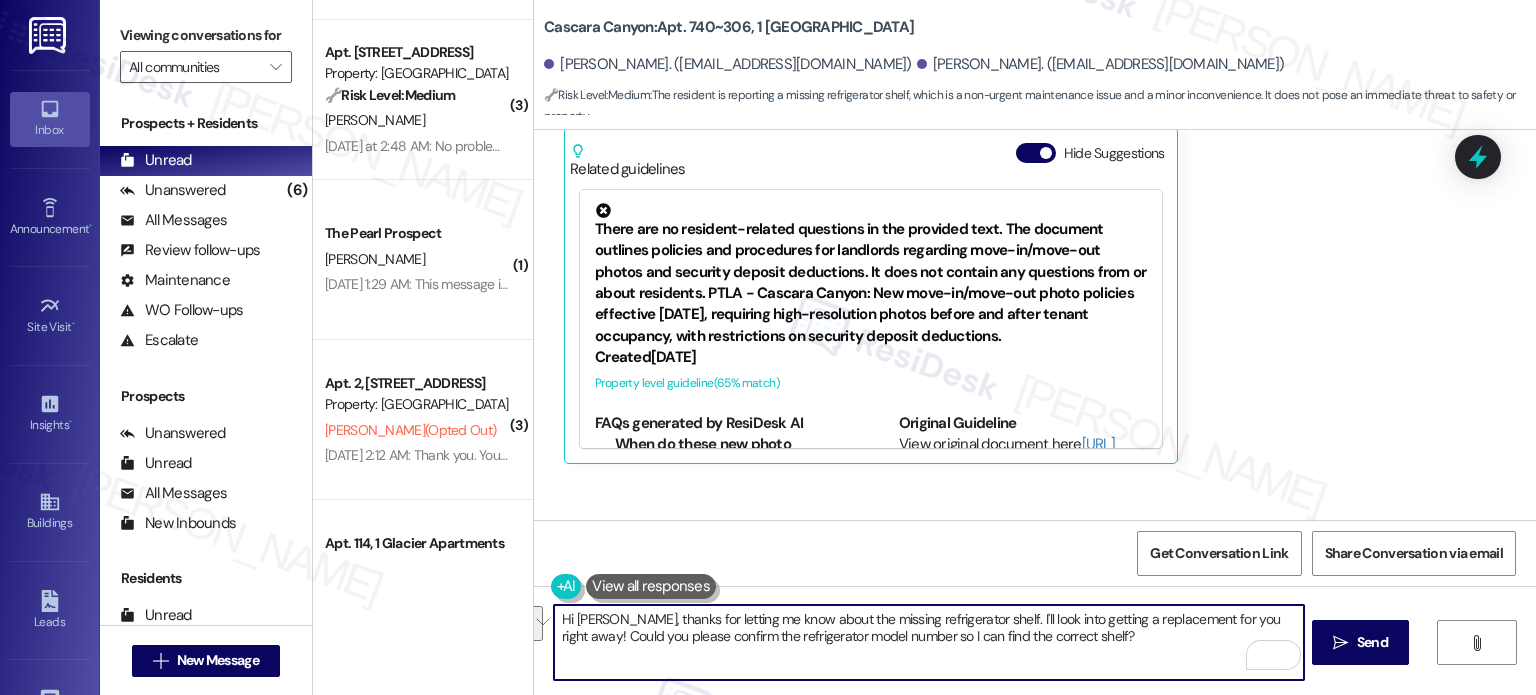 drag, startPoint x: 989, startPoint y: 623, endPoint x: 1104, endPoint y: 663, distance: 121.75796 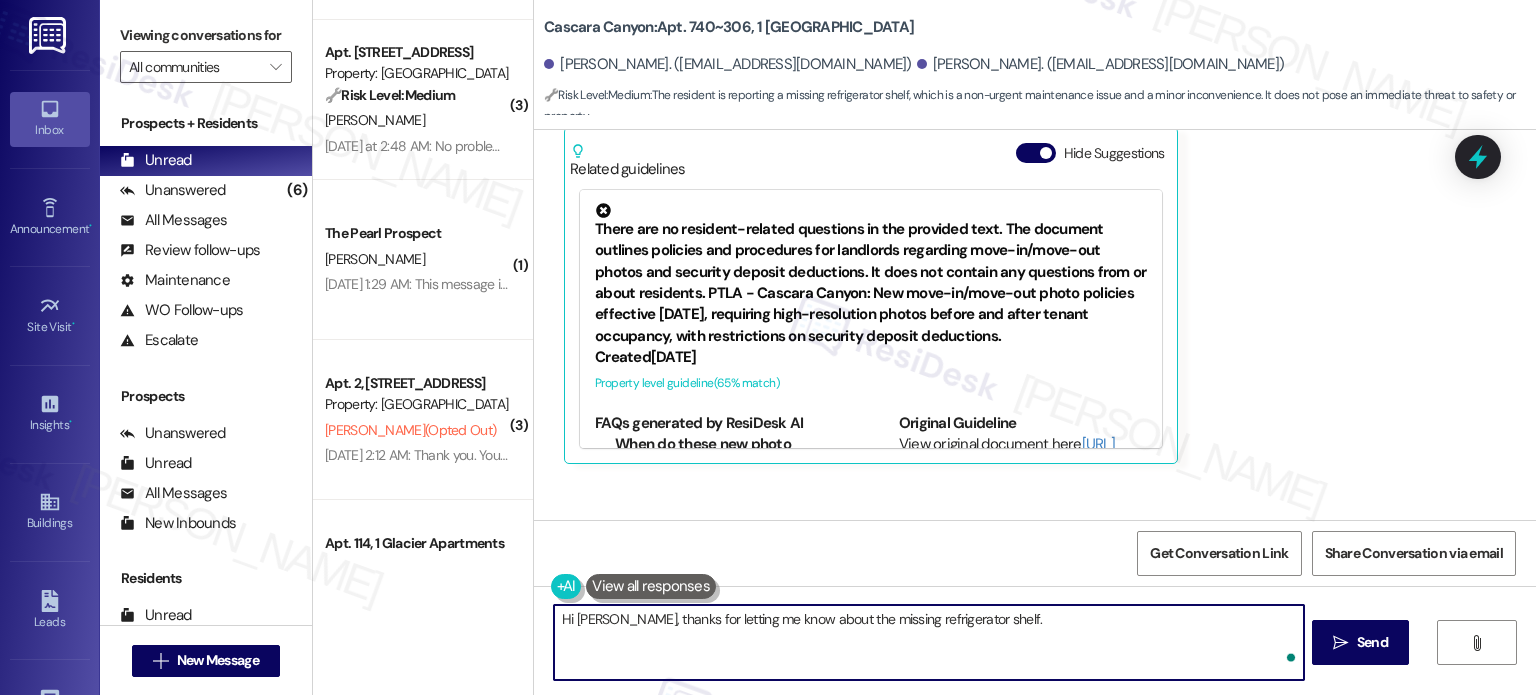 paste on "Did you mention this during your move-in inspection or to the maintenance team previously?" 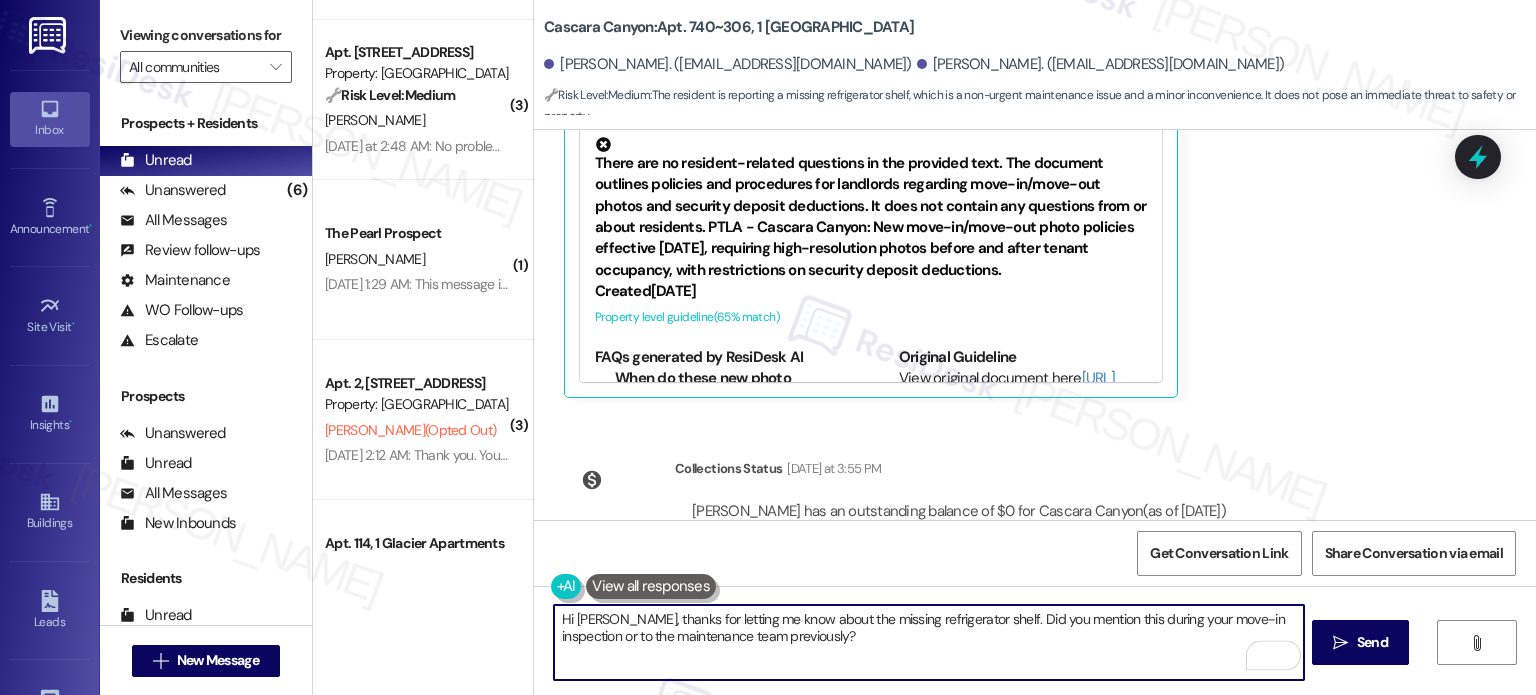 scroll, scrollTop: 1800, scrollLeft: 0, axis: vertical 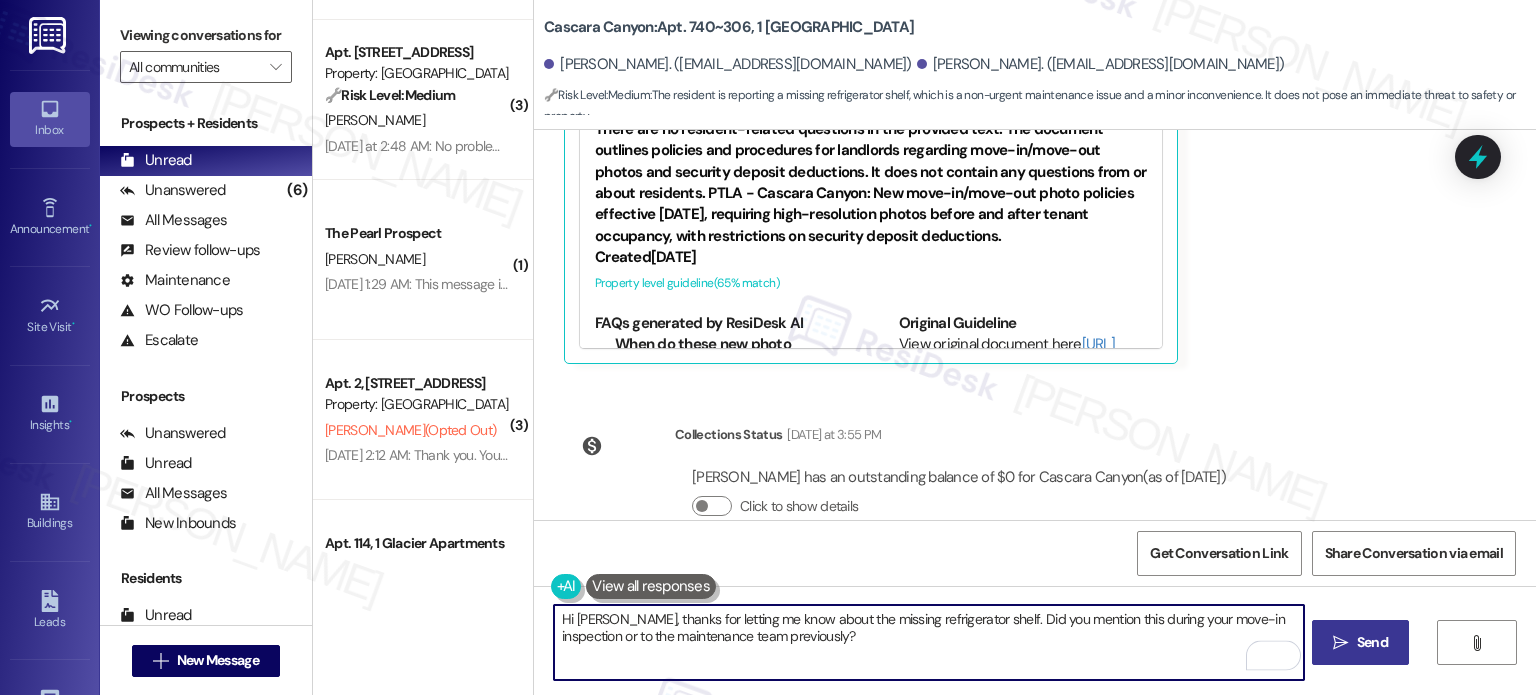 type on "Hi Armando, thanks for letting me know about the missing refrigerator shelf. Did you mention this during your move-in inspection or to the maintenance team previously?" 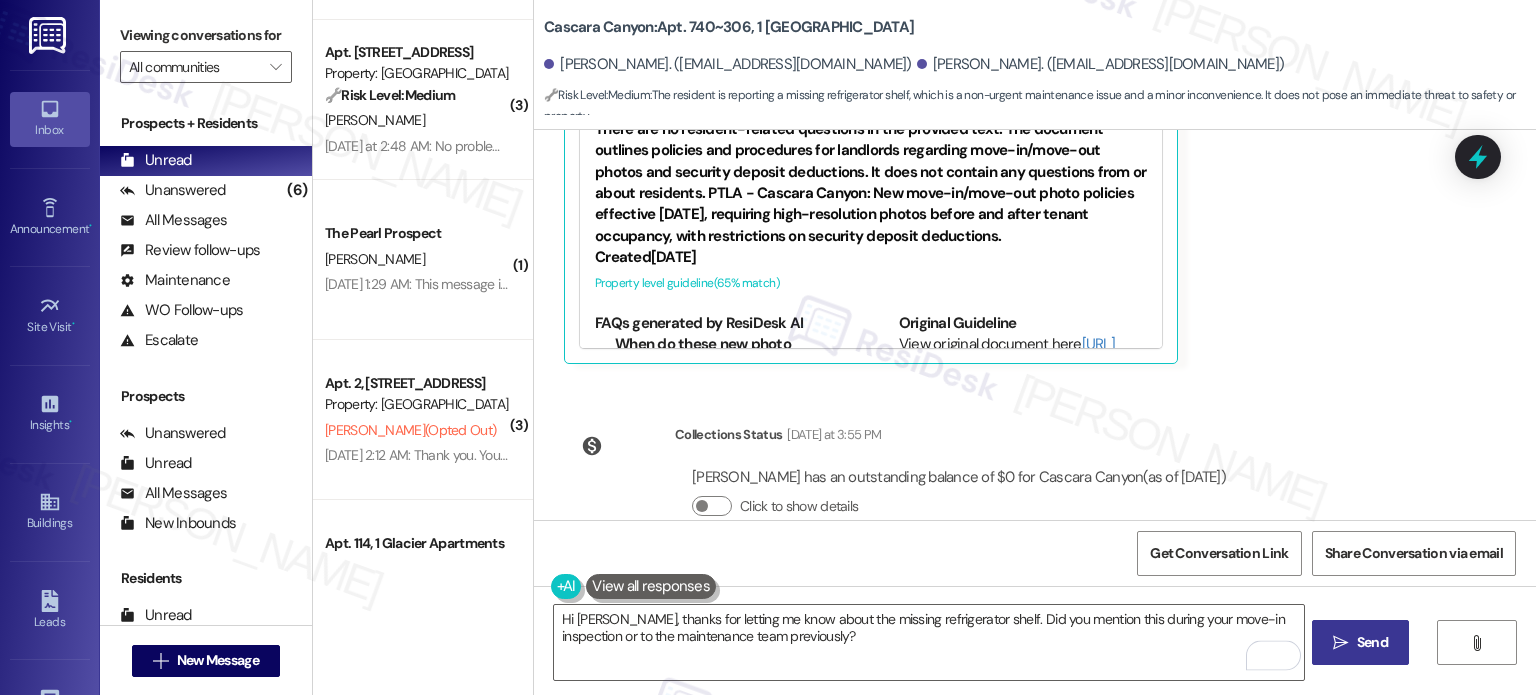 click on "" at bounding box center [1340, 643] 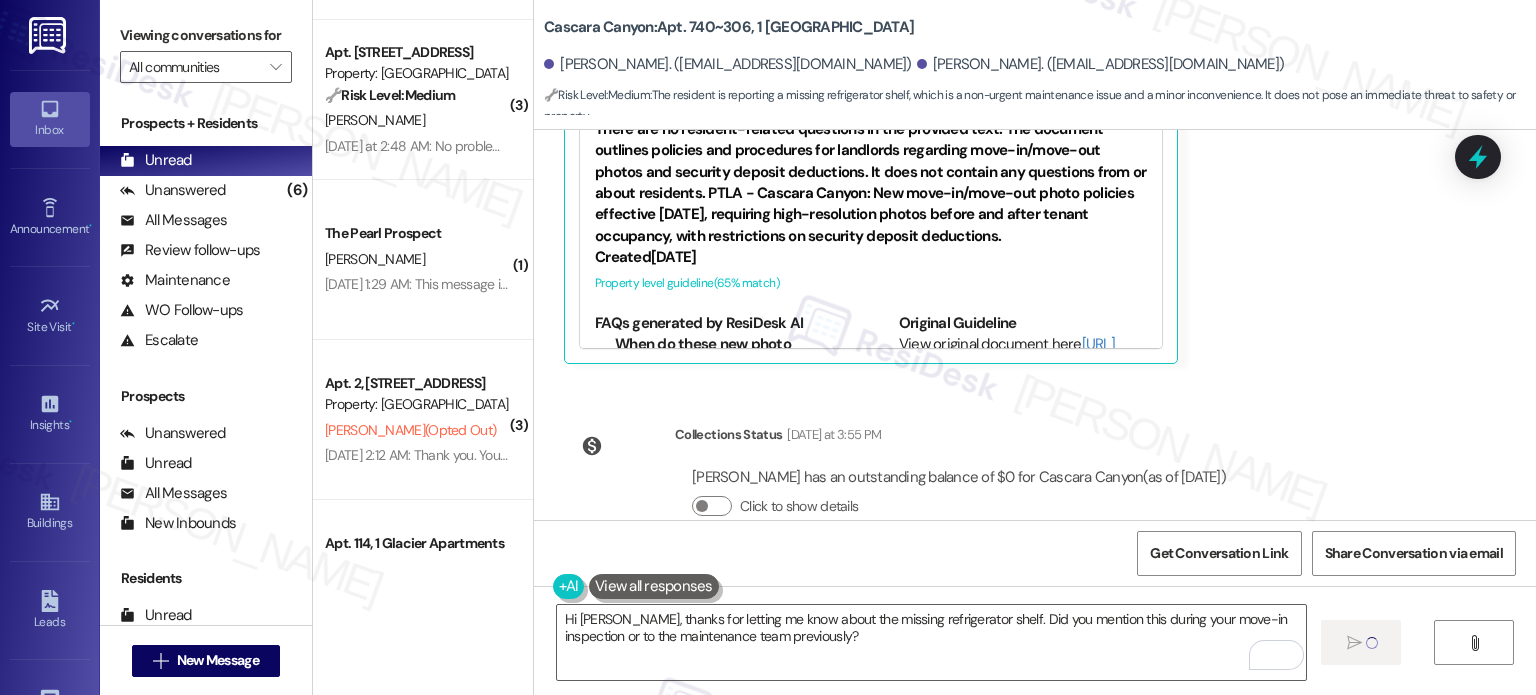 type 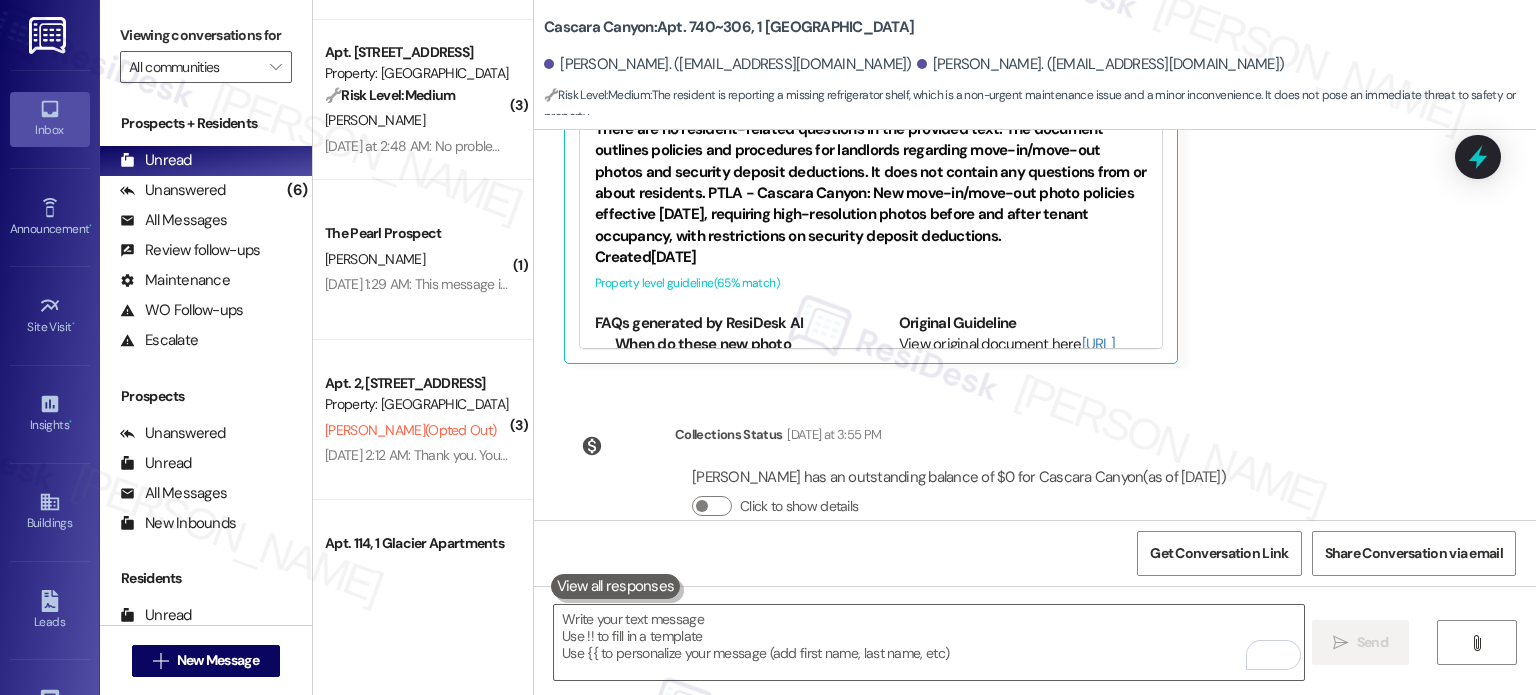scroll, scrollTop: 1616, scrollLeft: 0, axis: vertical 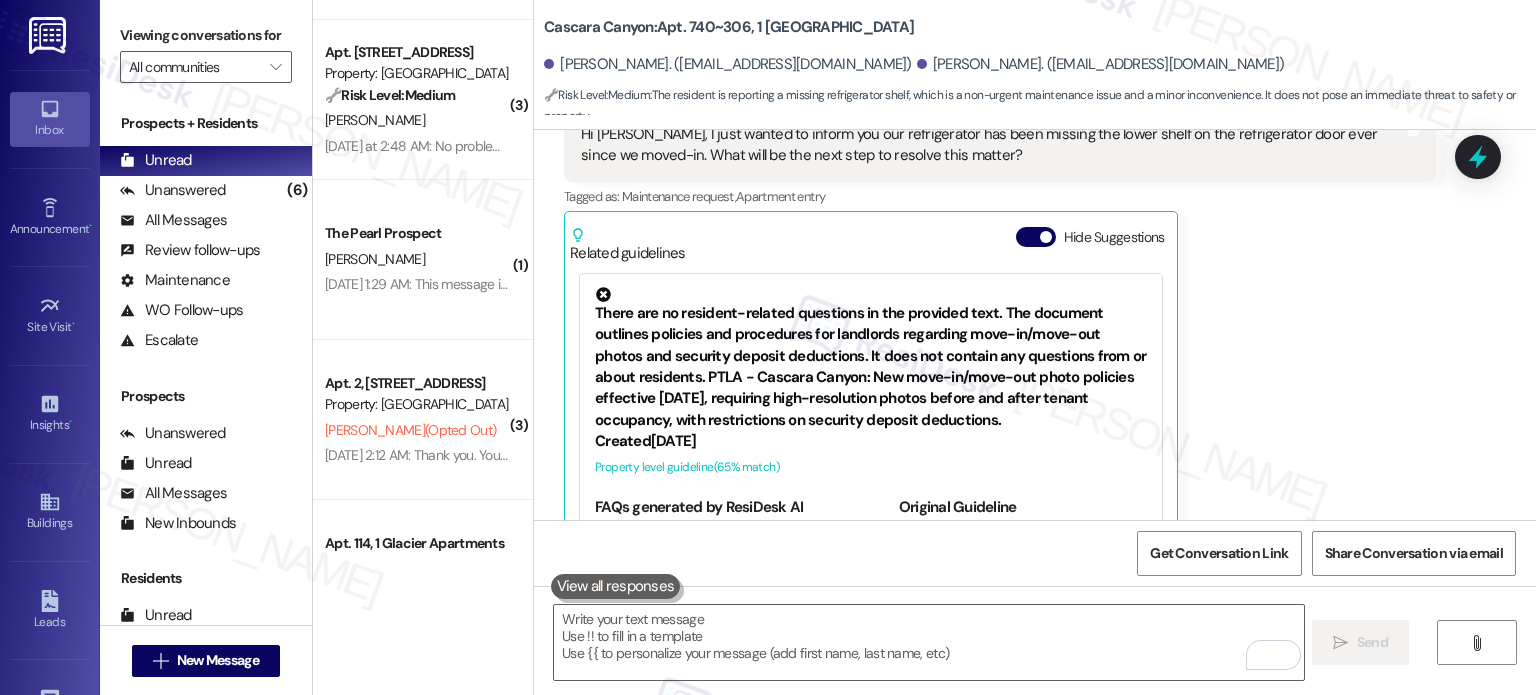 click on "[PERSON_NAME]" at bounding box center (417, 120) 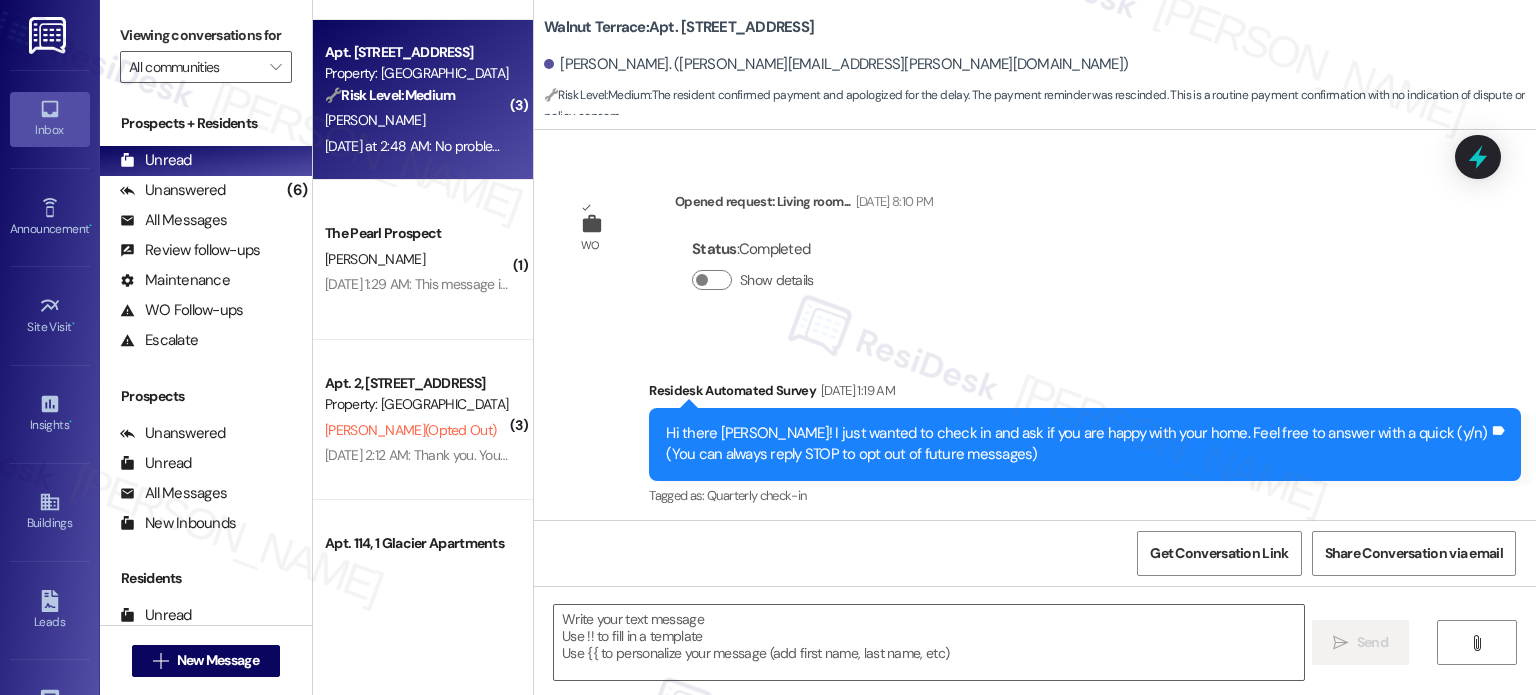 scroll, scrollTop: 23199, scrollLeft: 0, axis: vertical 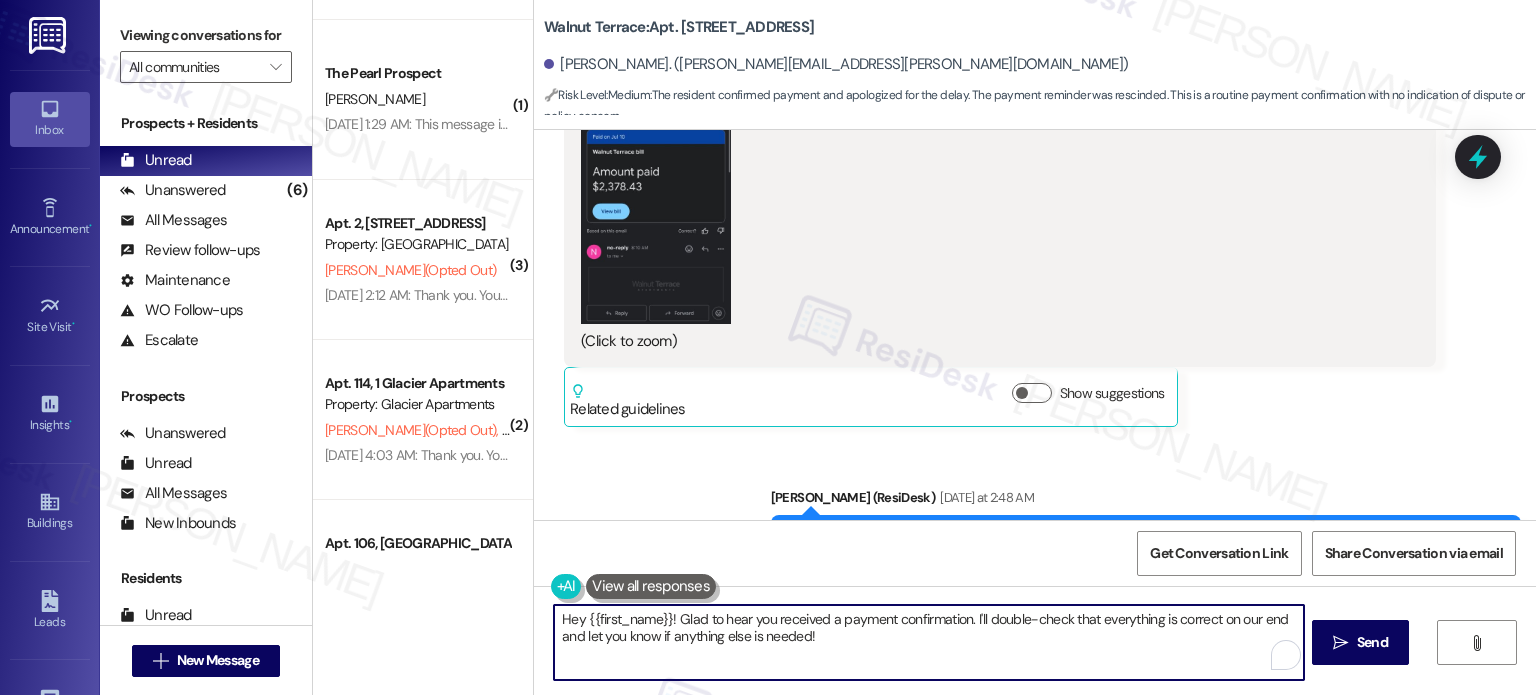 drag, startPoint x: 689, startPoint y: 615, endPoint x: 688, endPoint y: 574, distance: 41.01219 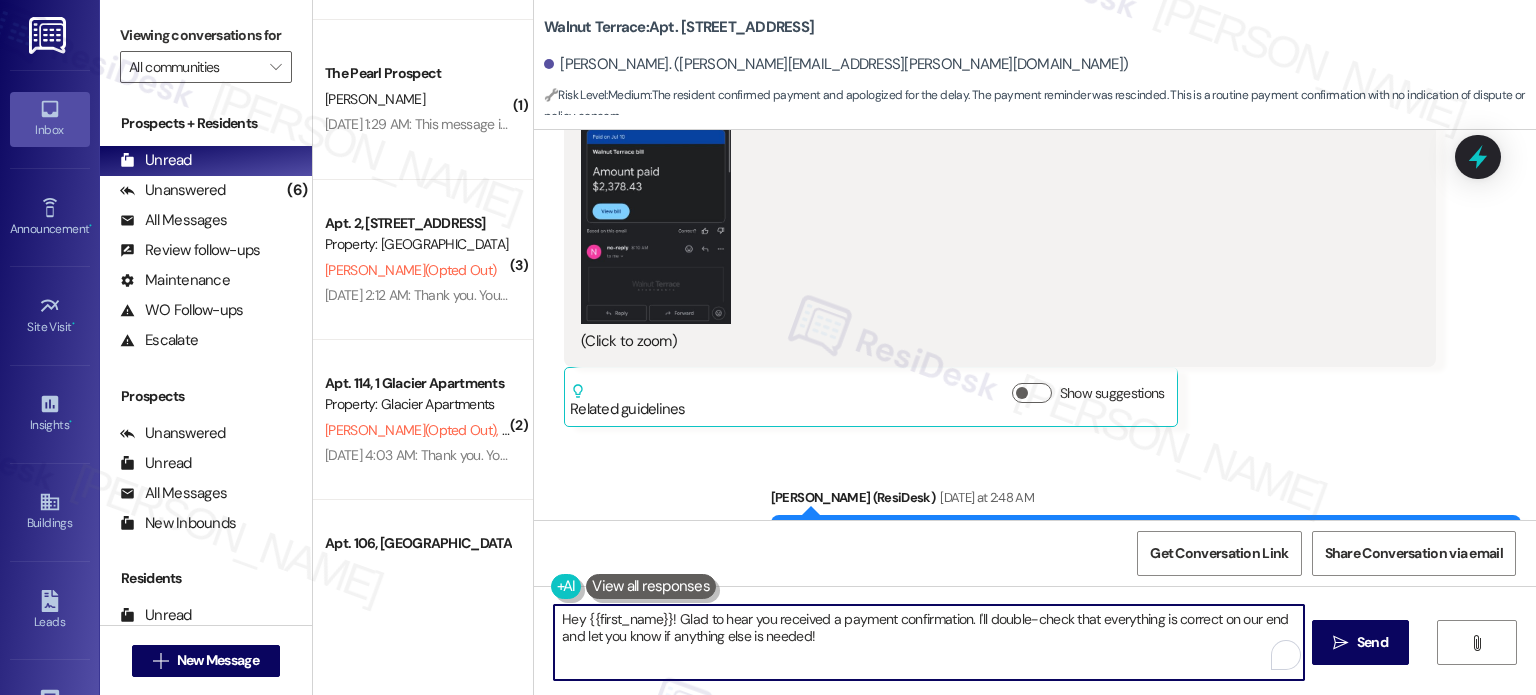 click on "Hey {{first_name}}! Glad to hear you received a payment confirmation. I'll double-check that everything is correct on our end and let you know if anything else is needed!" at bounding box center [918, 642] 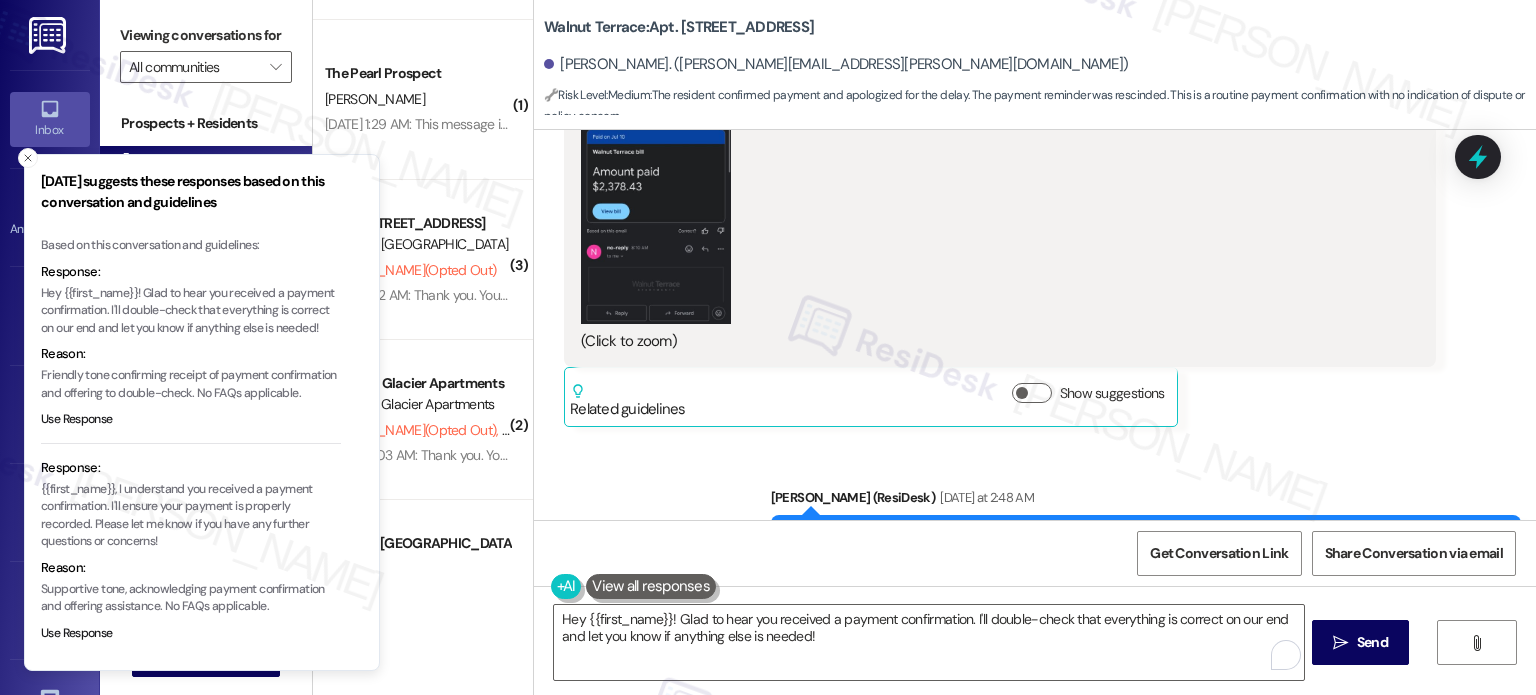 click at bounding box center (651, 586) 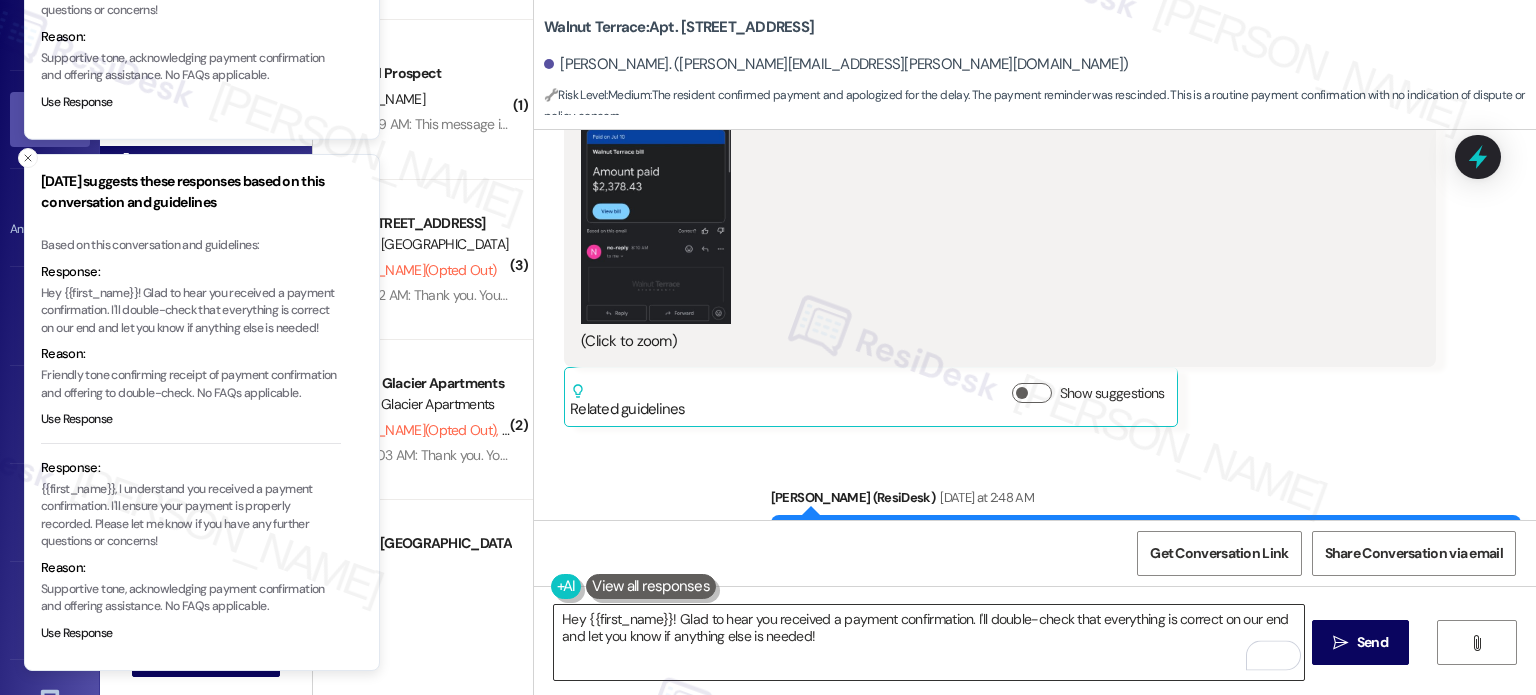 click on "Hey {{first_name}}! Glad to hear you received a payment confirmation. I'll double-check that everything is correct on our end and let you know if anything else is needed!" at bounding box center (928, 642) 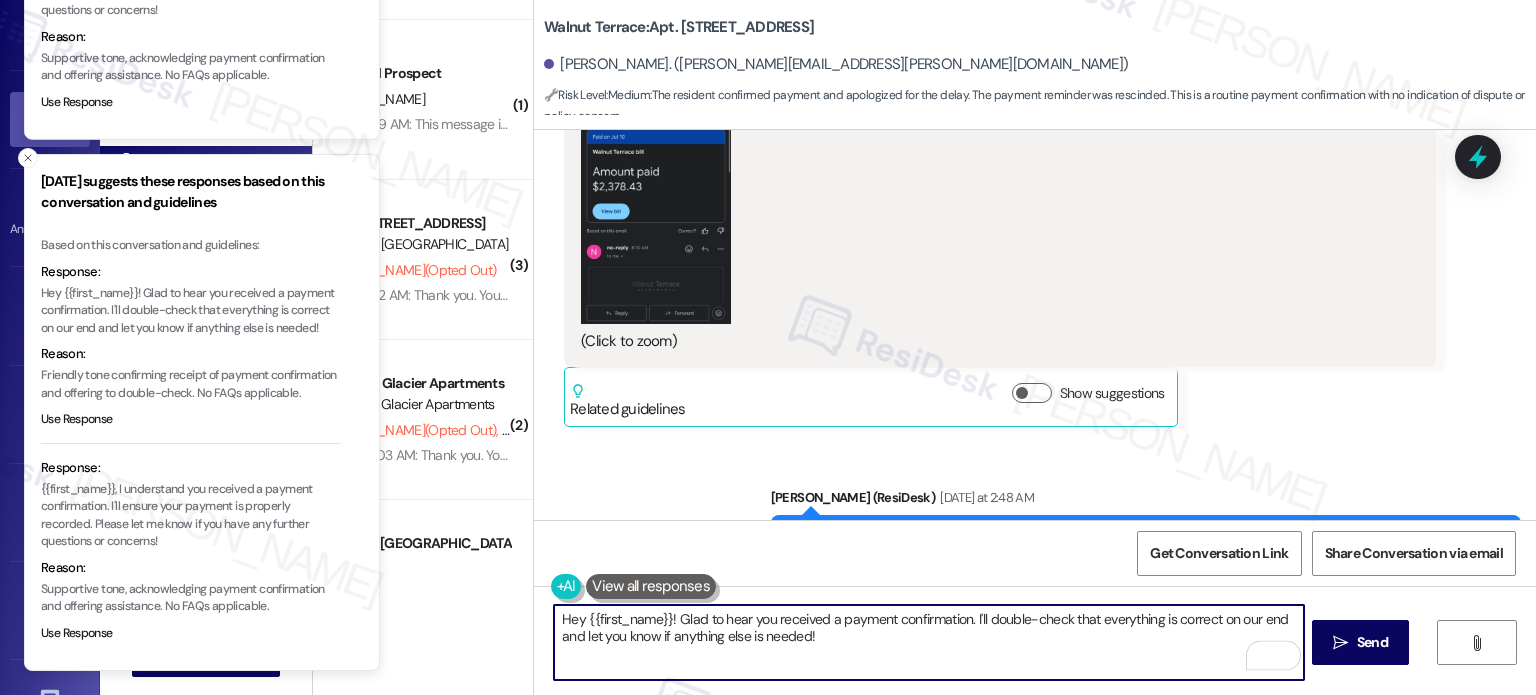 click on "Hey {{first_name}}! Glad to hear you received a payment confirmation. I'll double-check that everything is correct on our end and let you know if anything else is needed!" at bounding box center [928, 642] 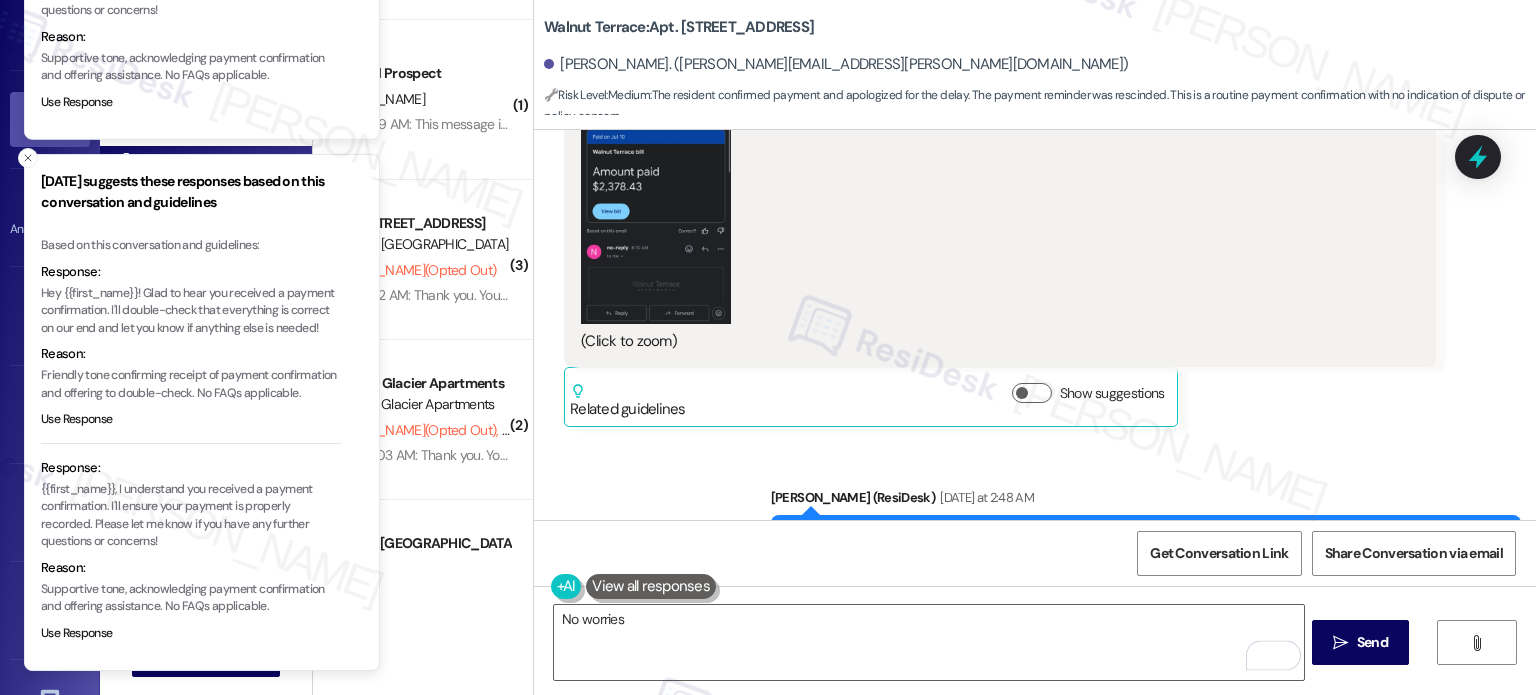 click 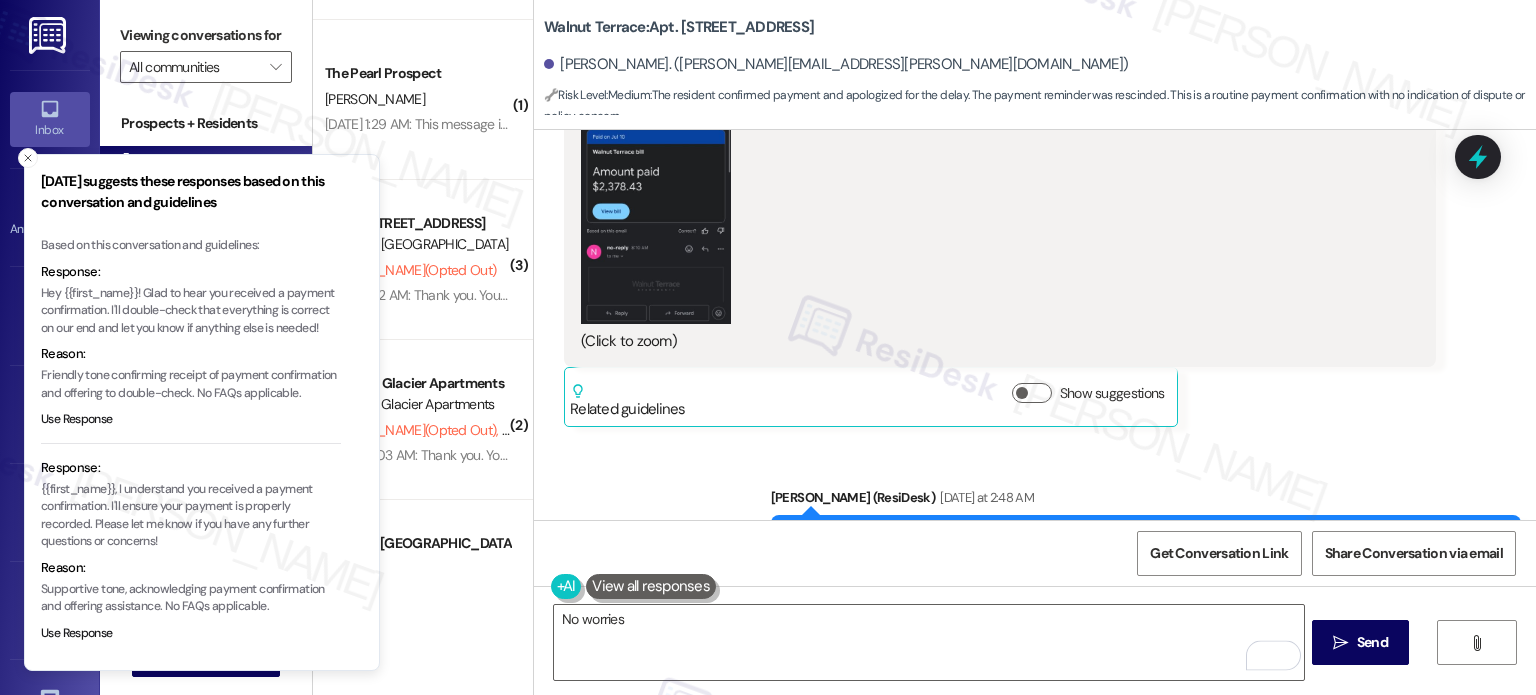 click 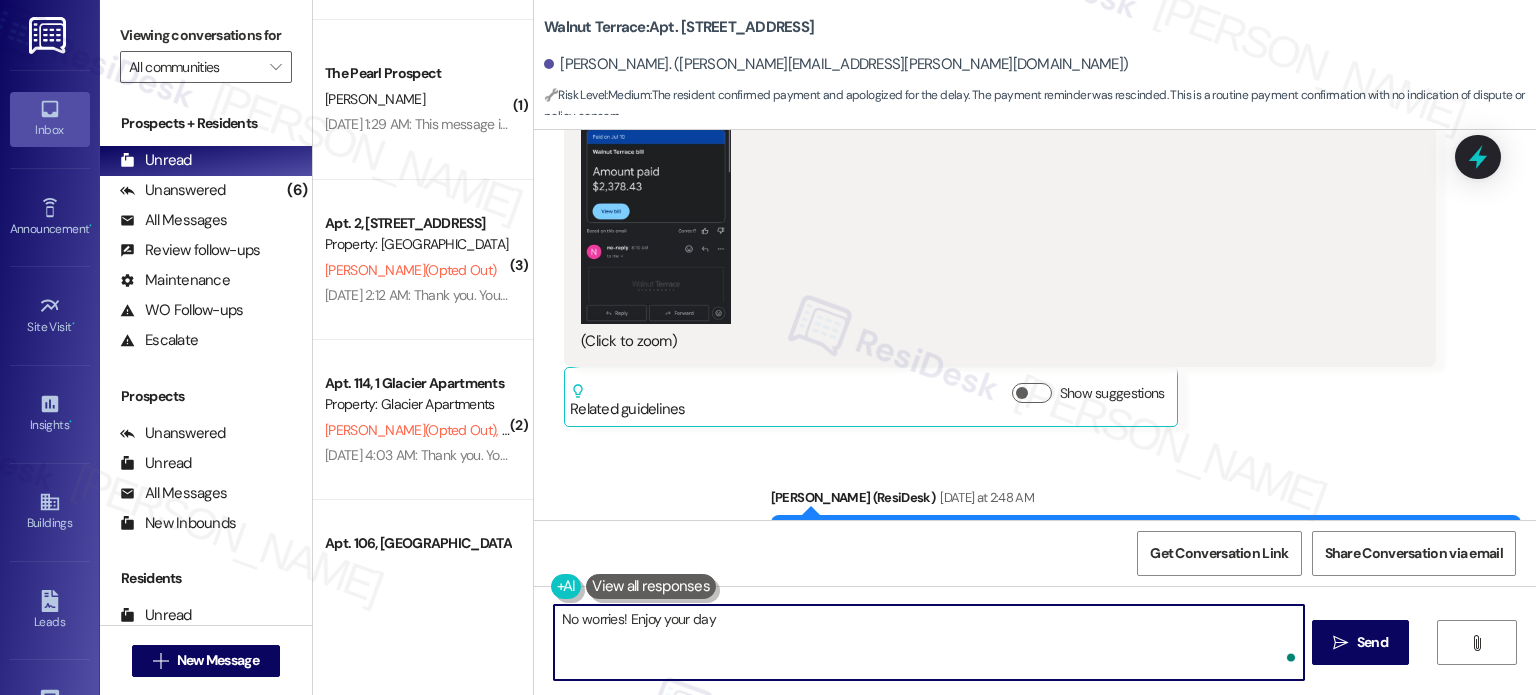 type on "No worries! Enjoy your day!" 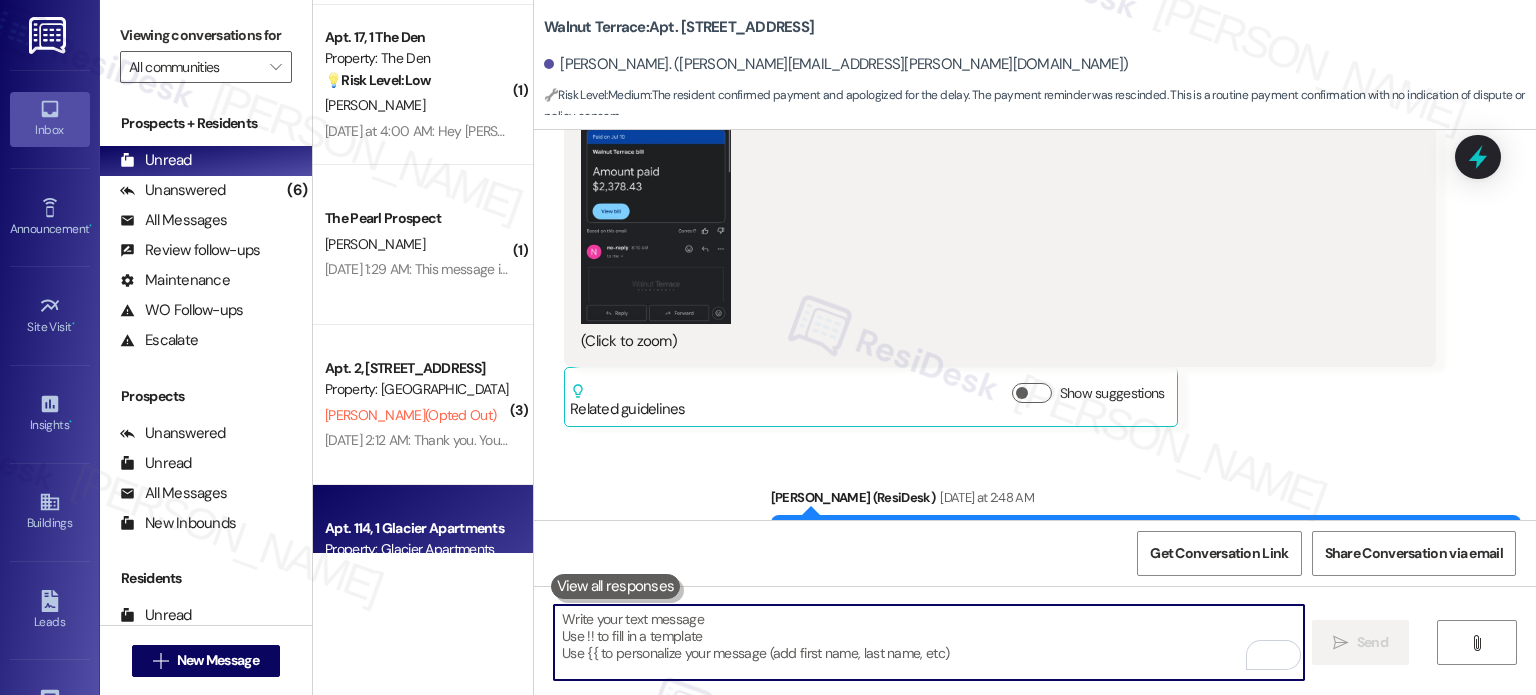 scroll, scrollTop: 100, scrollLeft: 0, axis: vertical 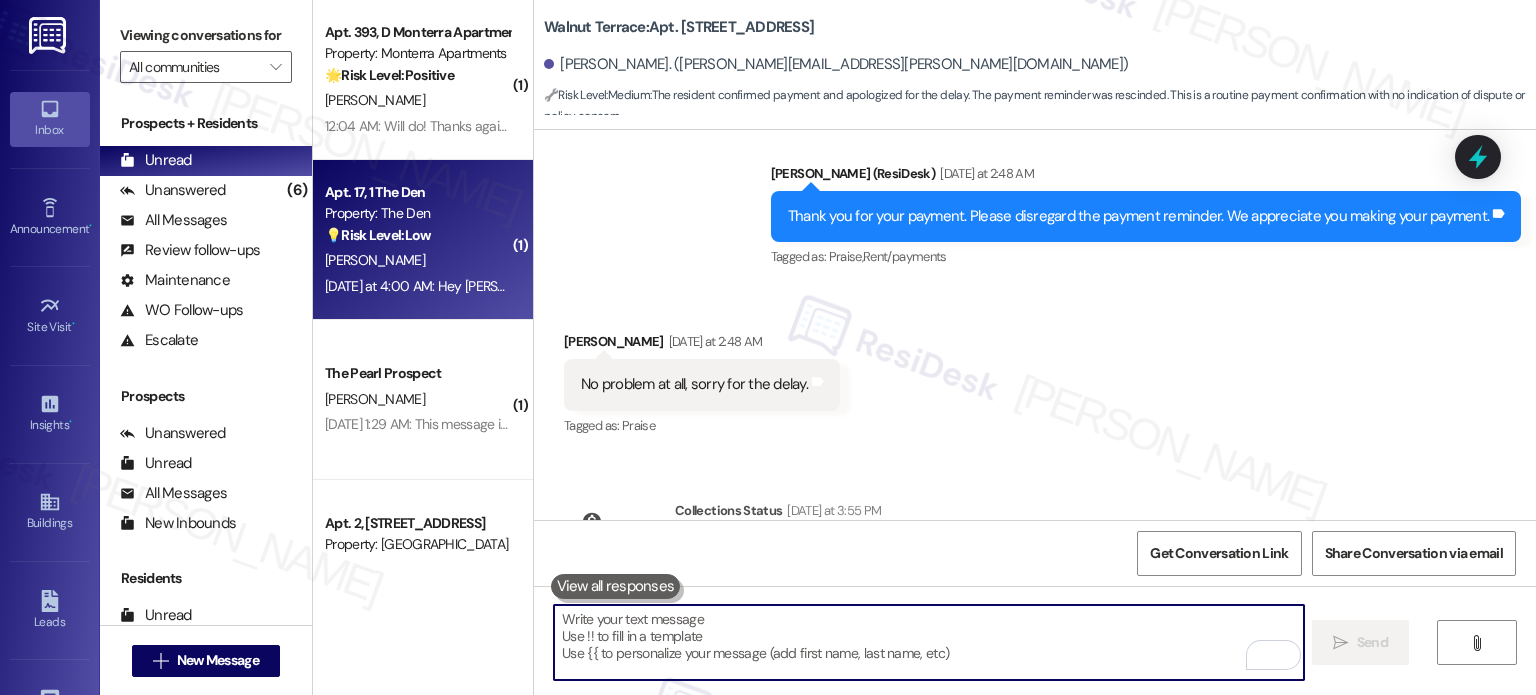 type 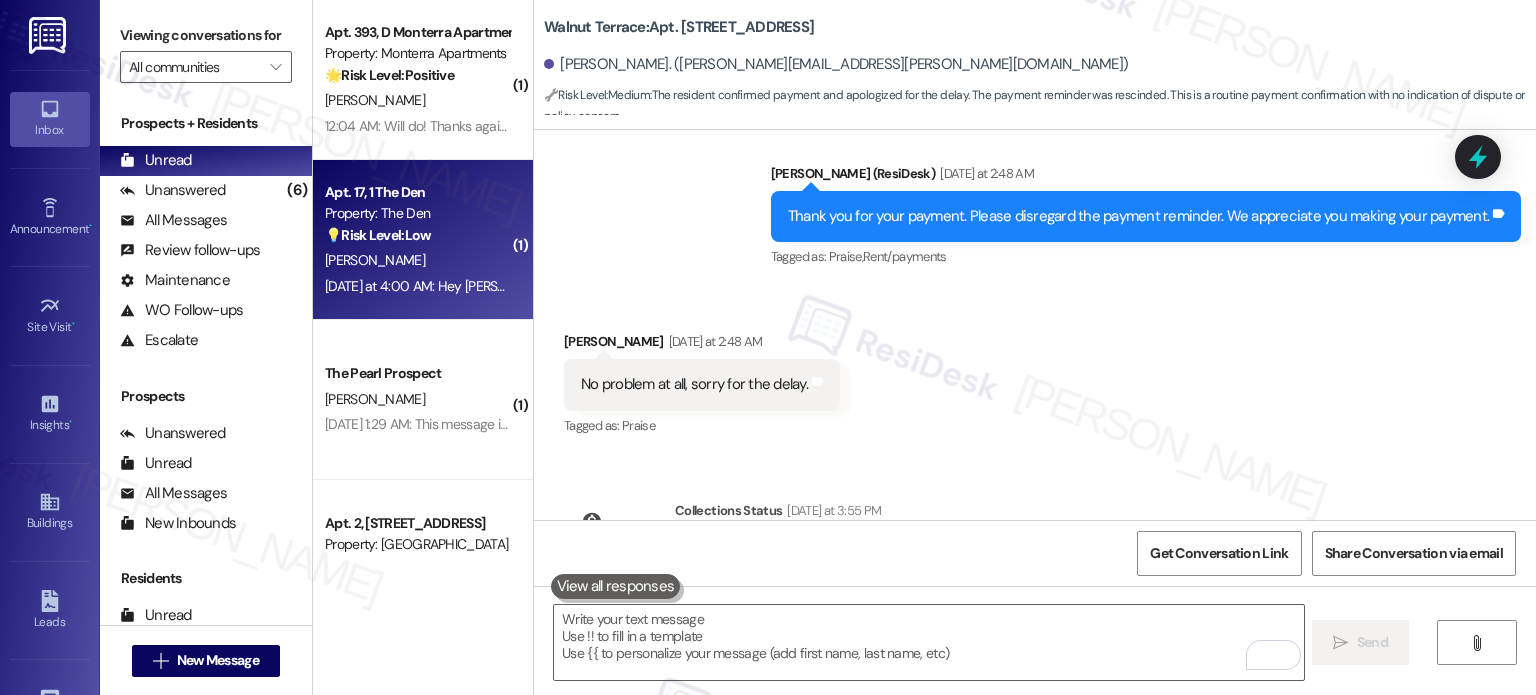 click on "[PERSON_NAME]" at bounding box center (417, 260) 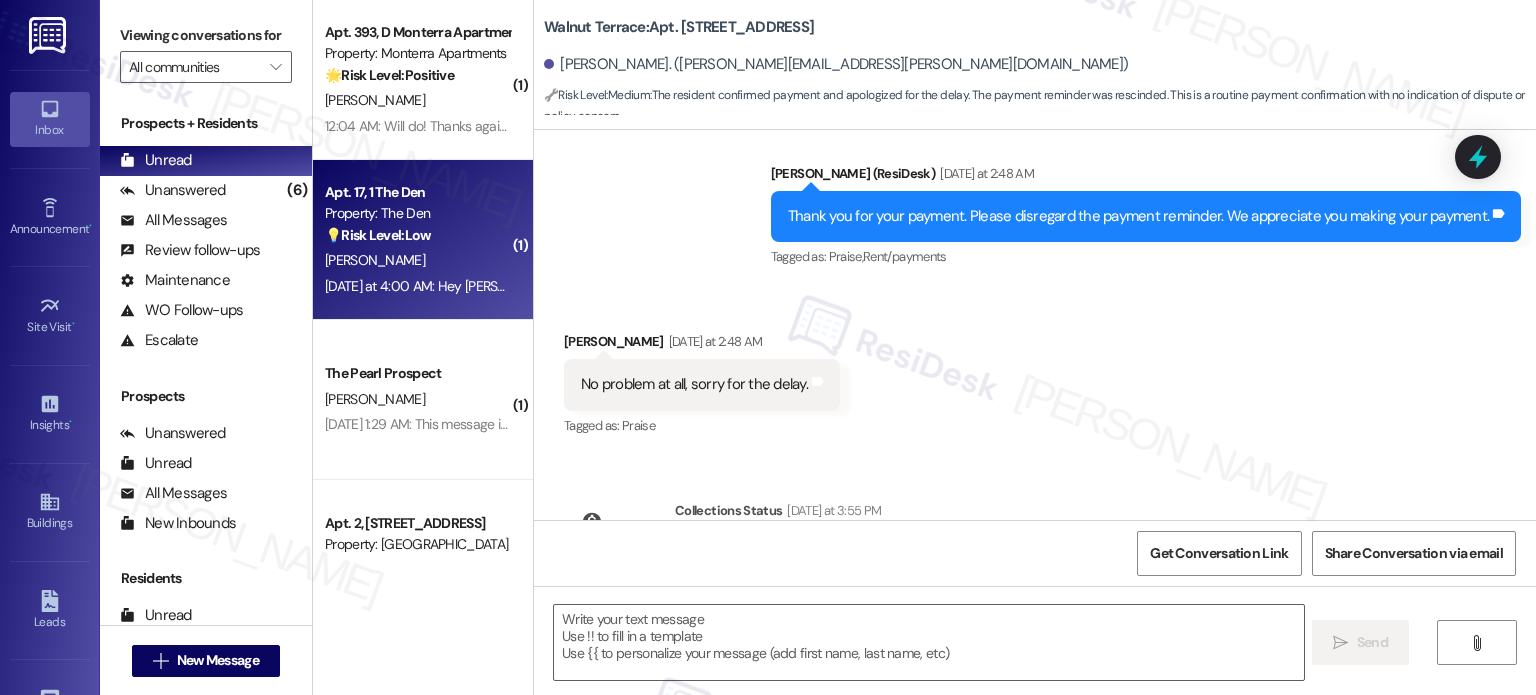 type on "Fetching suggested responses. Please feel free to read through the conversation in the meantime." 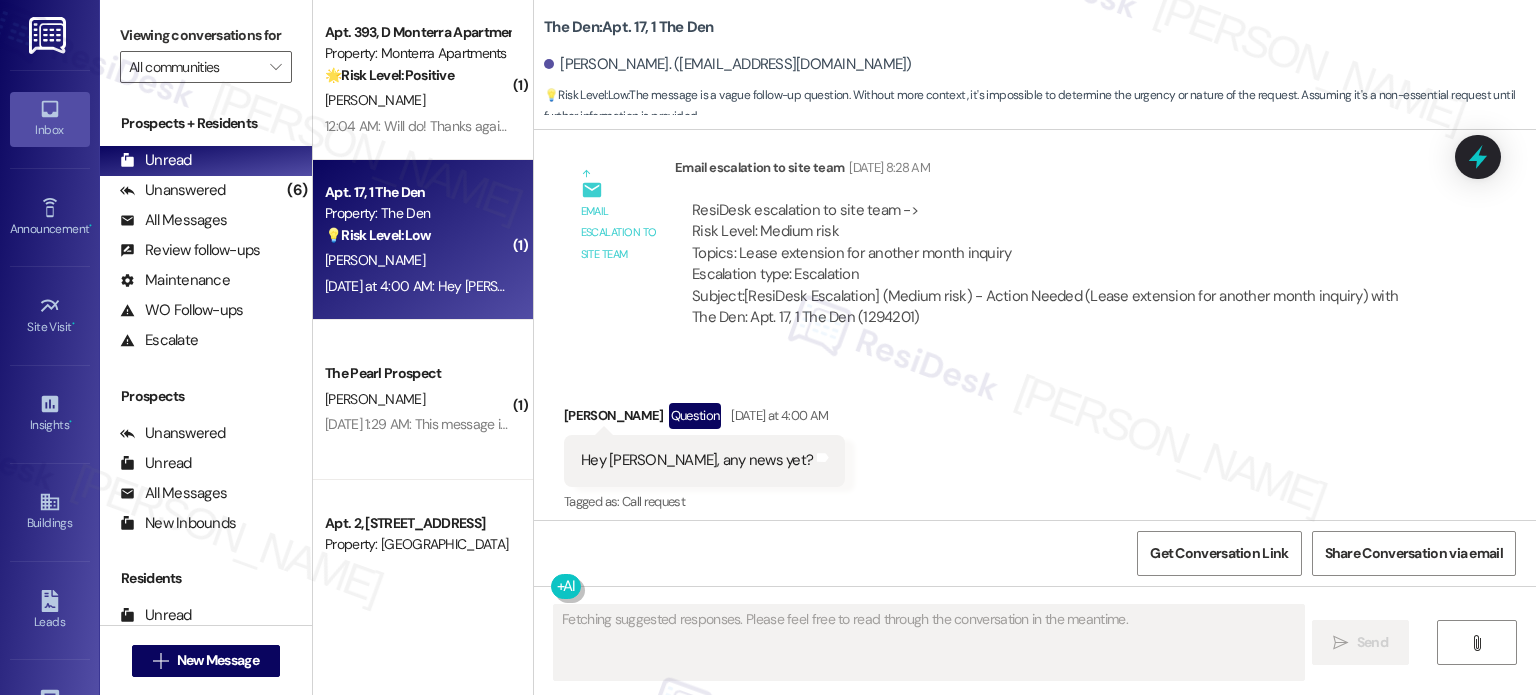 scroll, scrollTop: 2420, scrollLeft: 0, axis: vertical 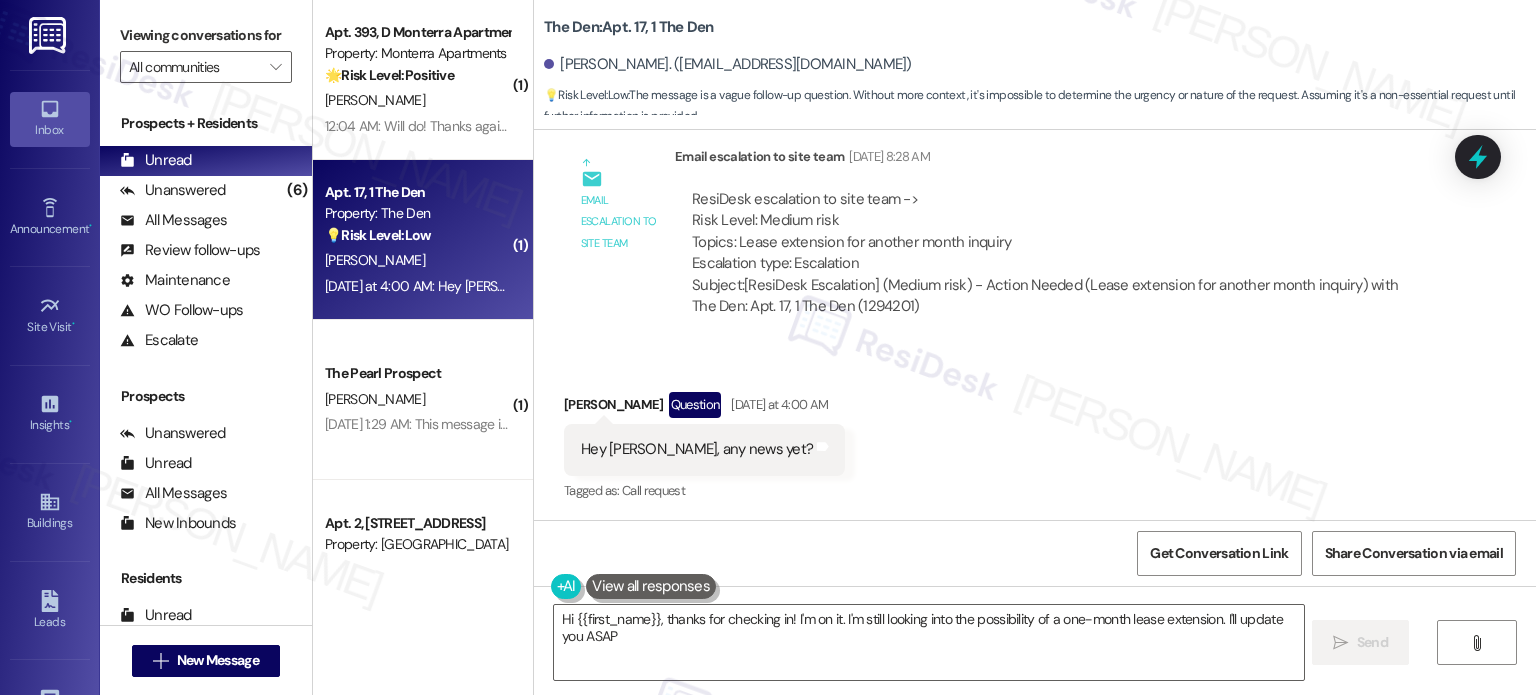 type on "Hi {{first_name}}, thanks for checking in! I'm on it. I'm still looking into the possibility of a one-month lease extension. I'll update you ASAP!" 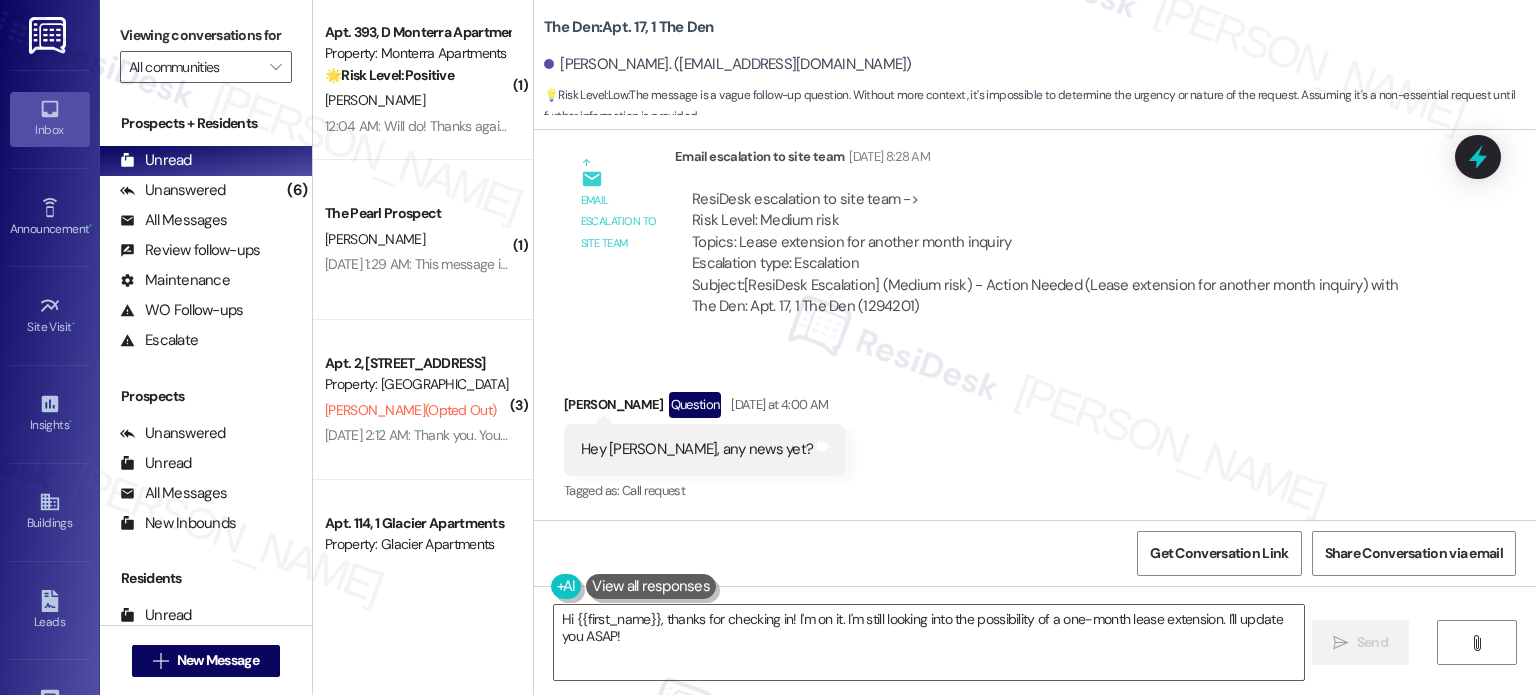 scroll, scrollTop: 2320, scrollLeft: 0, axis: vertical 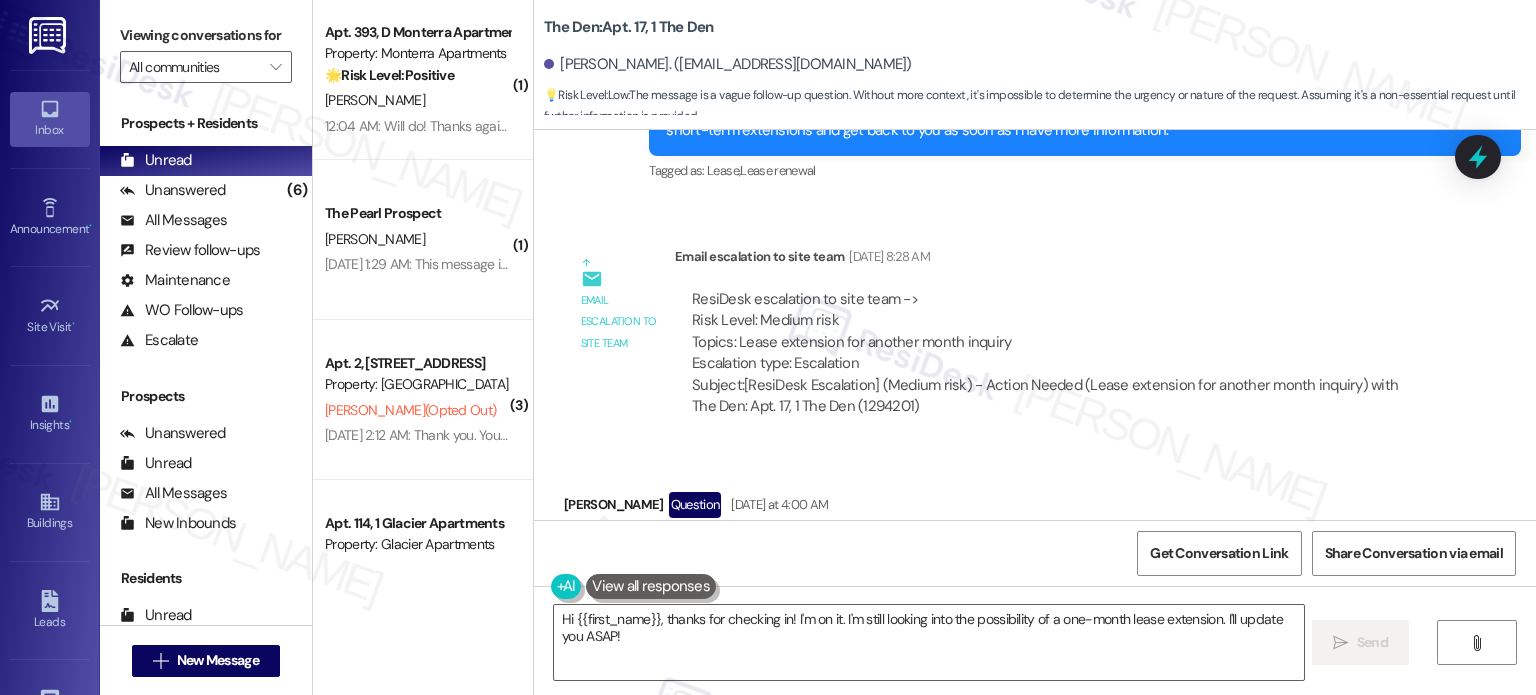 click on "ResiDesk escalation to site team ->
Risk Level: Medium risk
Topics: Lease extension for another month inquiry
Escalation type: Escalation" at bounding box center [1055, 332] 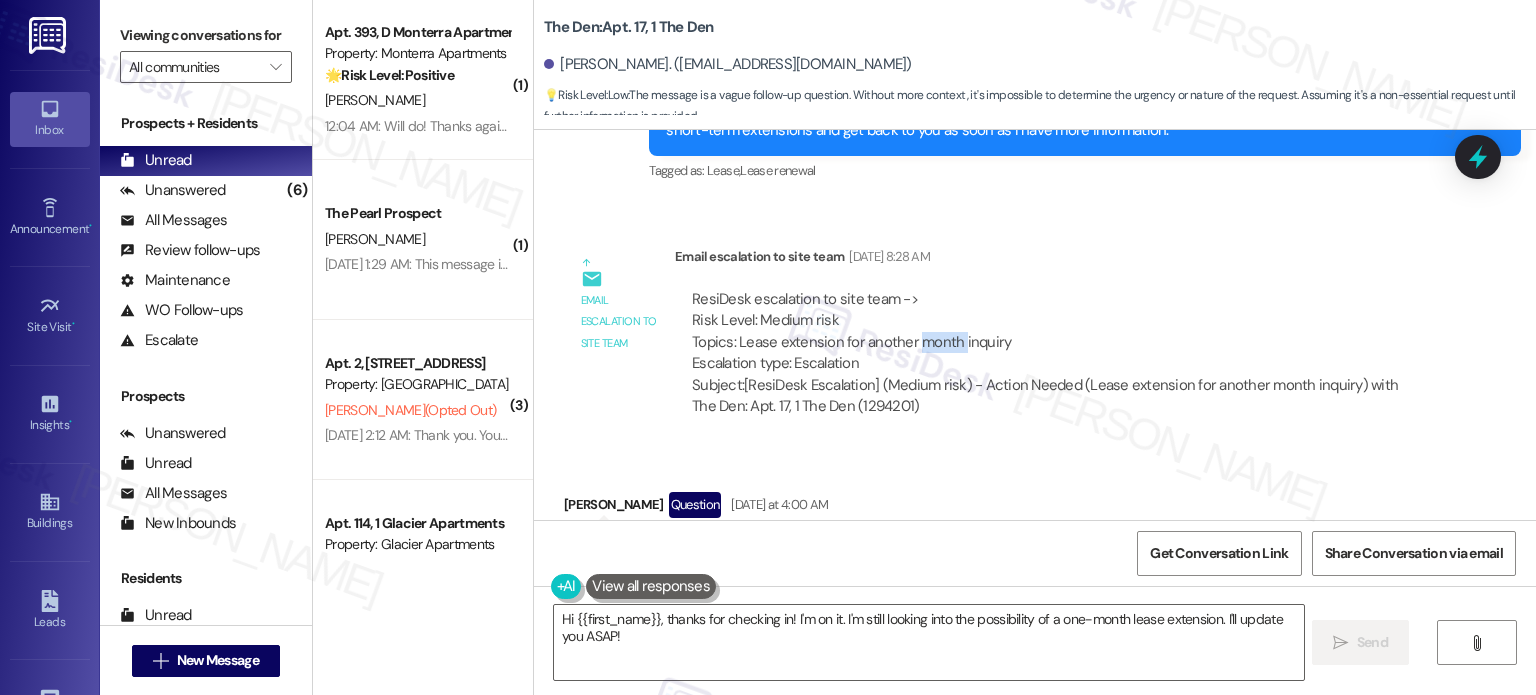 click on "ResiDesk escalation to site team ->
Risk Level: Medium risk
Topics: Lease extension for another month inquiry
Escalation type: Escalation" at bounding box center [1055, 332] 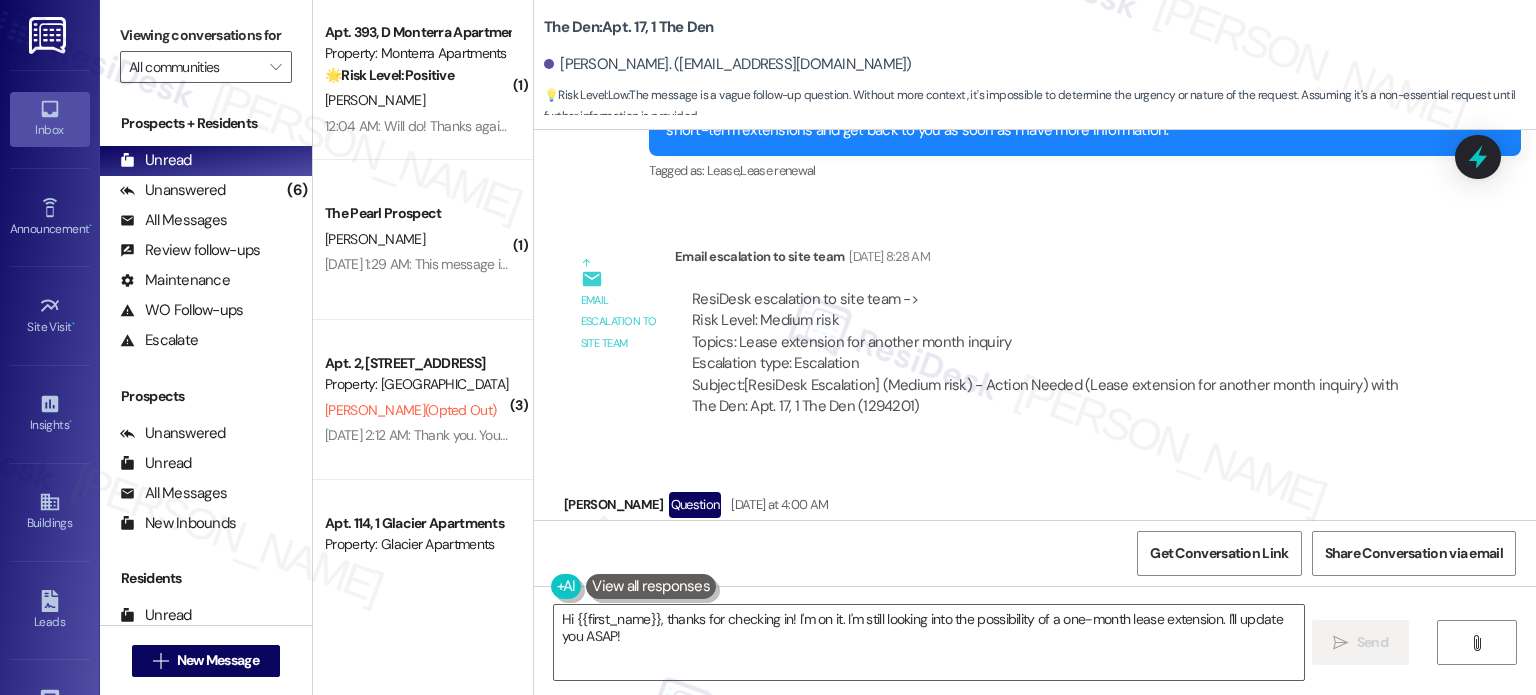 click on "Subject:  [ResiDesk Escalation] (Medium risk) - Action Needed (Lease extension for another month inquiry) with The Den: Apt. 17, 1 The Den (1294201)" at bounding box center (1055, 396) 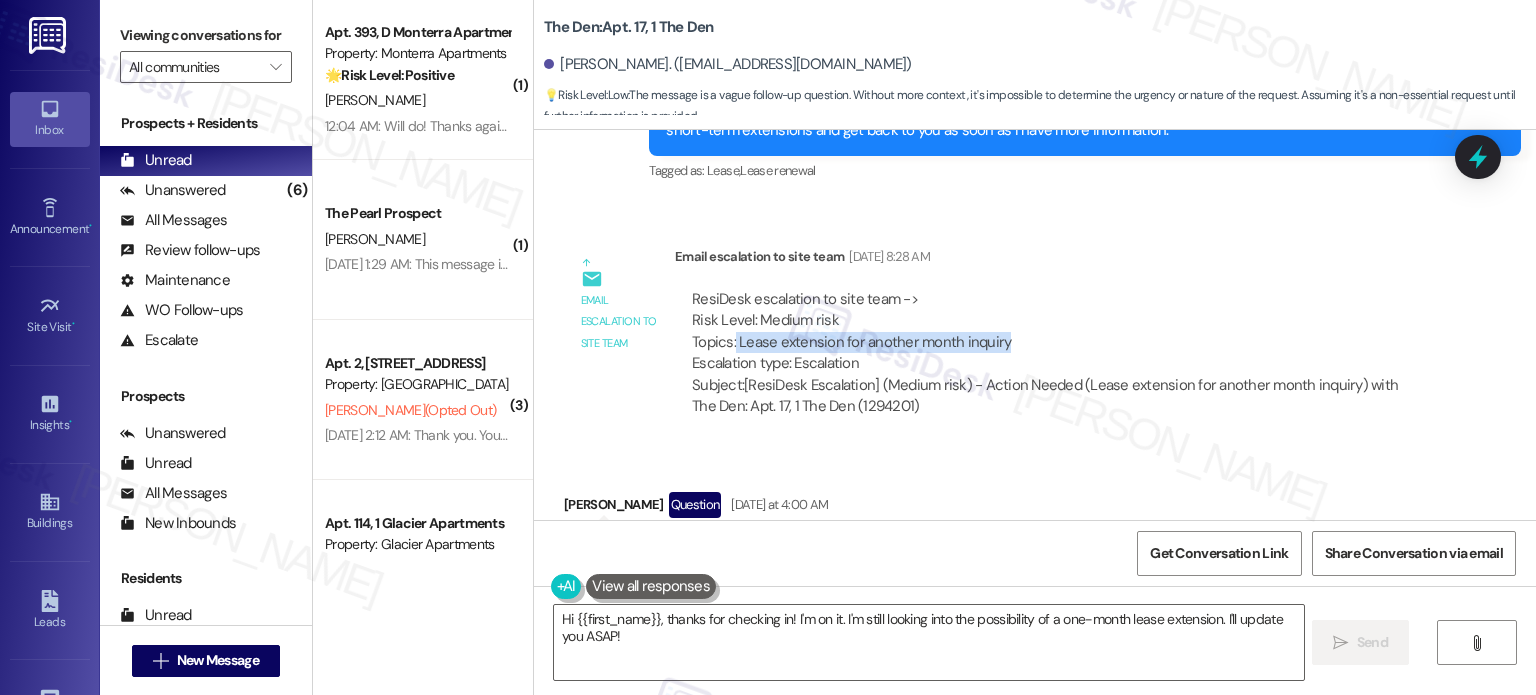 drag, startPoint x: 1011, startPoint y: 340, endPoint x: 724, endPoint y: 344, distance: 287.02786 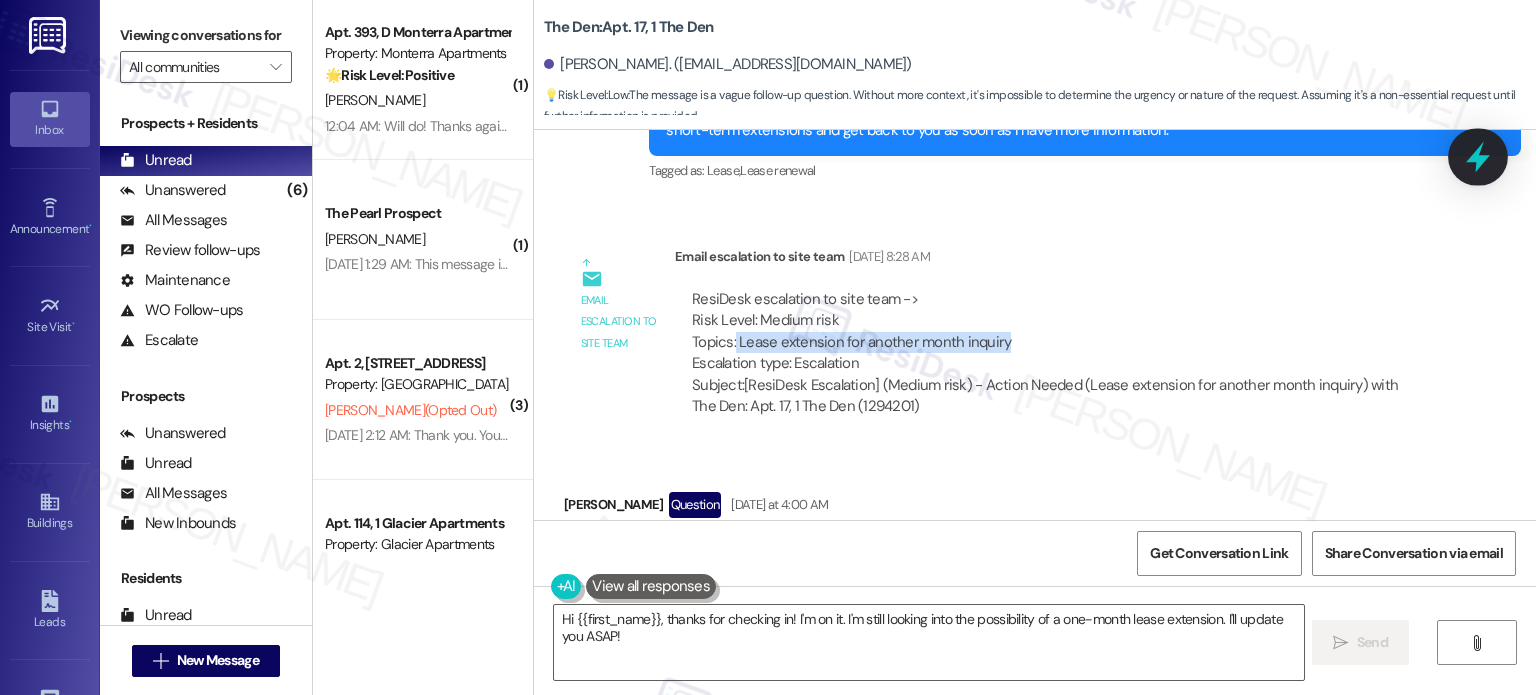 click 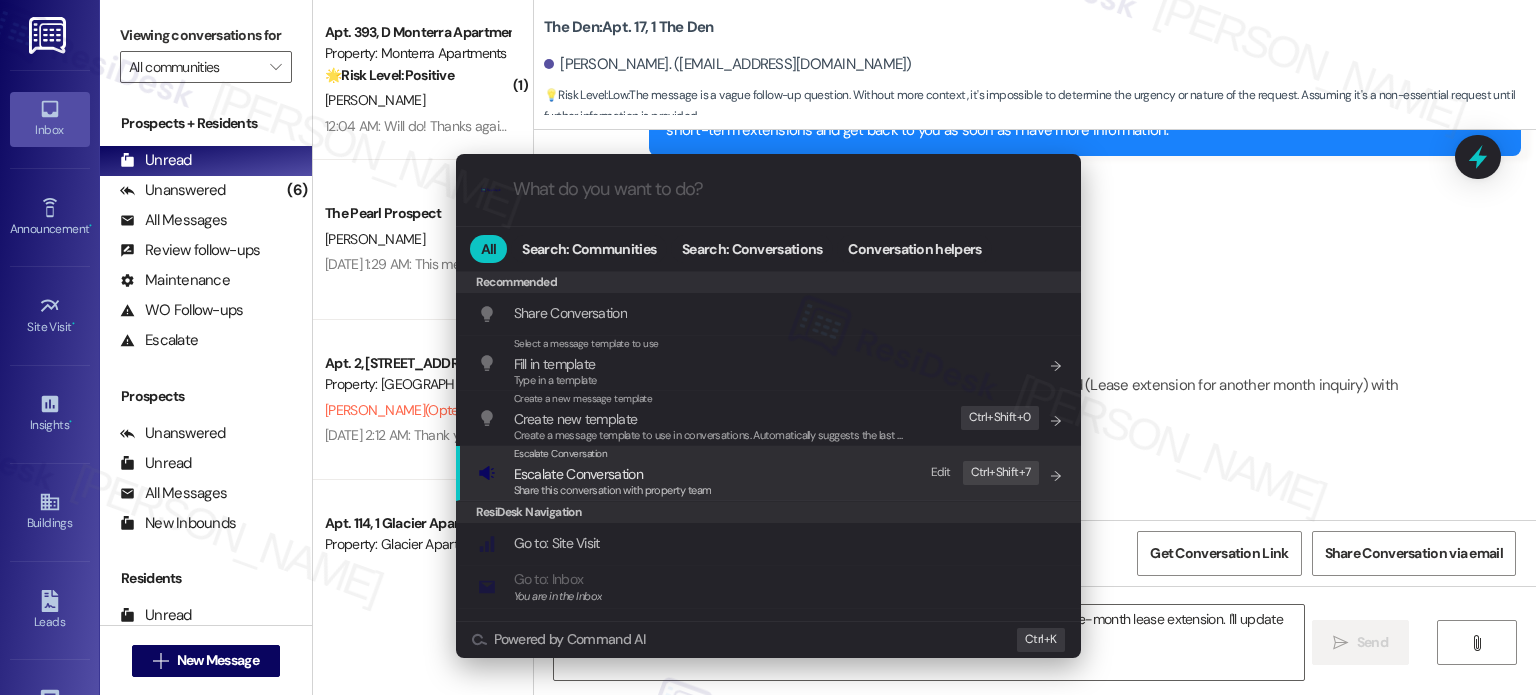 click on "Escalate Conversation" at bounding box center (578, 474) 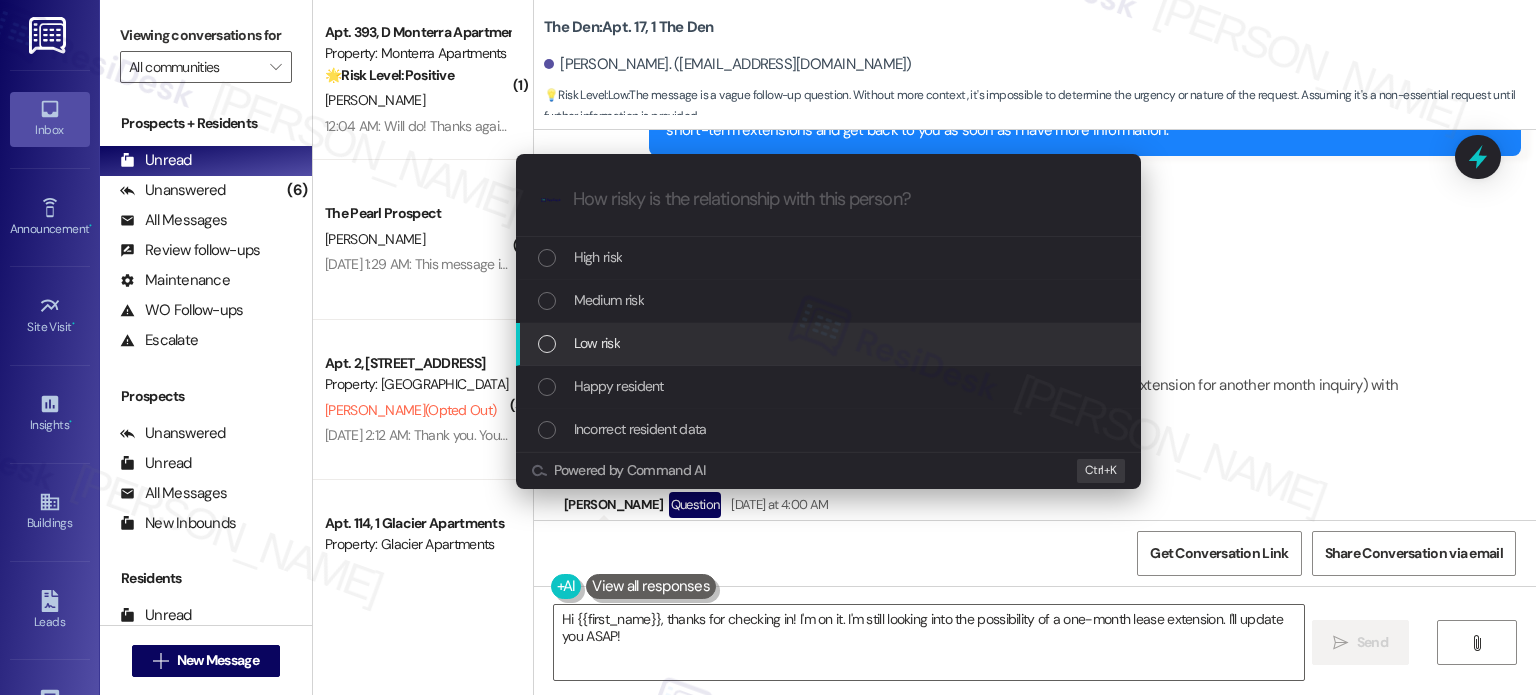 click on "Low risk" at bounding box center (597, 343) 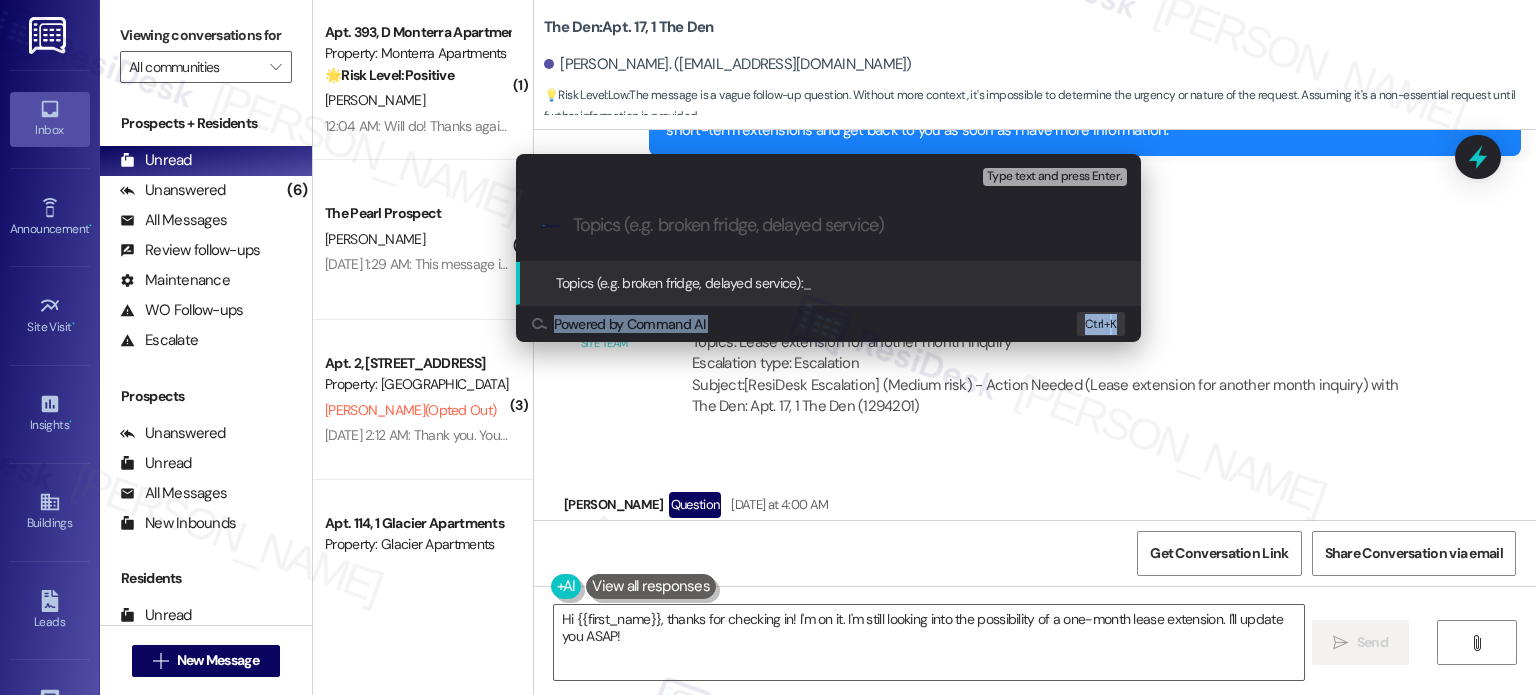 drag, startPoint x: 1327, startPoint y: 310, endPoint x: 1377, endPoint y: 247, distance: 80.43009 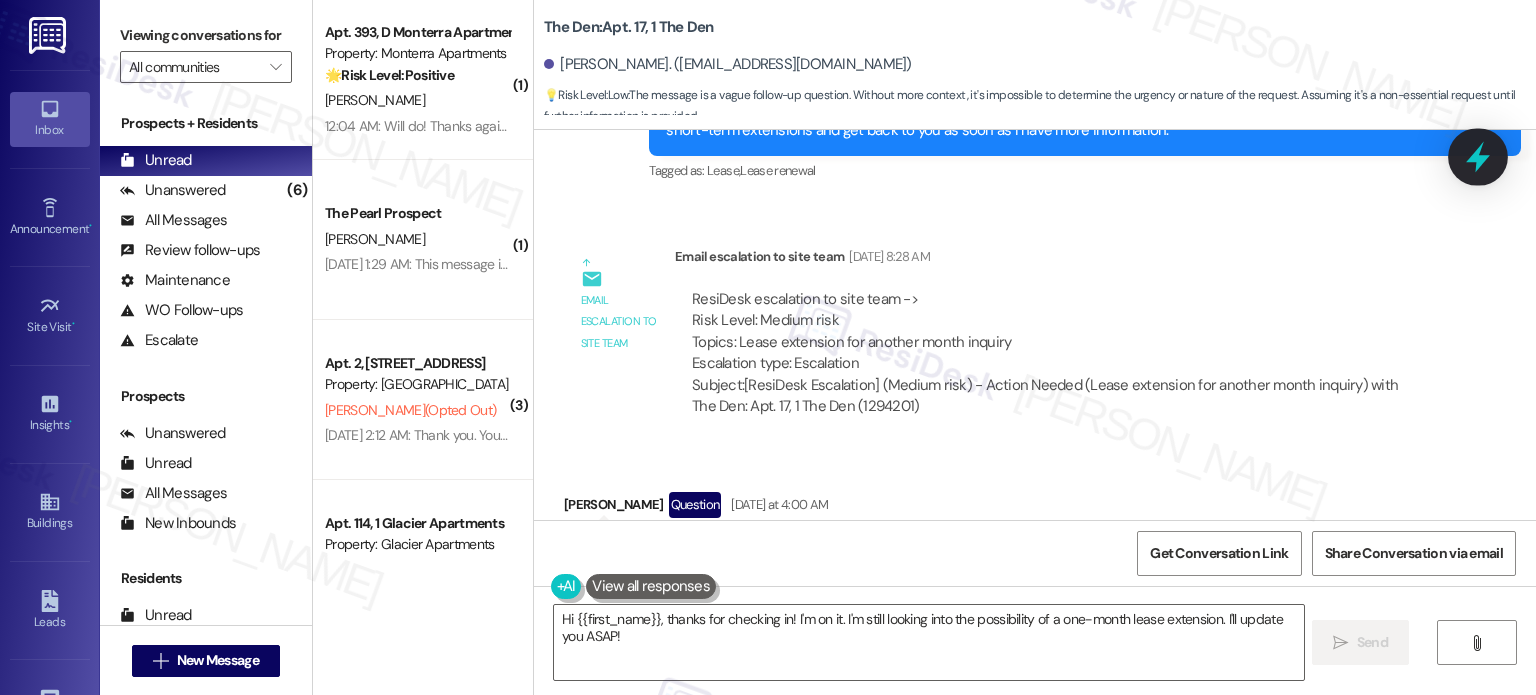 click 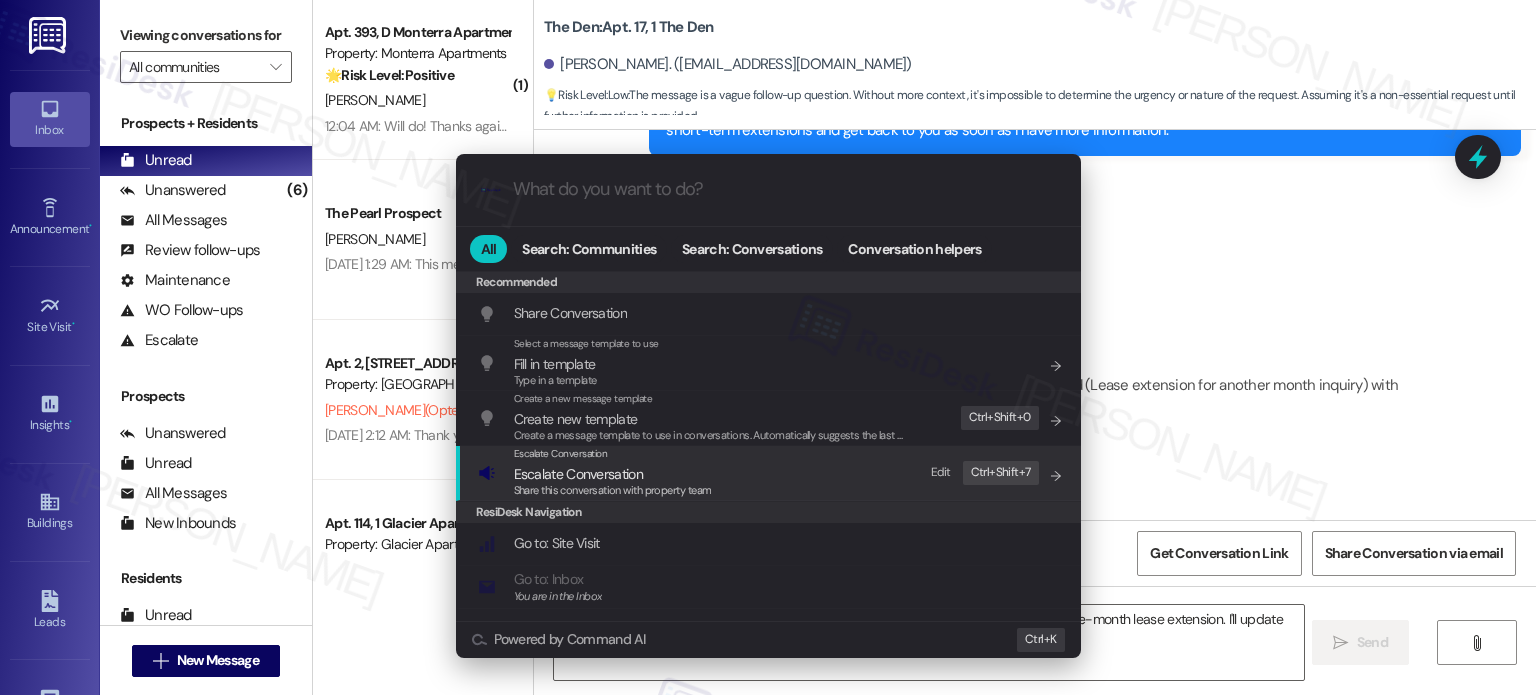 click on "Escalate Conversation" at bounding box center (578, 474) 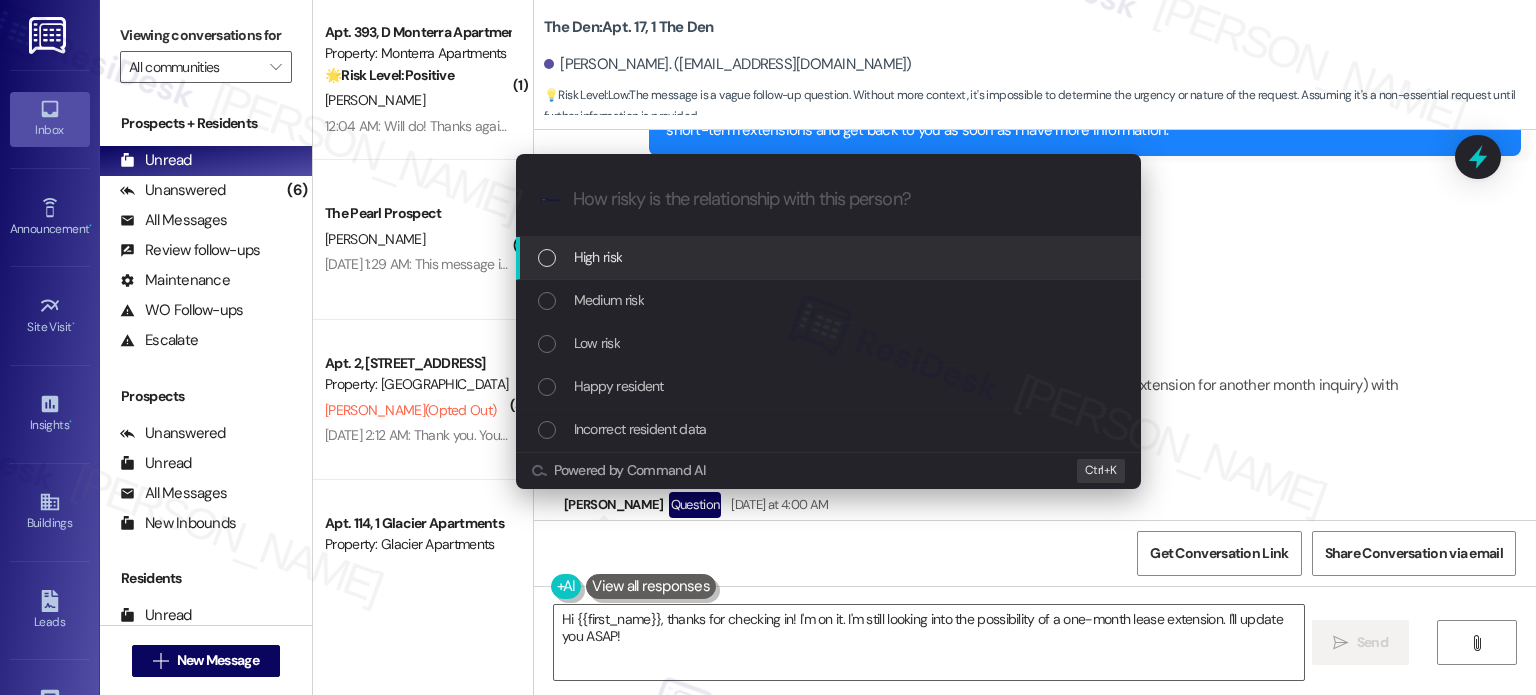 click on "High risk" at bounding box center [598, 257] 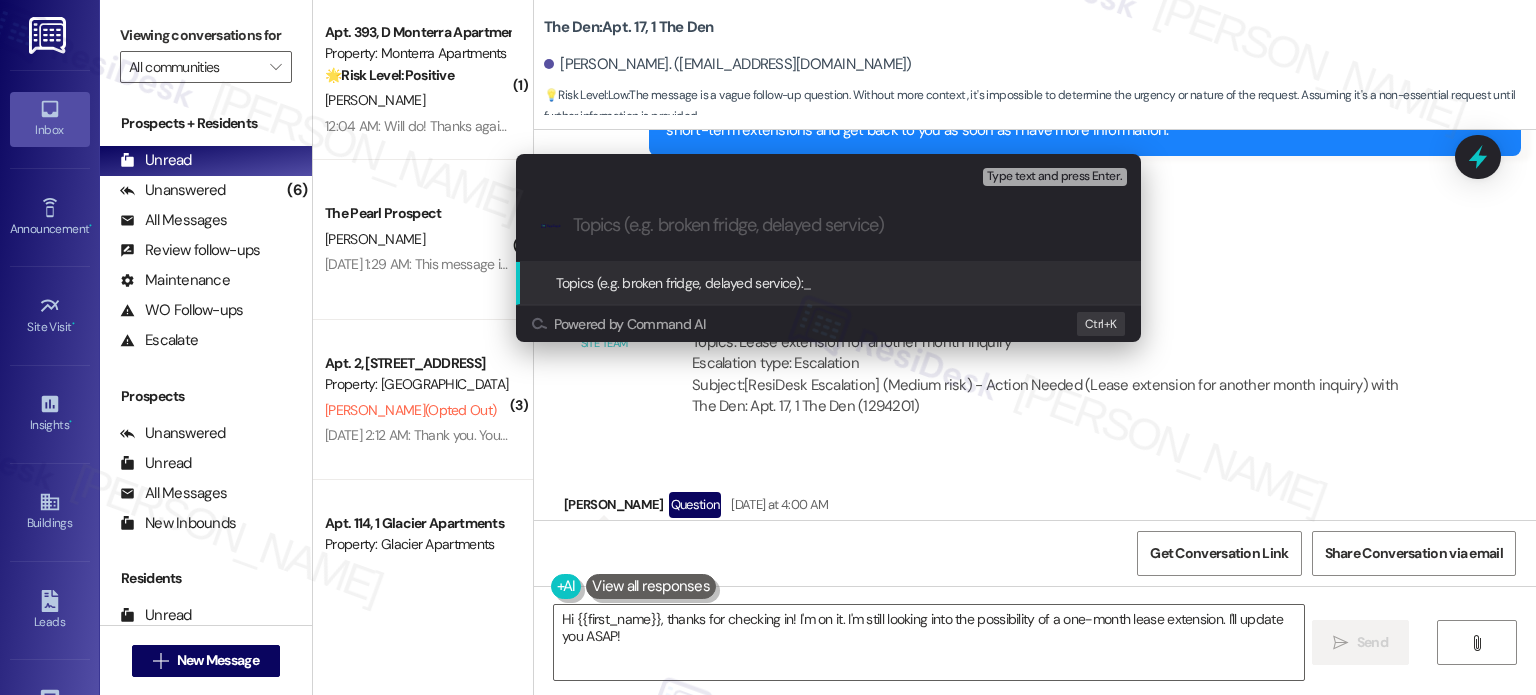 paste on "Lease extension for another month inquiry" 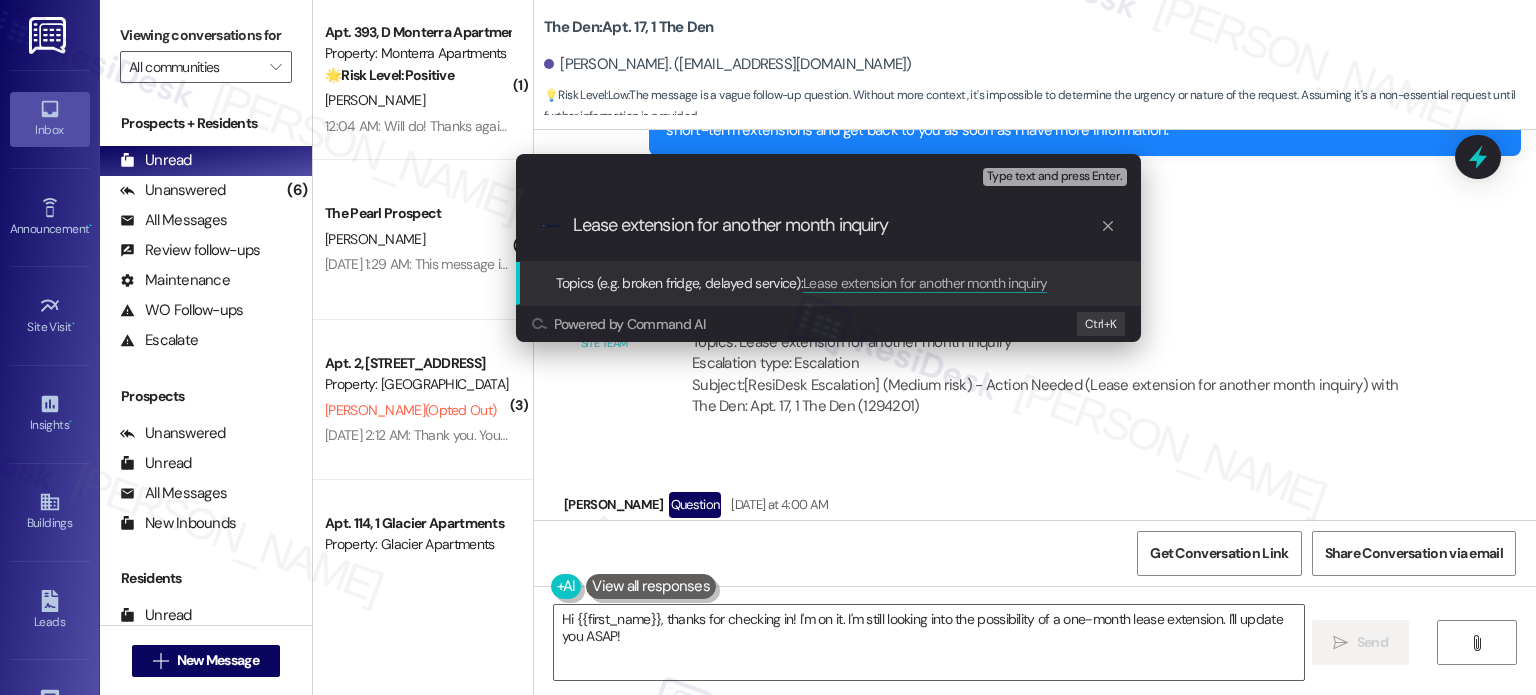 type 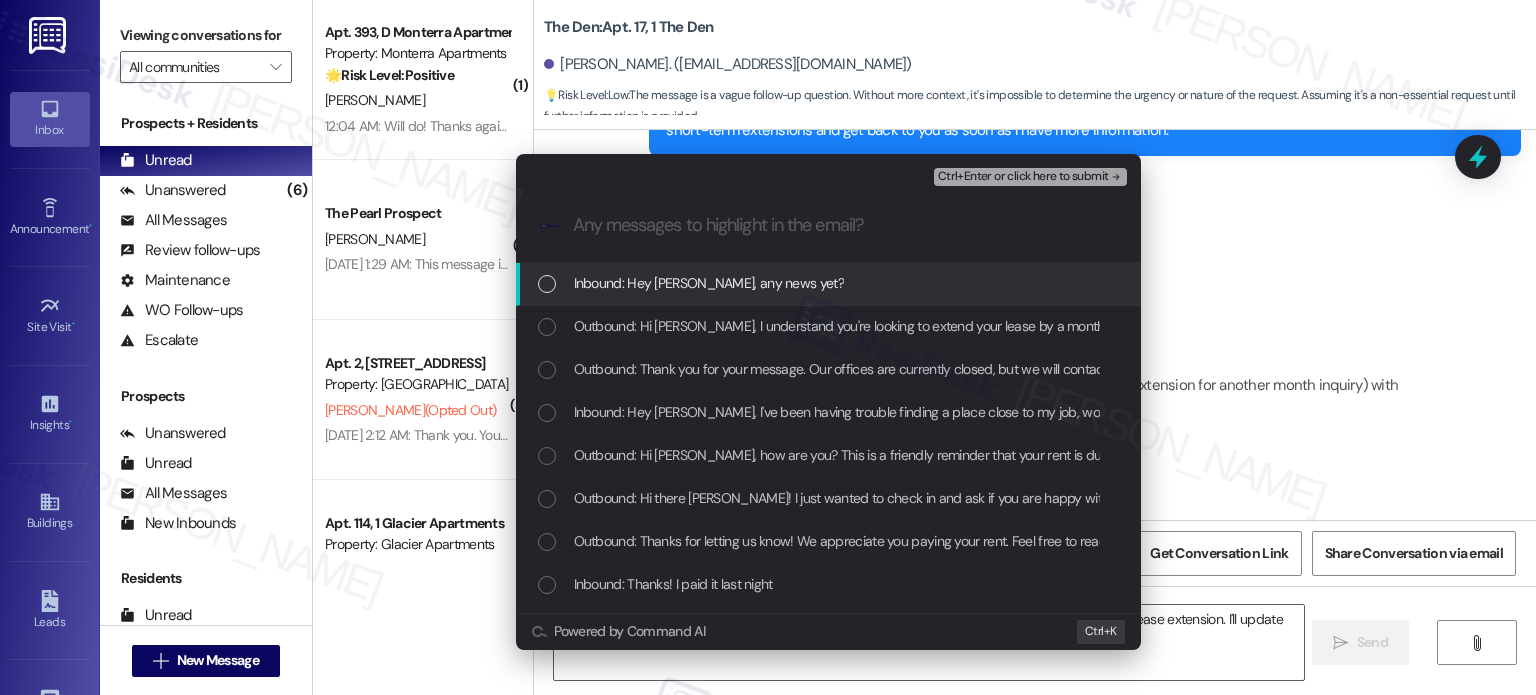 click on "Inbound: Hey Sarah, any news yet?" at bounding box center (709, 283) 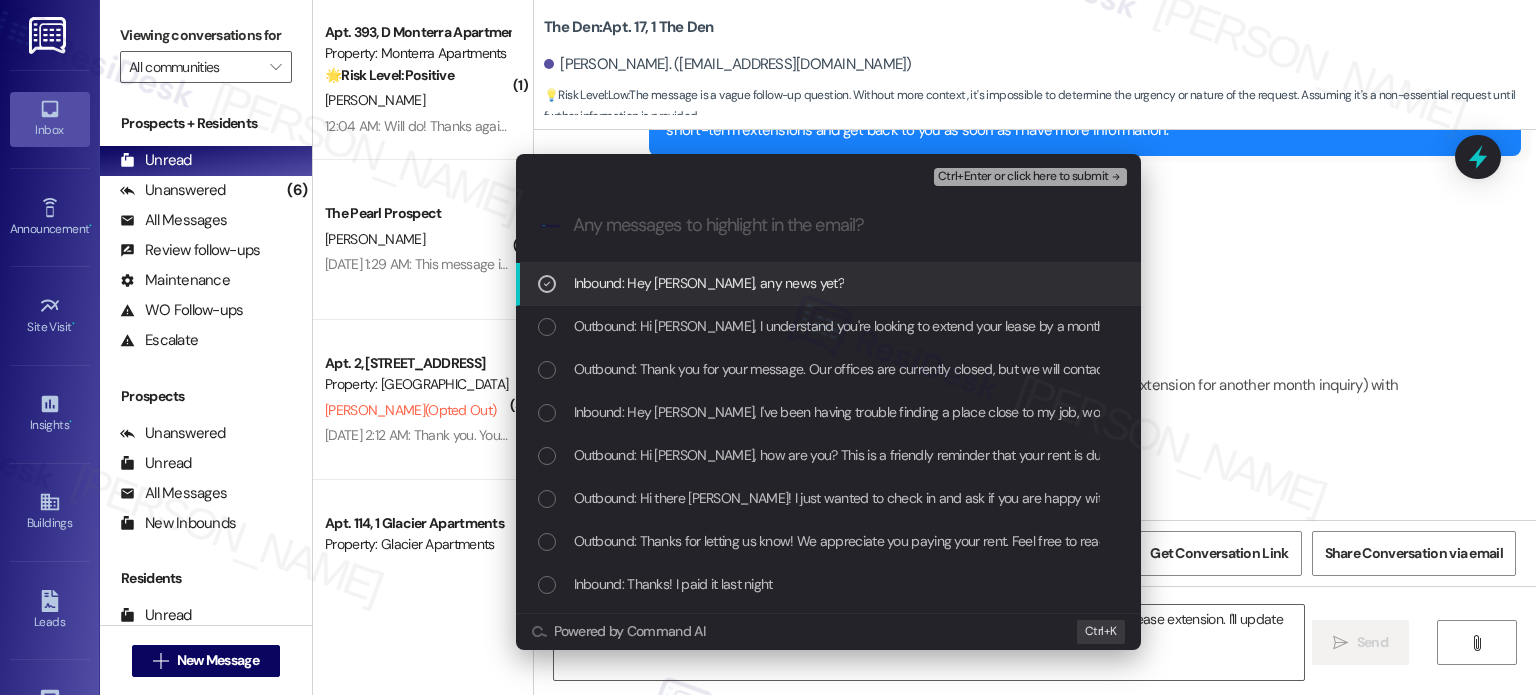 click on "Ctrl+Enter or click here to submit" at bounding box center [1023, 177] 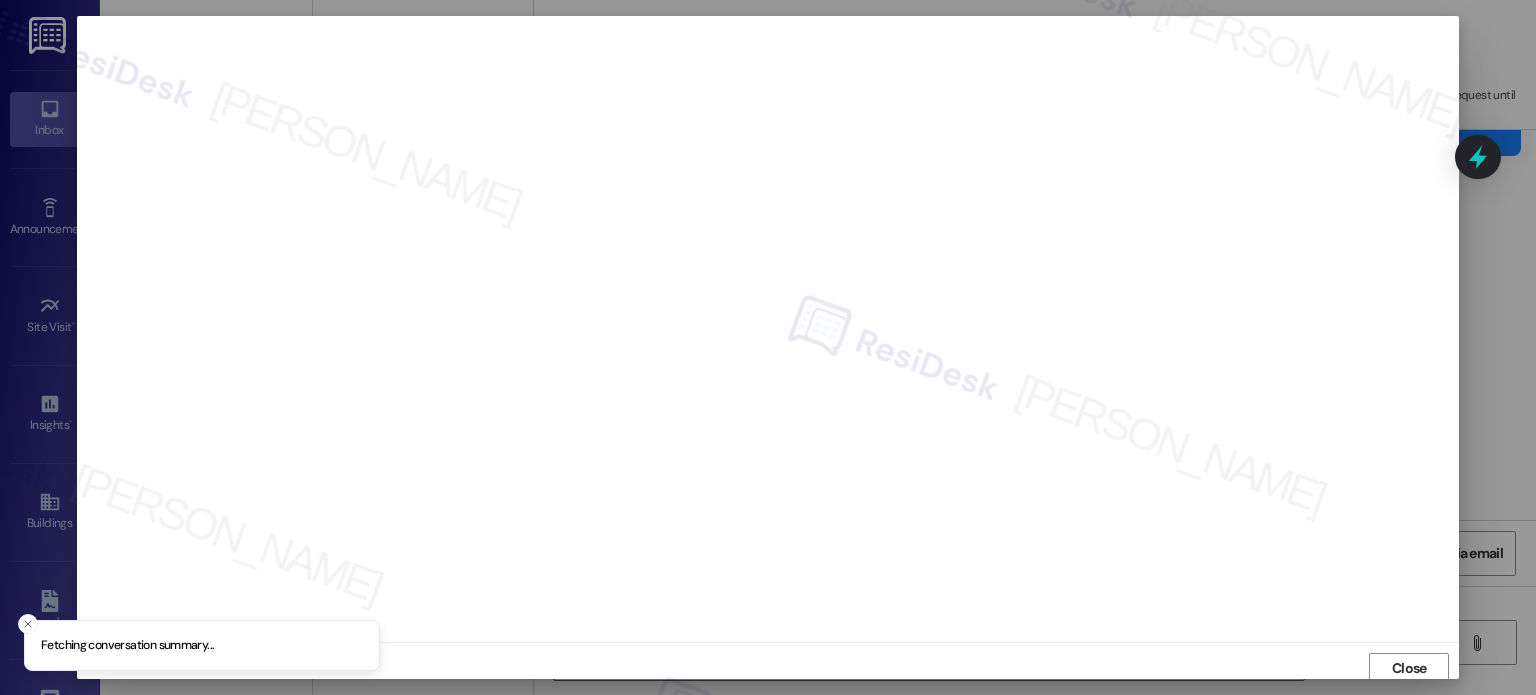 scroll, scrollTop: 5, scrollLeft: 0, axis: vertical 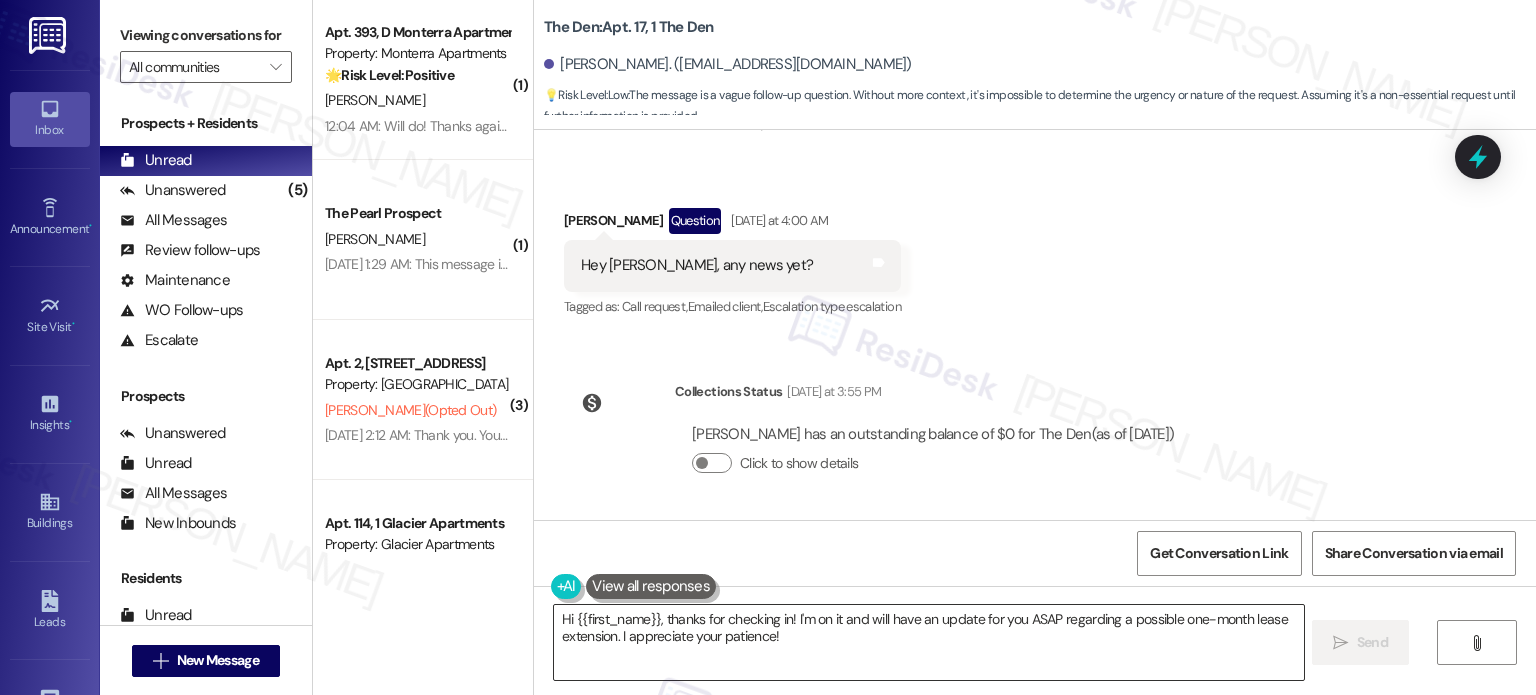 click on "Hi {{first_name}}, thanks for checking in! I'm on it and will have an update for you ASAP regarding a possible one-month lease extension. I appreciate your patience!" at bounding box center [928, 642] 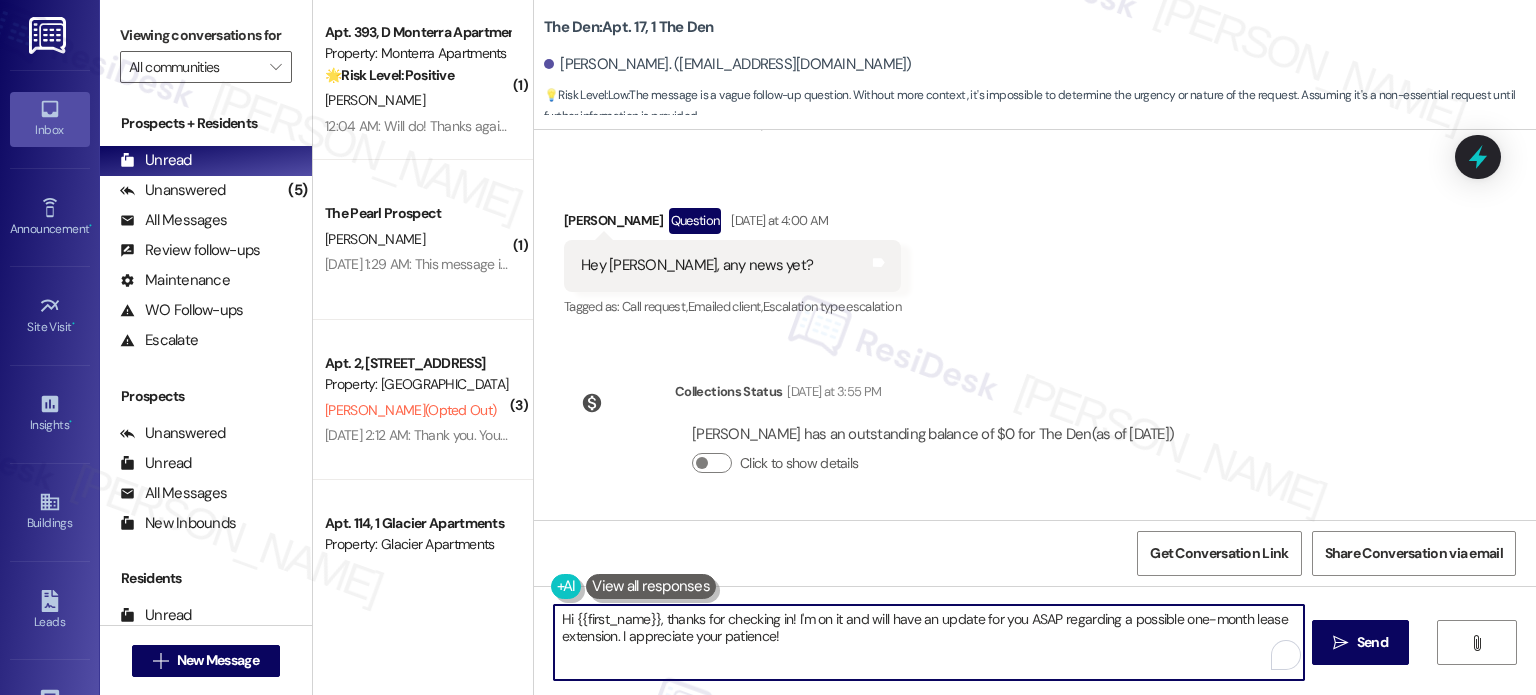 drag, startPoint x: 788, startPoint y: 619, endPoint x: 819, endPoint y: 656, distance: 48.270073 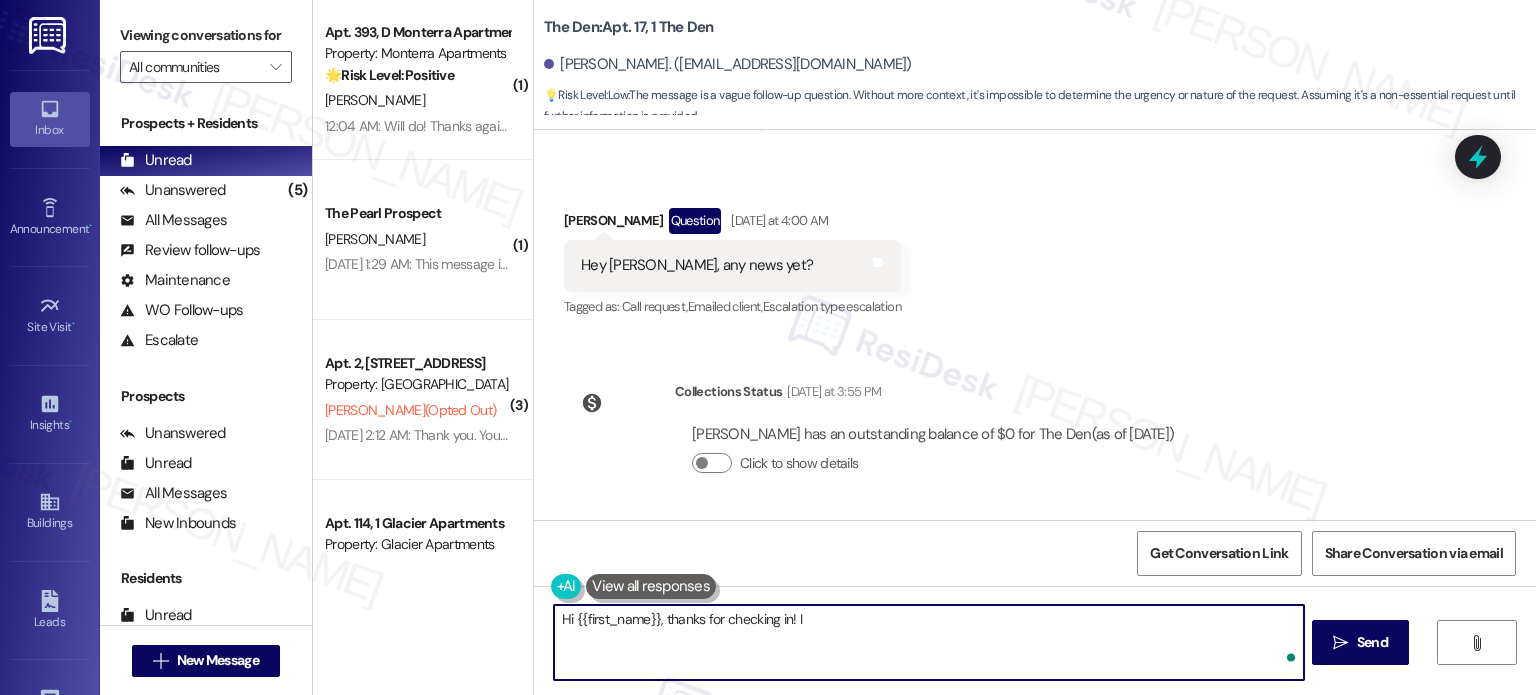 paste on "have not received a response yet. I'll let you know as soon as I have more information. We appreciate your patience." 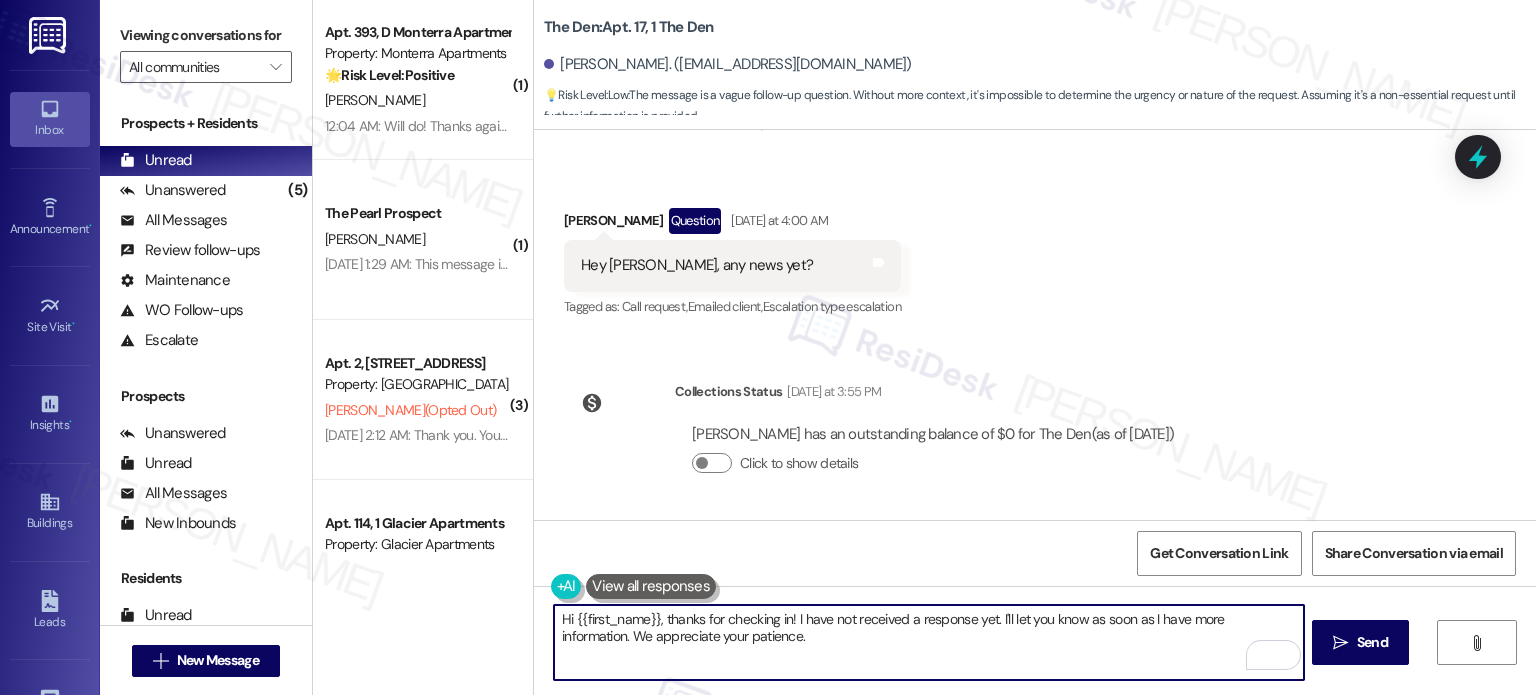 click on "Hi {{first_name}}, thanks for checking in! I have not received a response yet. I'll let you know as soon as I have more information. We appreciate your patience." at bounding box center (928, 642) 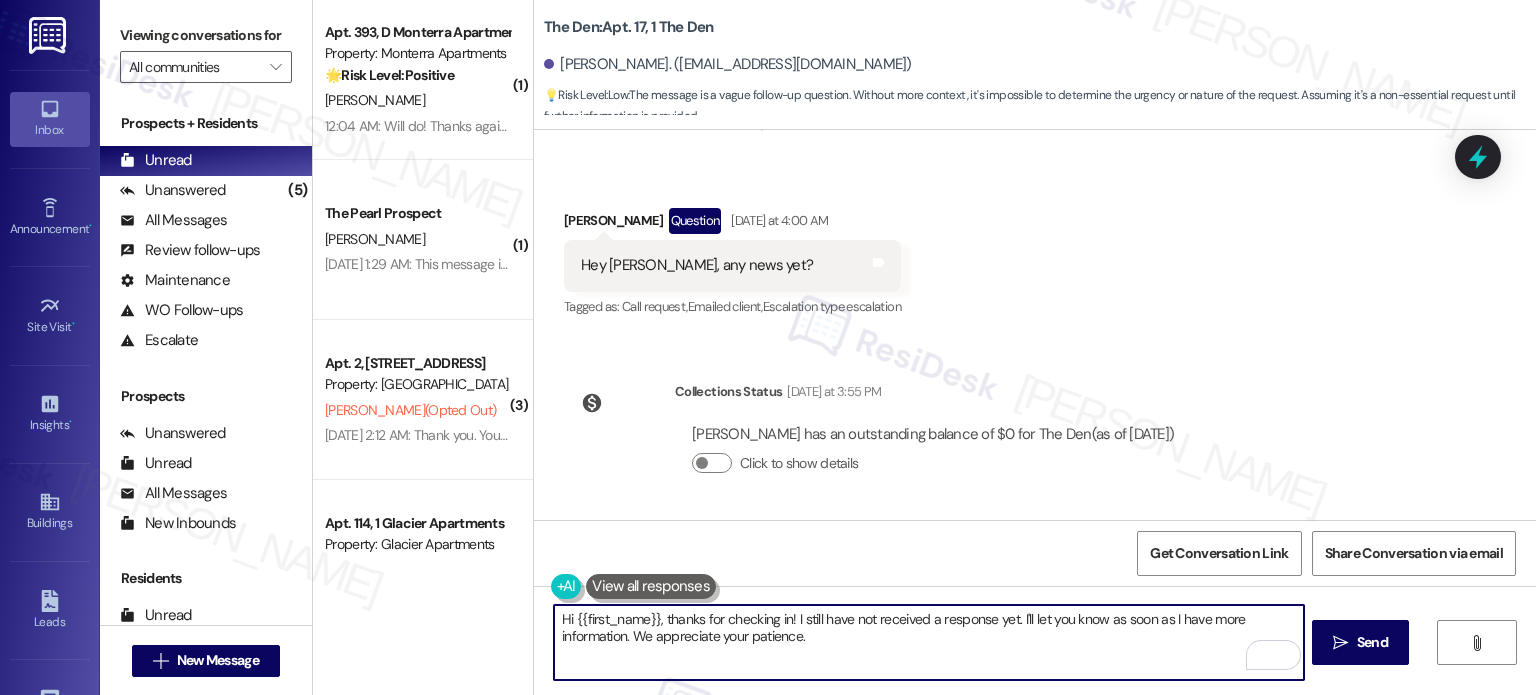 click on "Hi {{first_name}}, thanks for checking in! I still have not received a response yet. I'll let you know as soon as I have more information. We appreciate your patience." at bounding box center (928, 642) 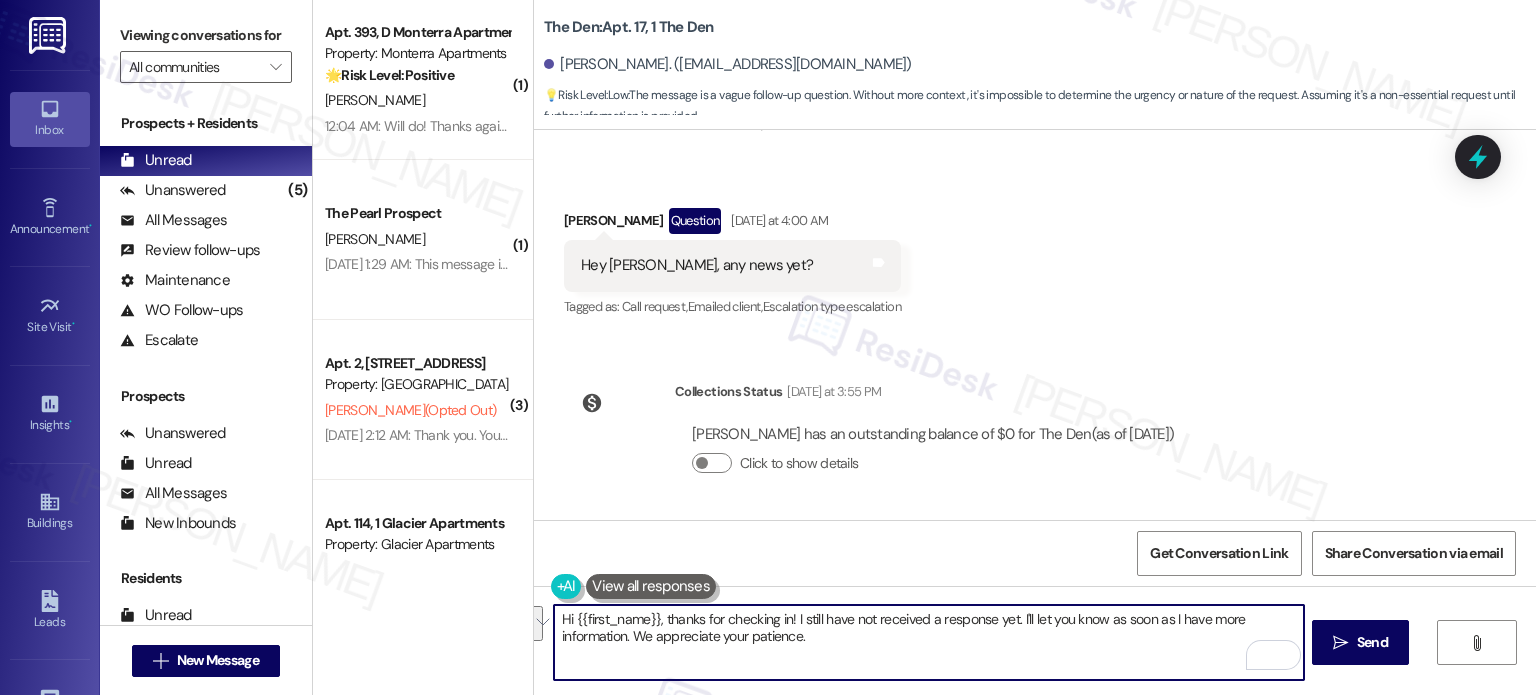 drag, startPoint x: 1009, startPoint y: 617, endPoint x: 1051, endPoint y: 671, distance: 68.41052 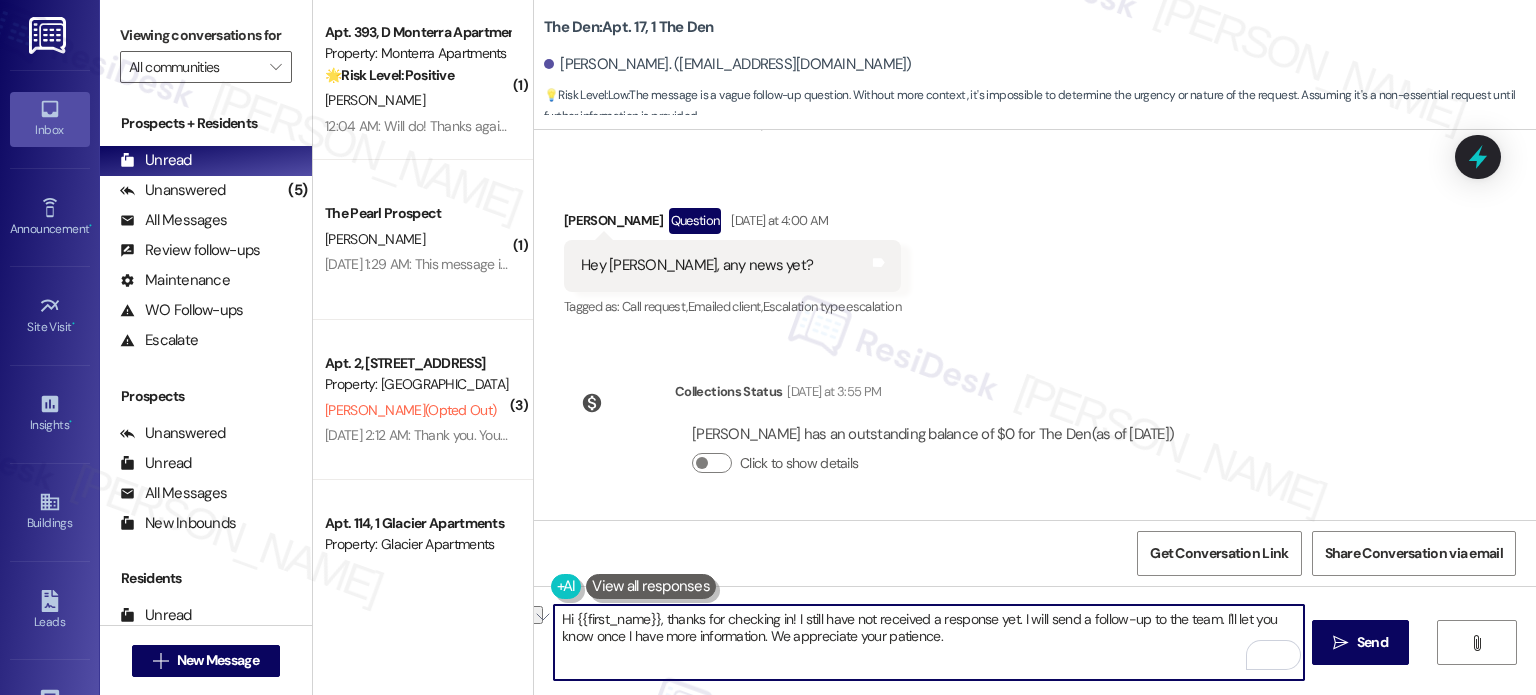drag, startPoint x: 1074, startPoint y: 617, endPoint x: 1039, endPoint y: 618, distance: 35.014282 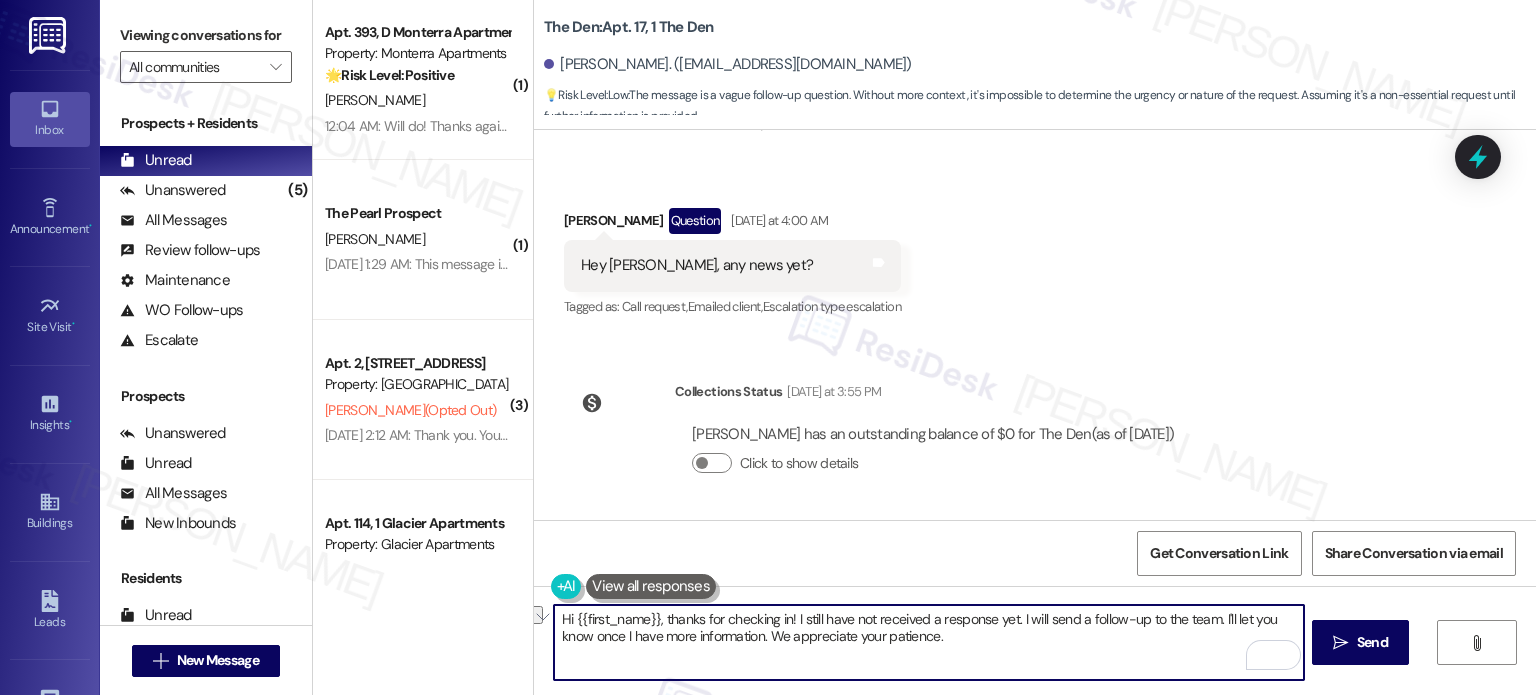 click on "Hi {{first_name}}, thanks for checking in! I still have not received a response yet. I will send a follow-up to the team. I'll let you know once I have more information. We appreciate your patience." at bounding box center [928, 642] 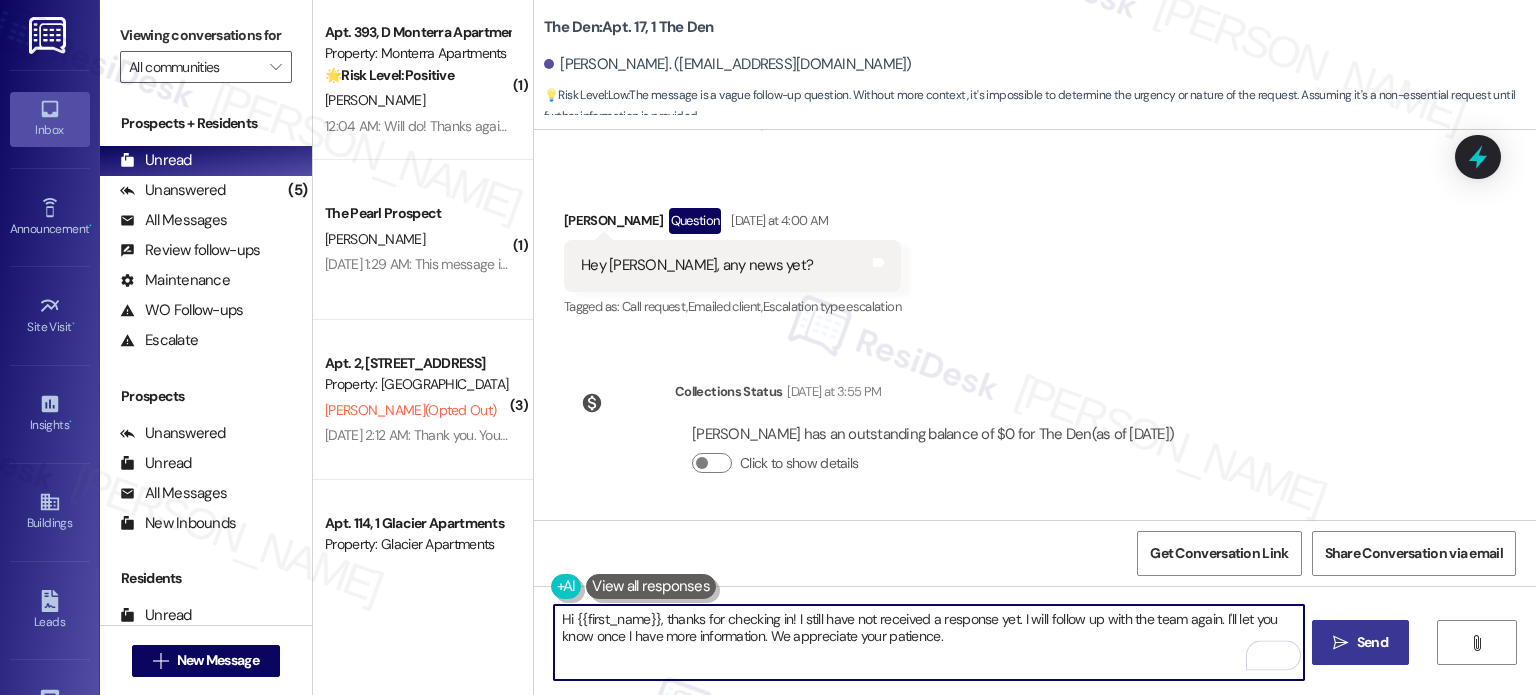 type on "Hi {{first_name}}, thanks for checking in! I still have not received a response yet. I will follow up with the team again. I'll let you know once I have more information. We appreciate your patience." 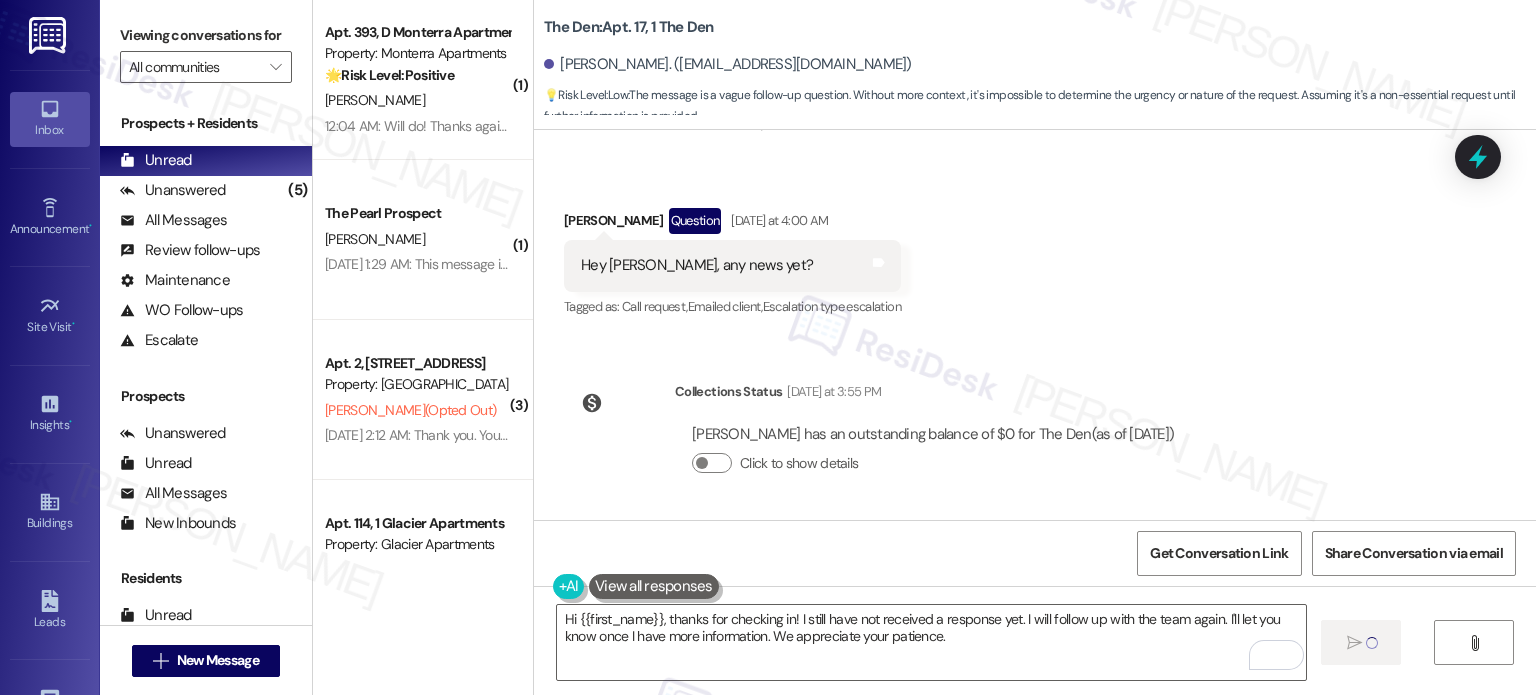 type 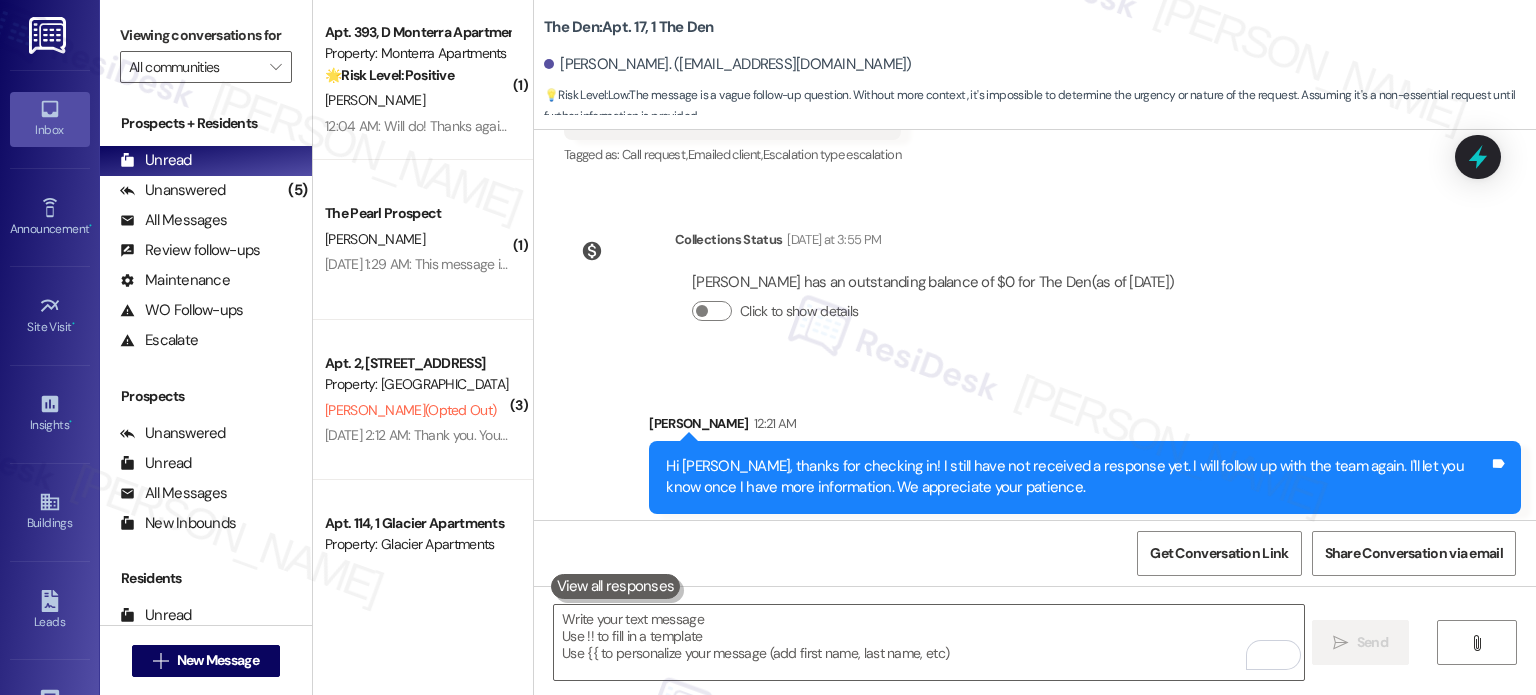 scroll, scrollTop: 2765, scrollLeft: 0, axis: vertical 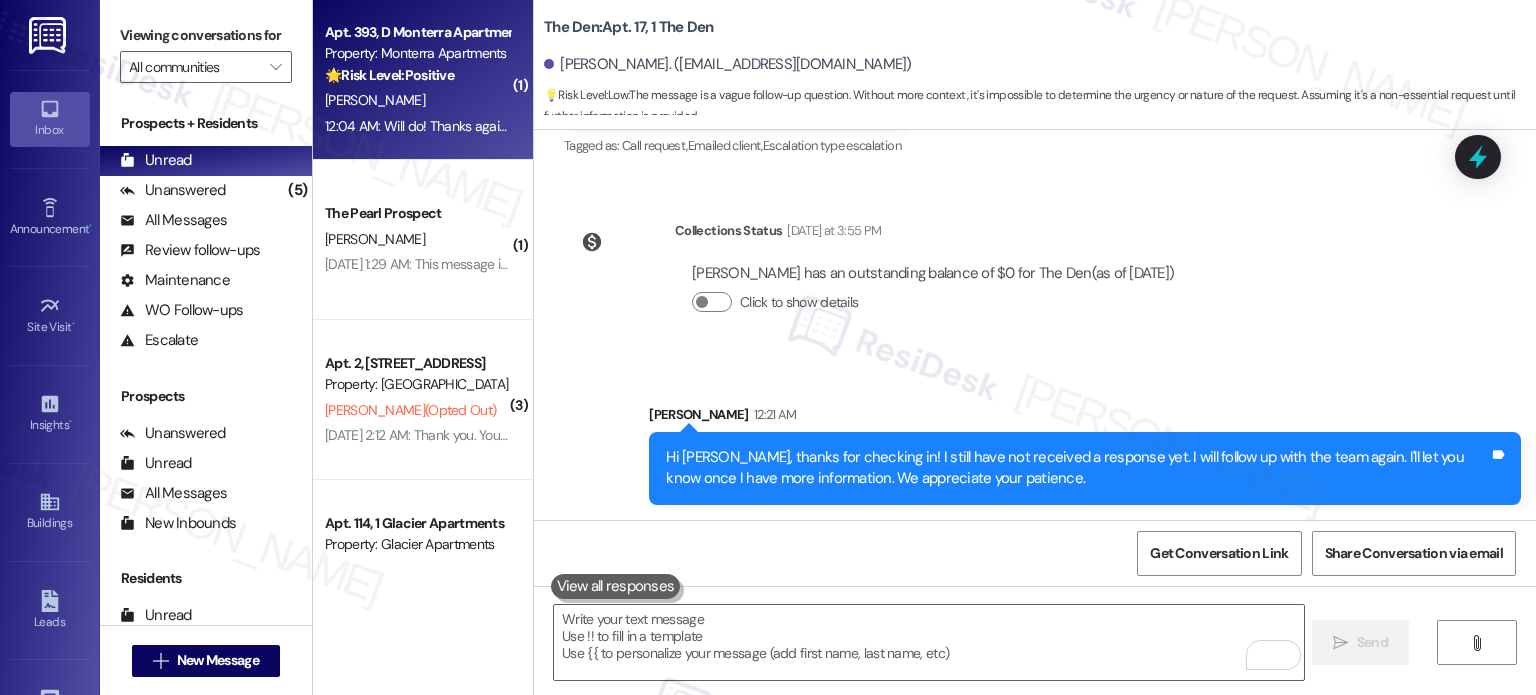 click on "12:04 AM: Will do! Thanks again for everything 🙏  12:04 AM: Will do! Thanks again for everything 🙏" at bounding box center (467, 126) 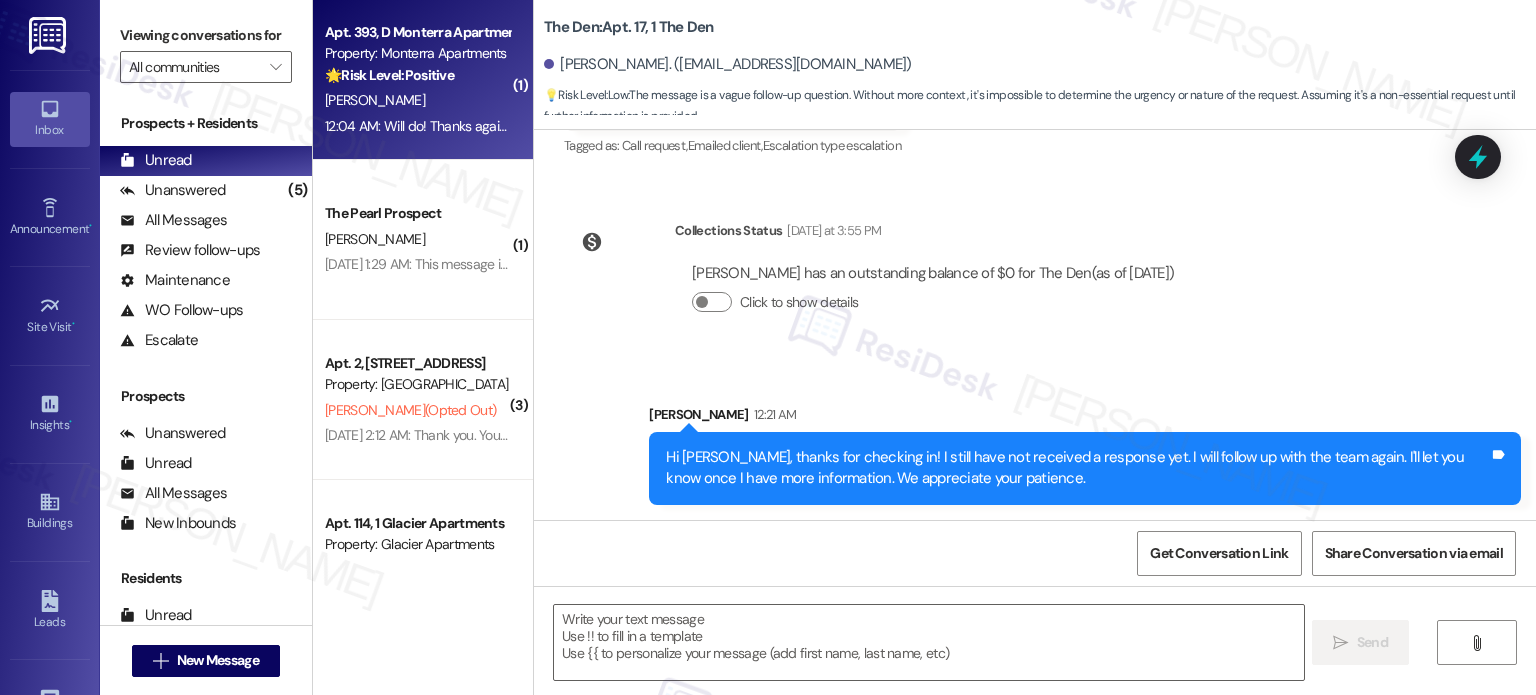 type on "Fetching suggested responses. Please feel free to read through the conversation in the meantime." 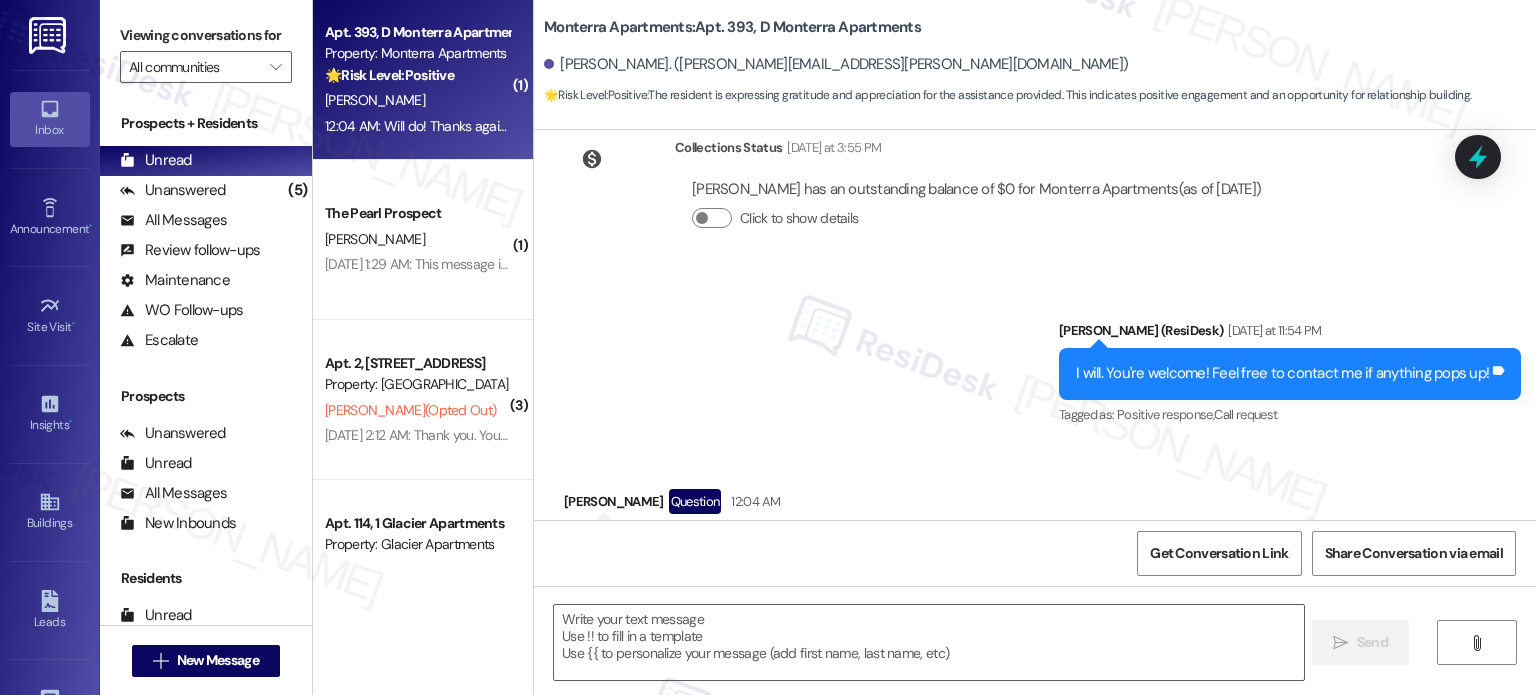 scroll, scrollTop: 24958, scrollLeft: 0, axis: vertical 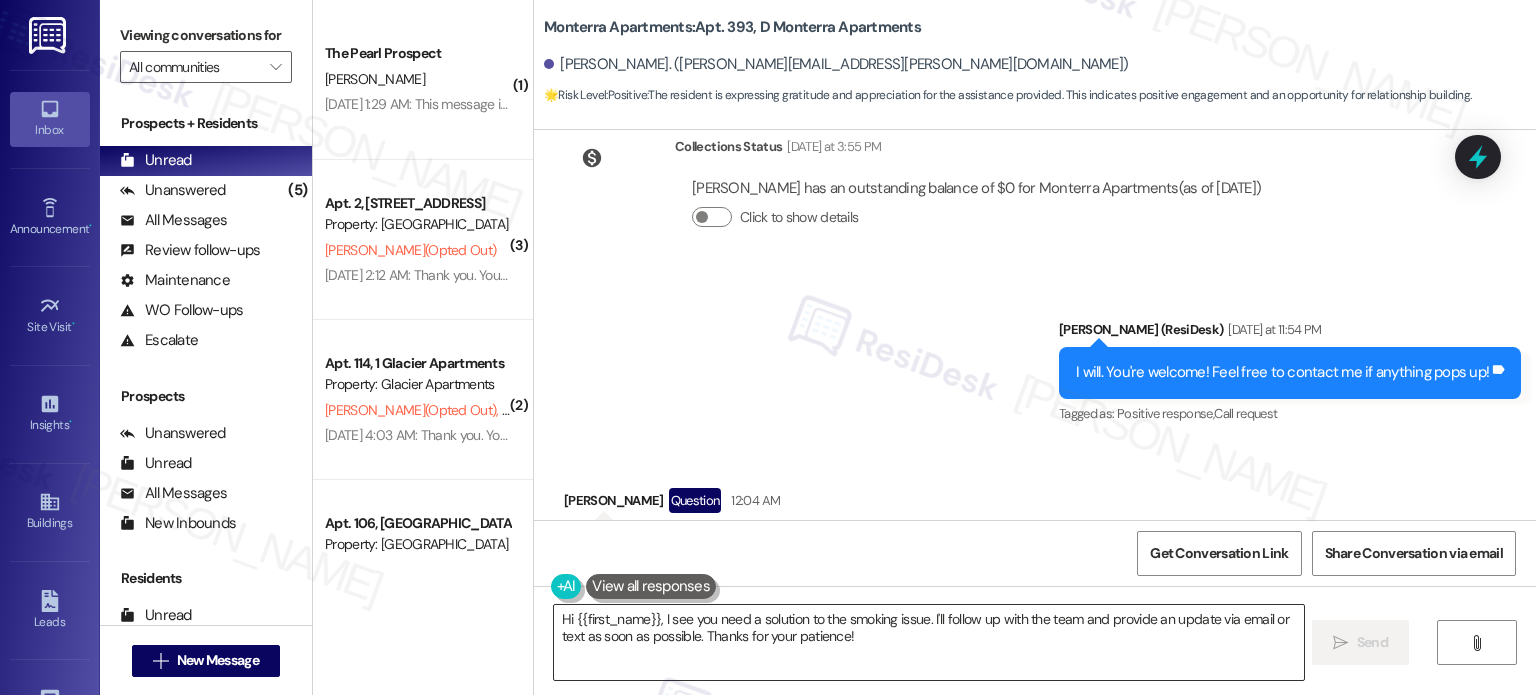 click on "Hi {{first_name}}, I see you need a solution to the smoking issue. I'll follow up with the team and provide an update via email or text as soon as possible. Thanks for your patience!" at bounding box center [928, 642] 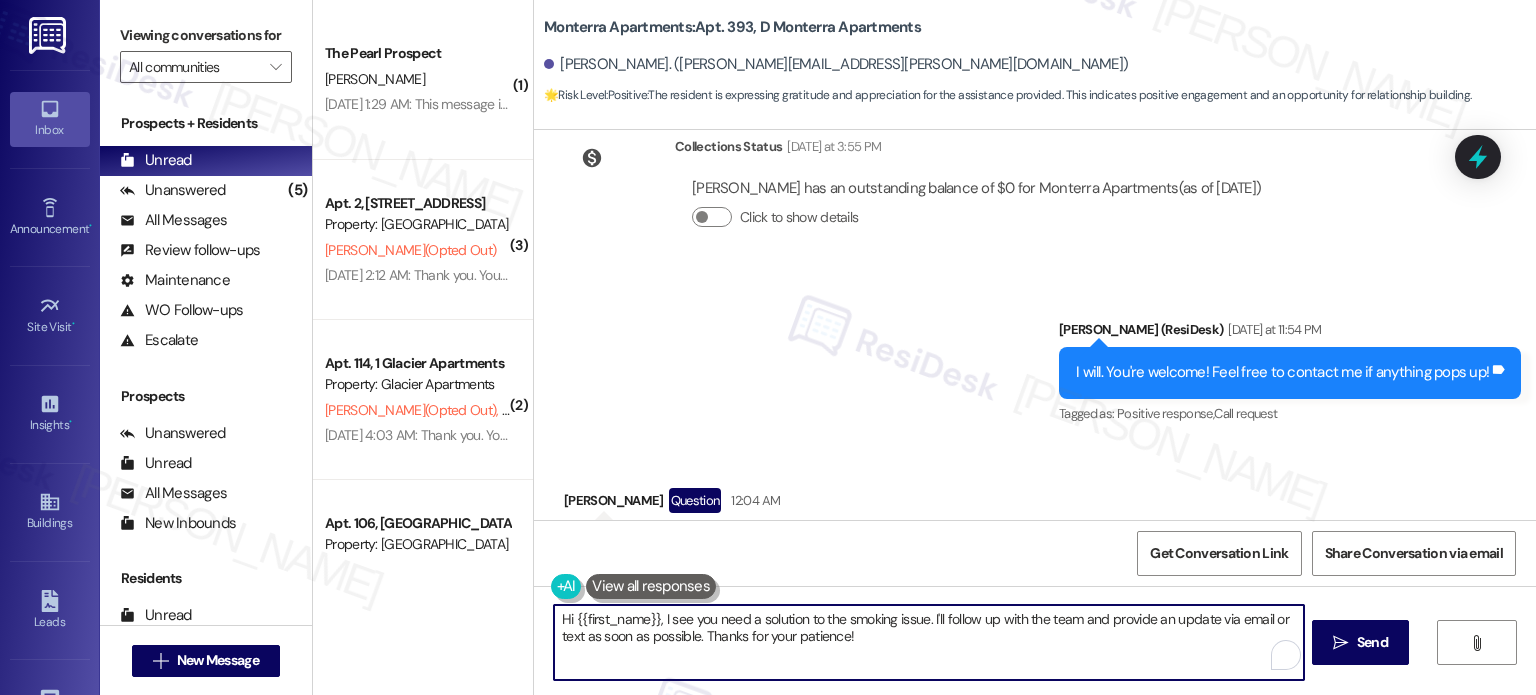 click on "Hi {{first_name}}, I see you need a solution to the smoking issue. I'll follow up with the team and provide an update via email or text as soon as possible. Thanks for your patience!" at bounding box center (928, 642) 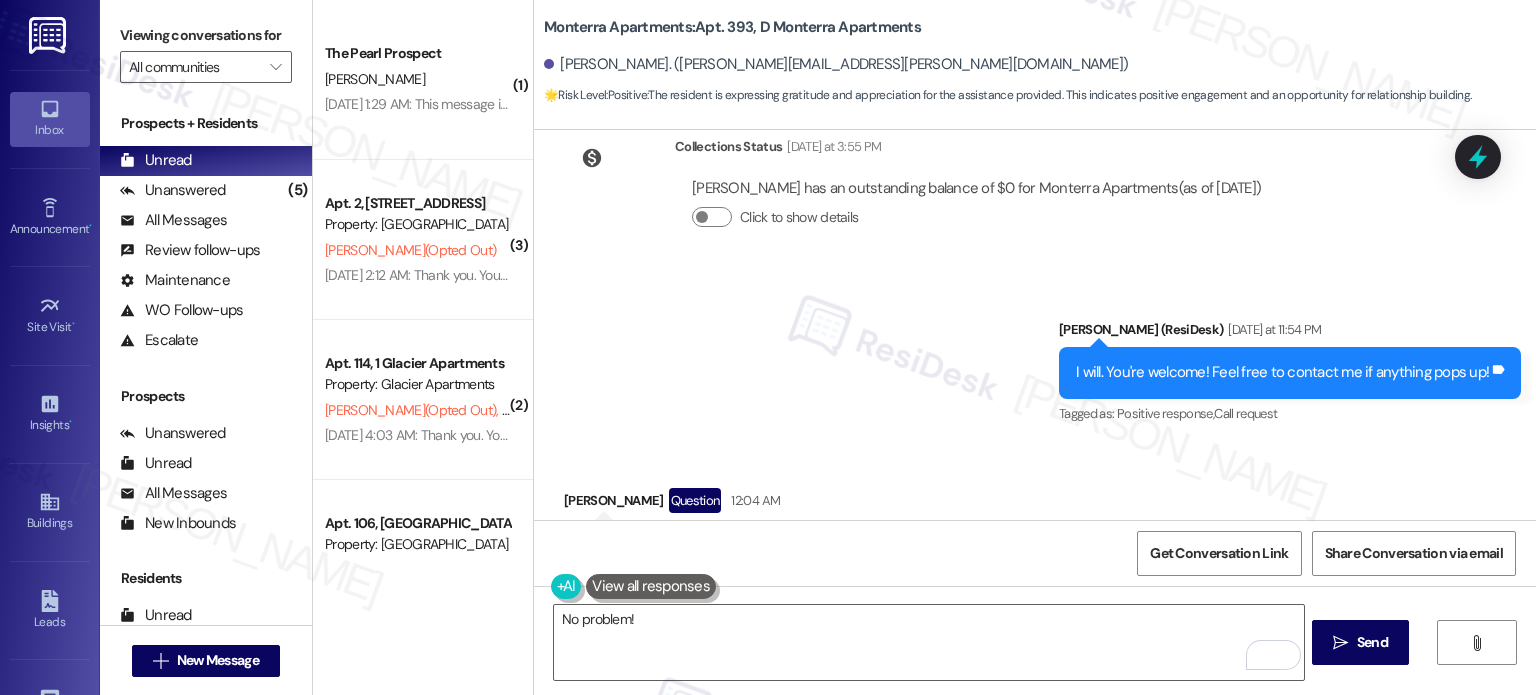 click on "Will do! Thanks again for everything 🙏" at bounding box center [703, 545] 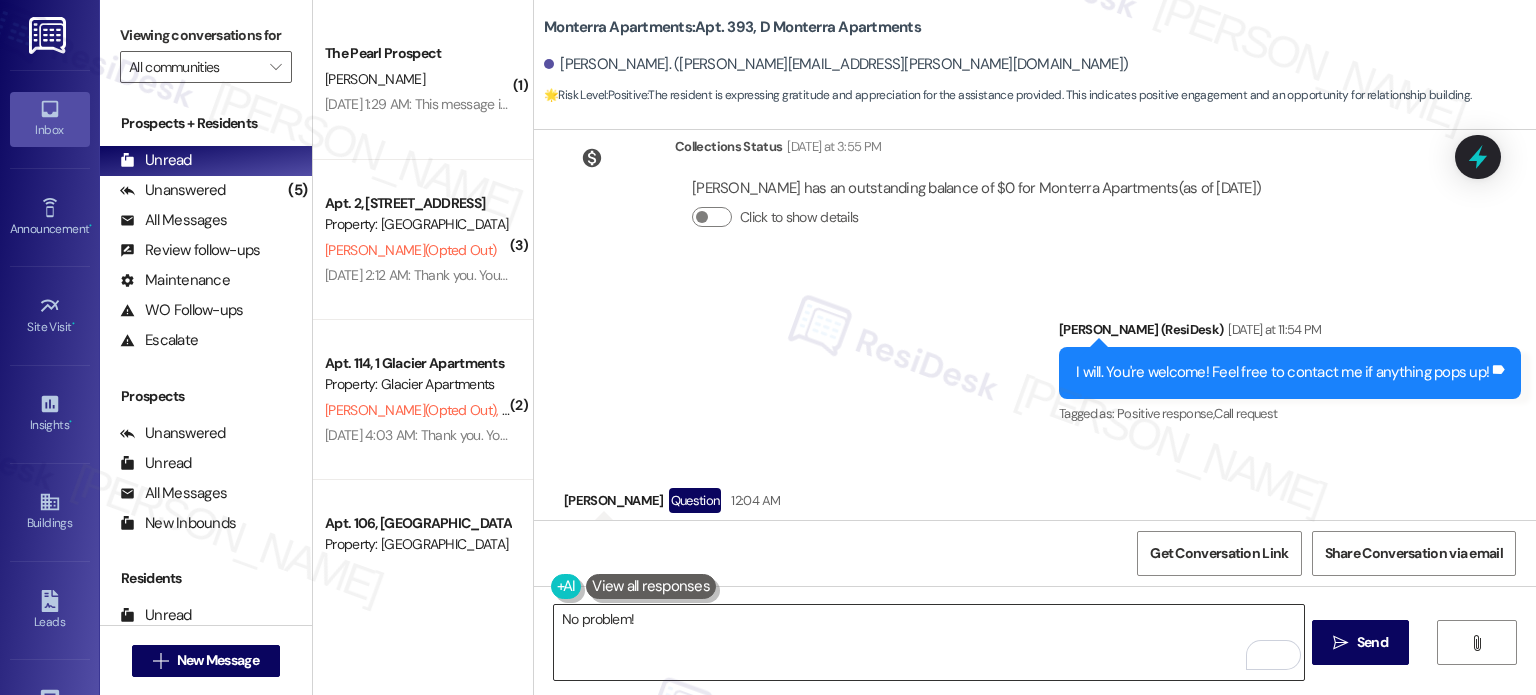 copy on "🙏" 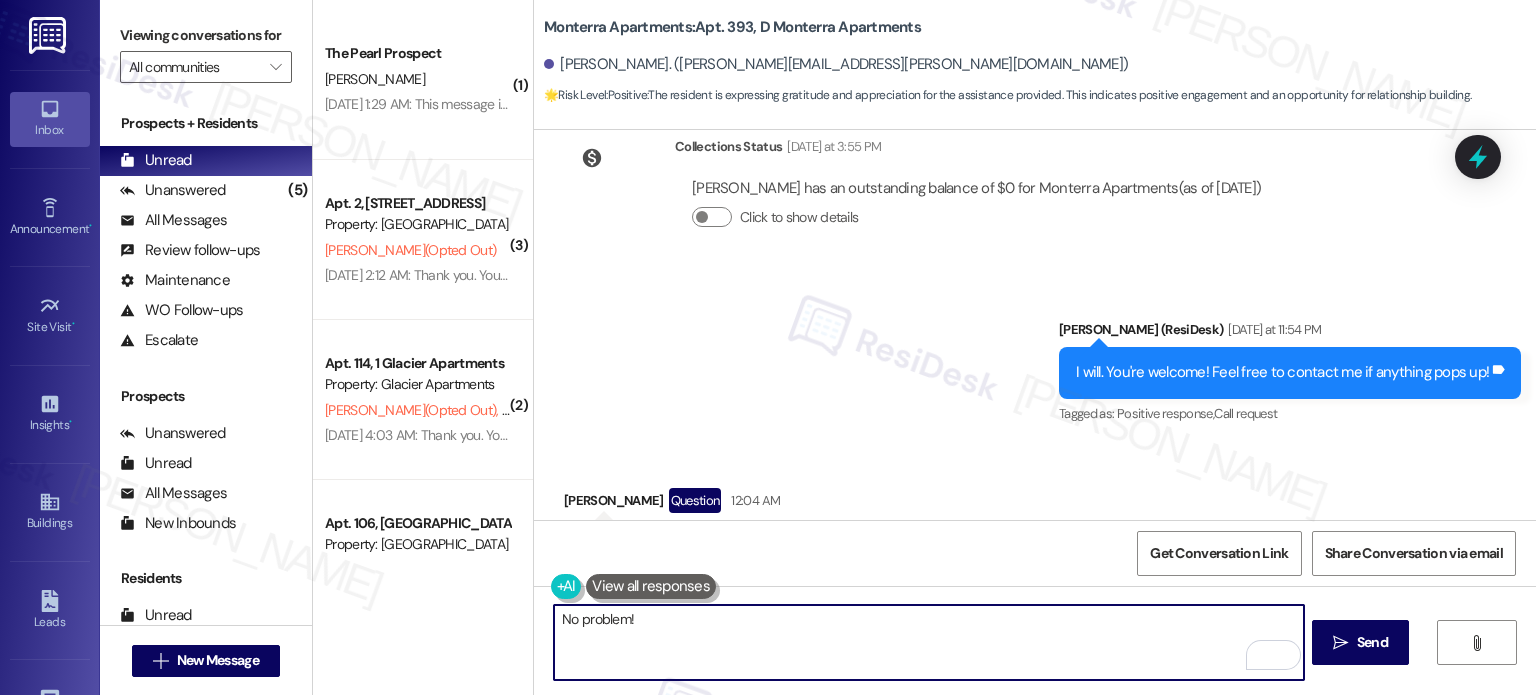 click on "No problem!" at bounding box center [928, 642] 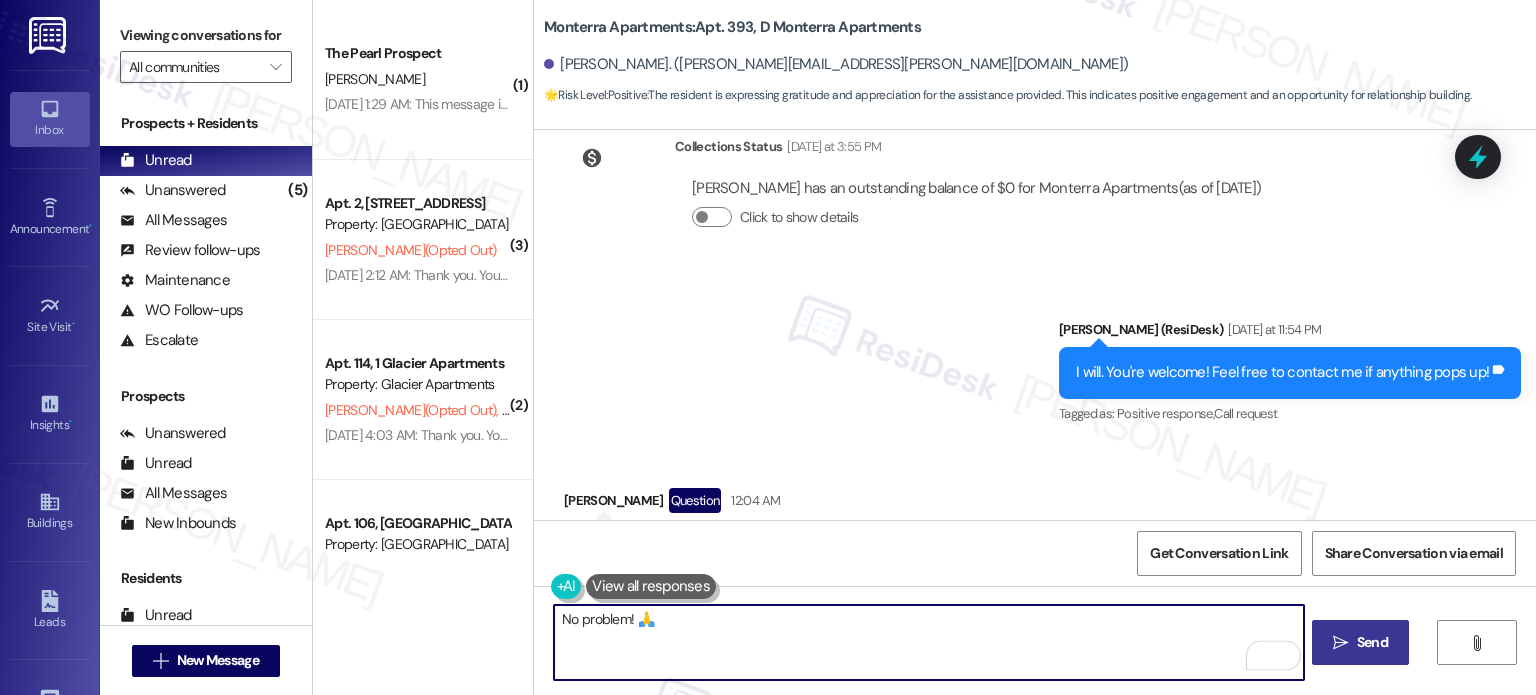 type on "No problem! 🙏" 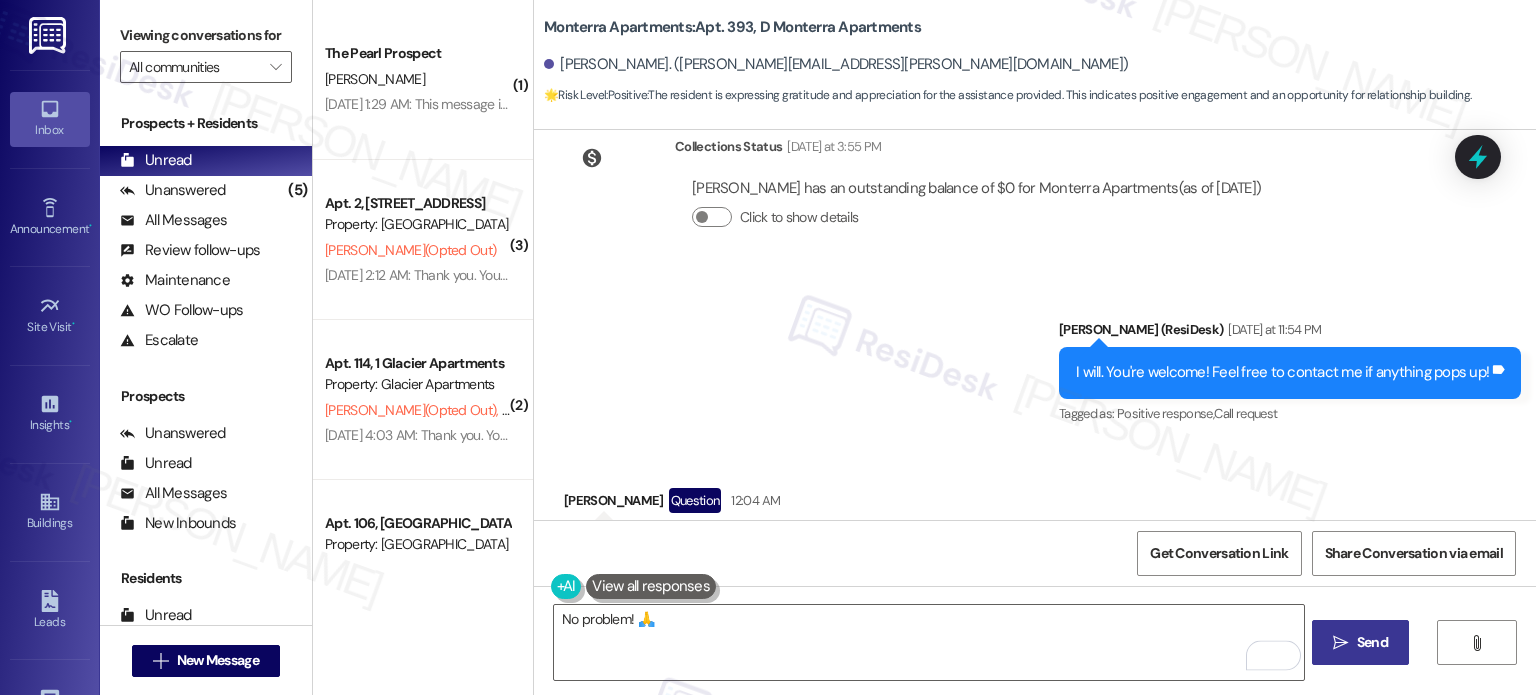 drag, startPoint x: 1360, startPoint y: 624, endPoint x: 1377, endPoint y: 625, distance: 17.029387 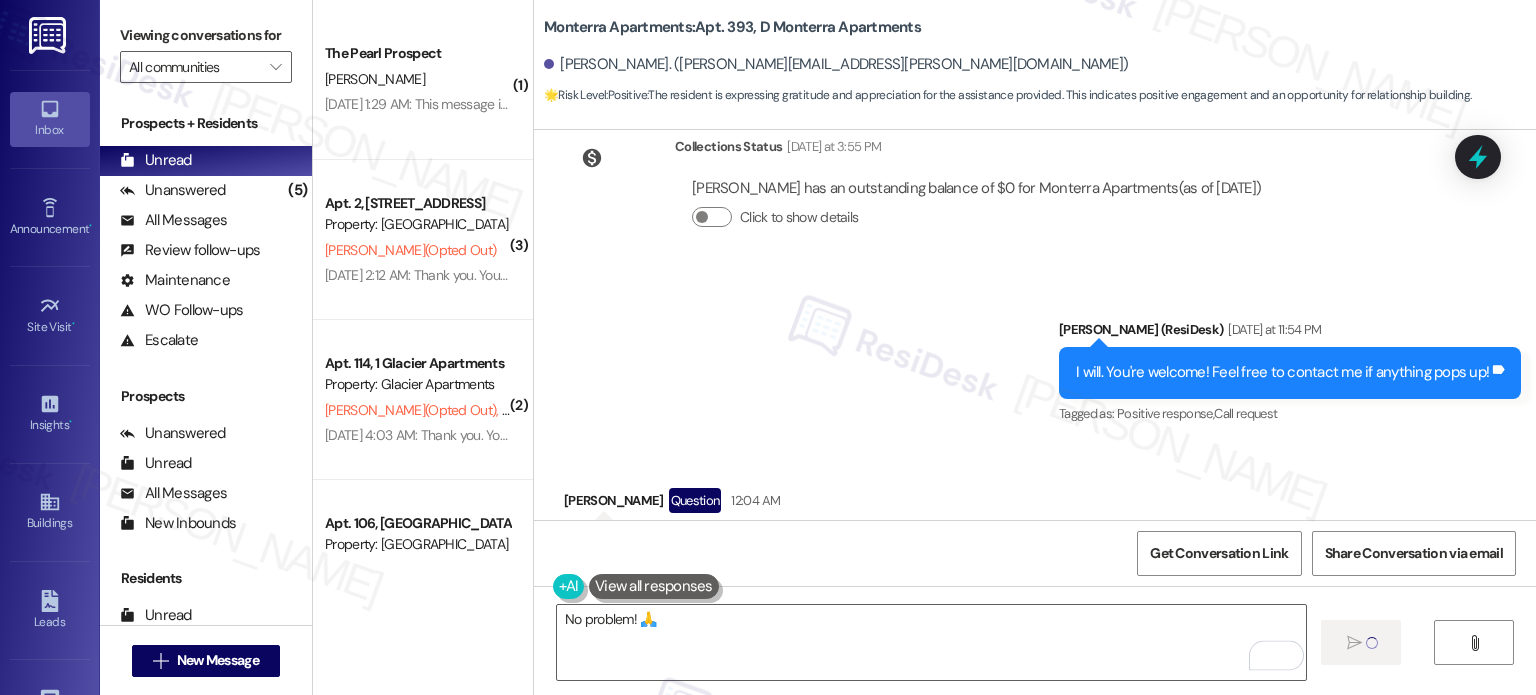 type 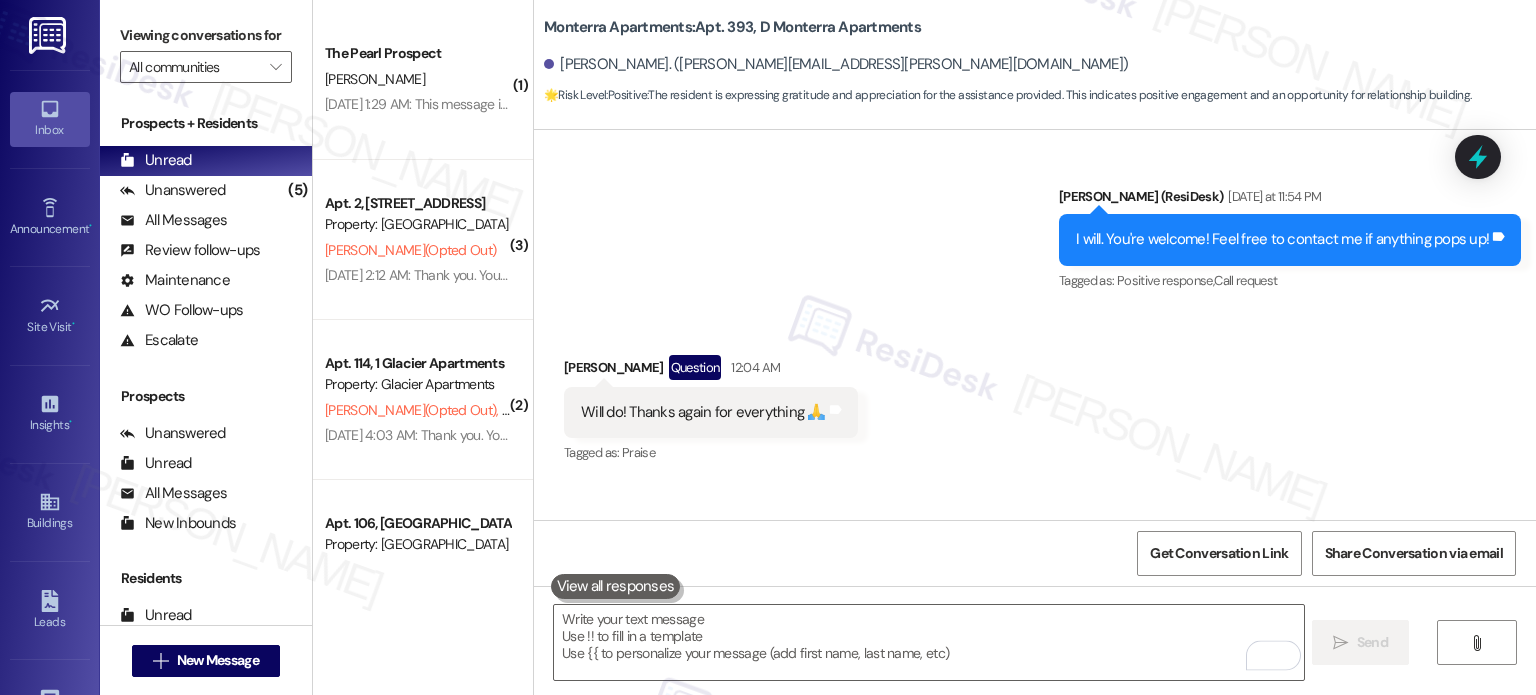 scroll, scrollTop: 25097, scrollLeft: 0, axis: vertical 